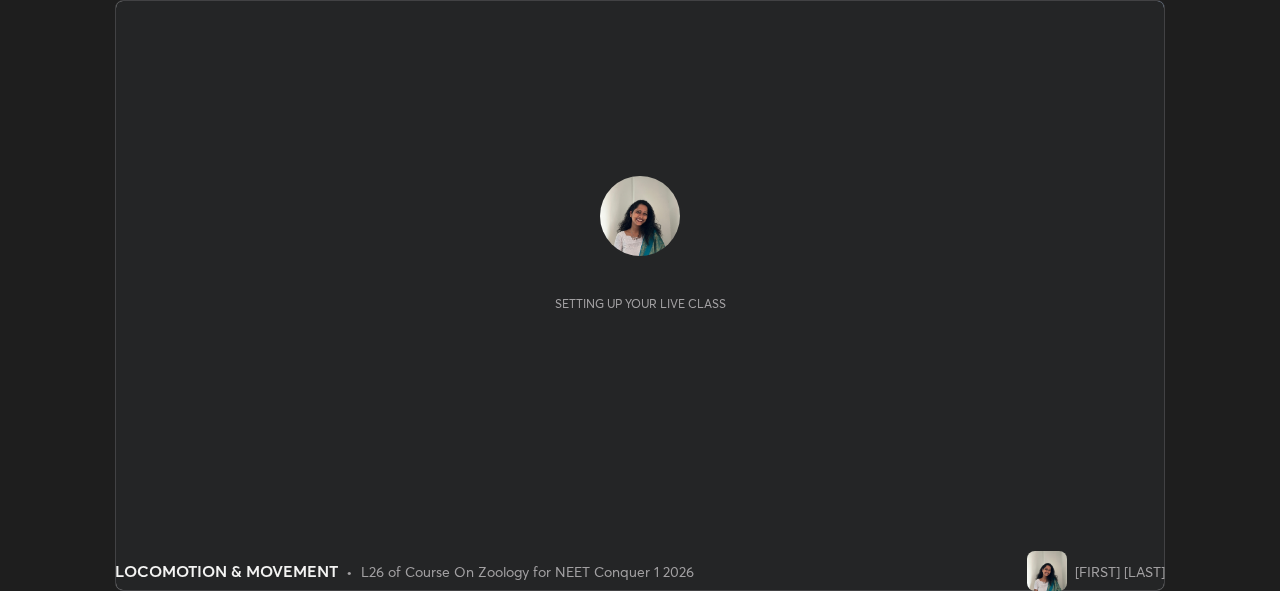 scroll, scrollTop: 0, scrollLeft: 0, axis: both 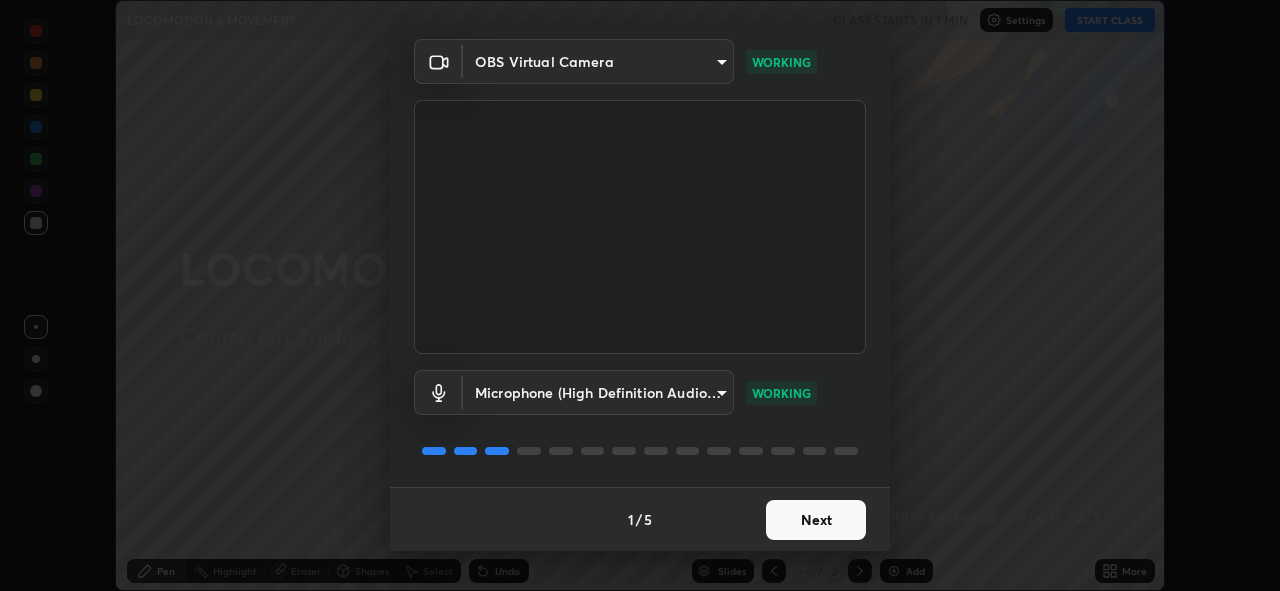 click on "Next" at bounding box center (816, 520) 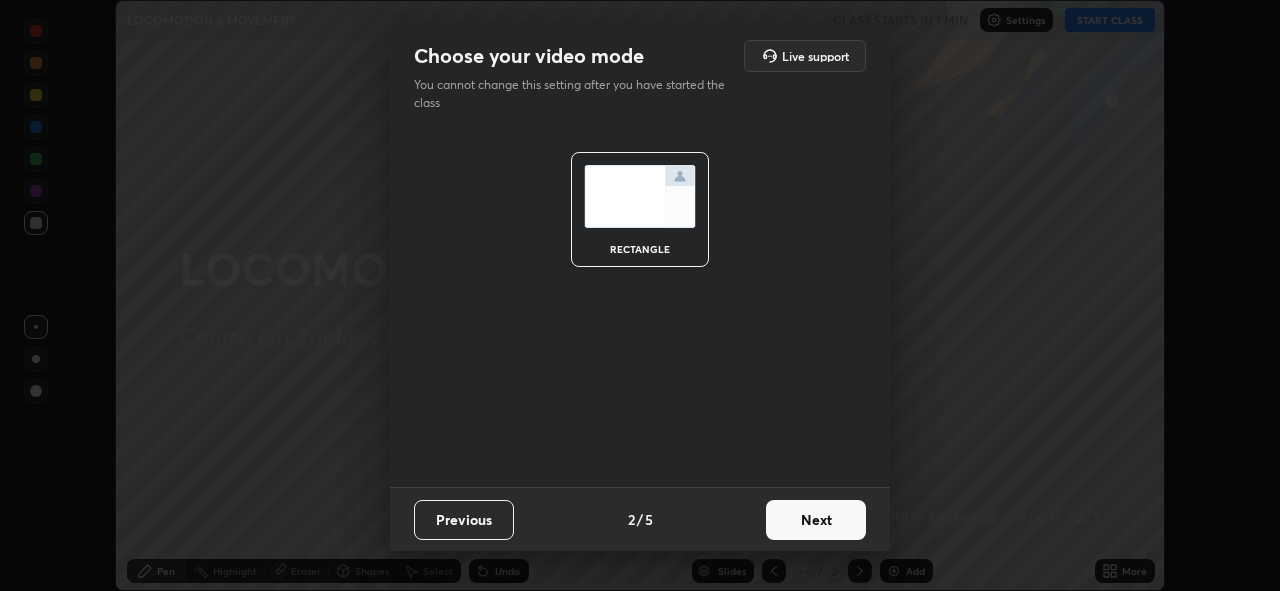 click on "Next" at bounding box center (816, 520) 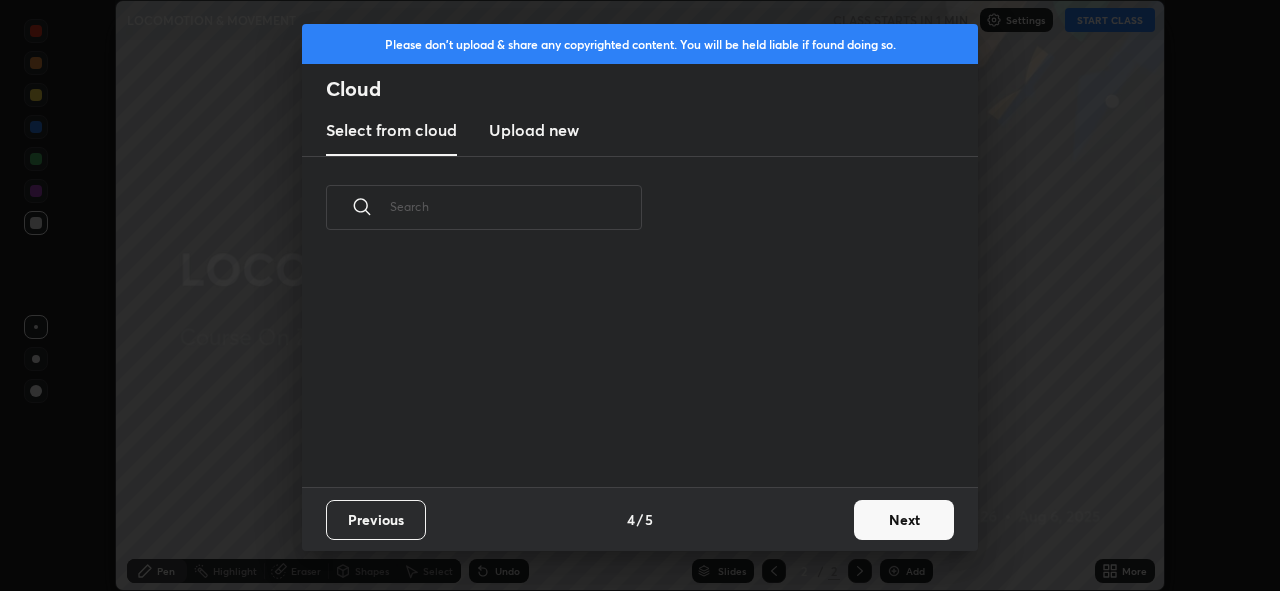 click on "Previous 4 / 5 Next" at bounding box center (640, 519) 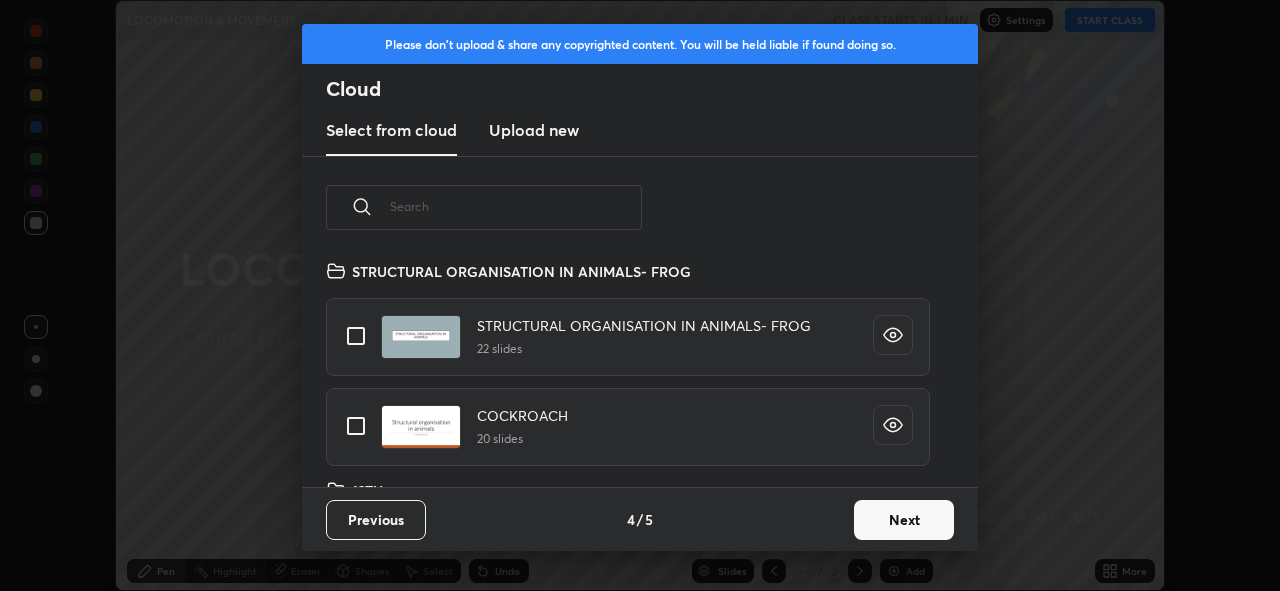scroll, scrollTop: 7, scrollLeft: 11, axis: both 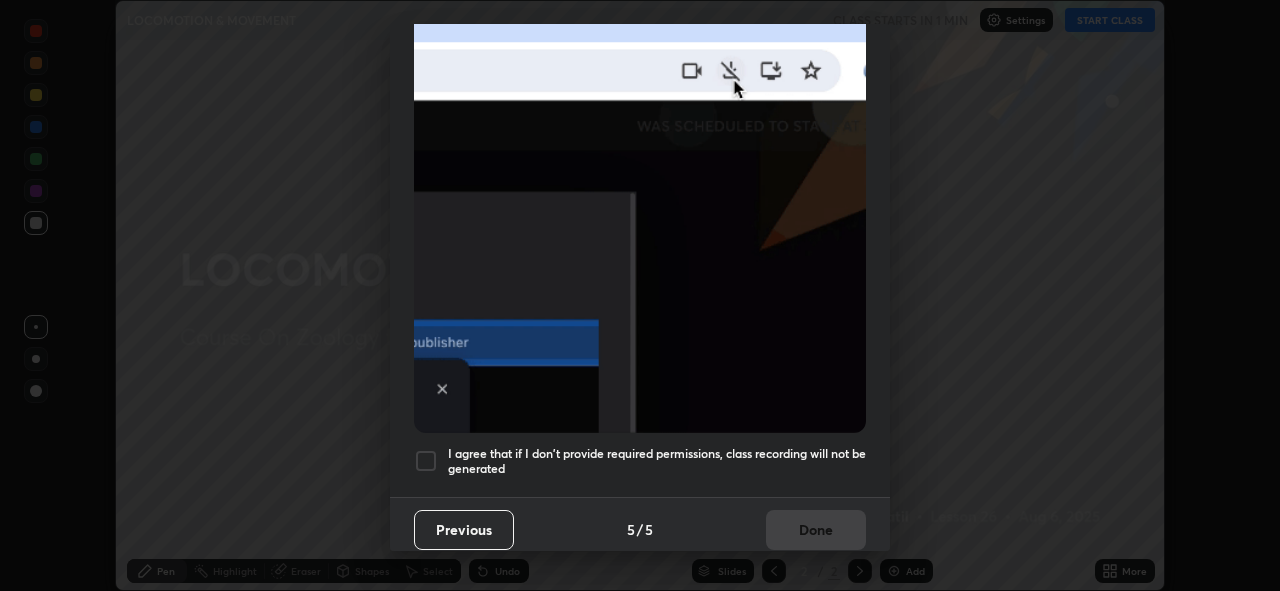 click on "I agree that if I don't provide required permissions, class recording will not be generated" at bounding box center [657, 461] 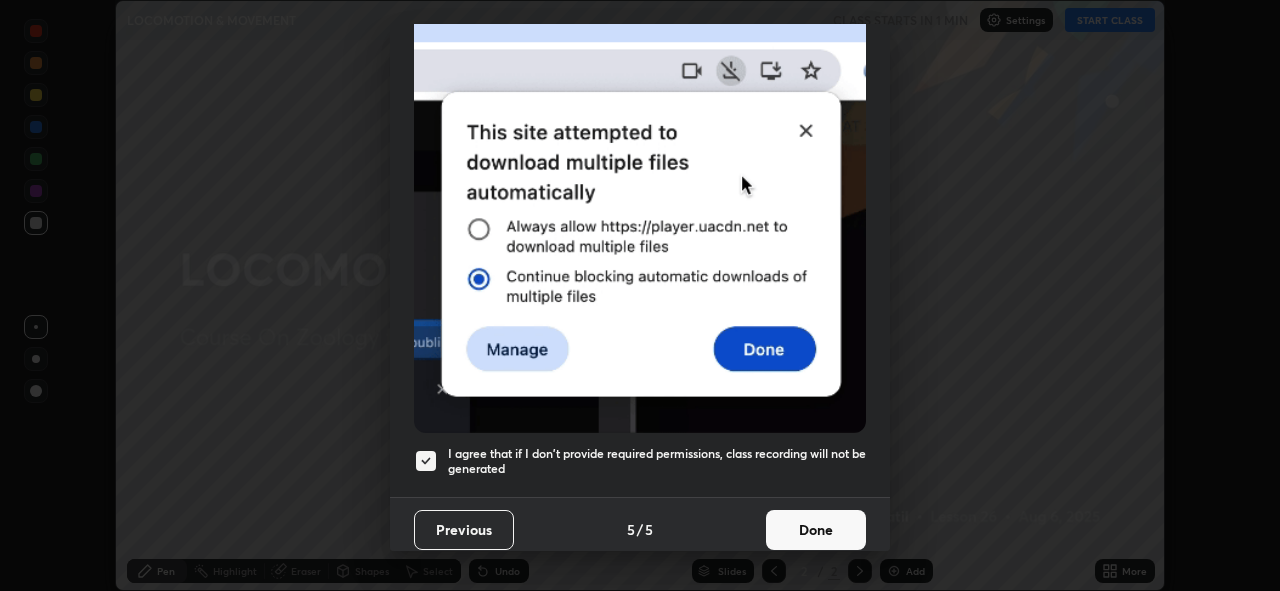 click on "Done" at bounding box center [816, 530] 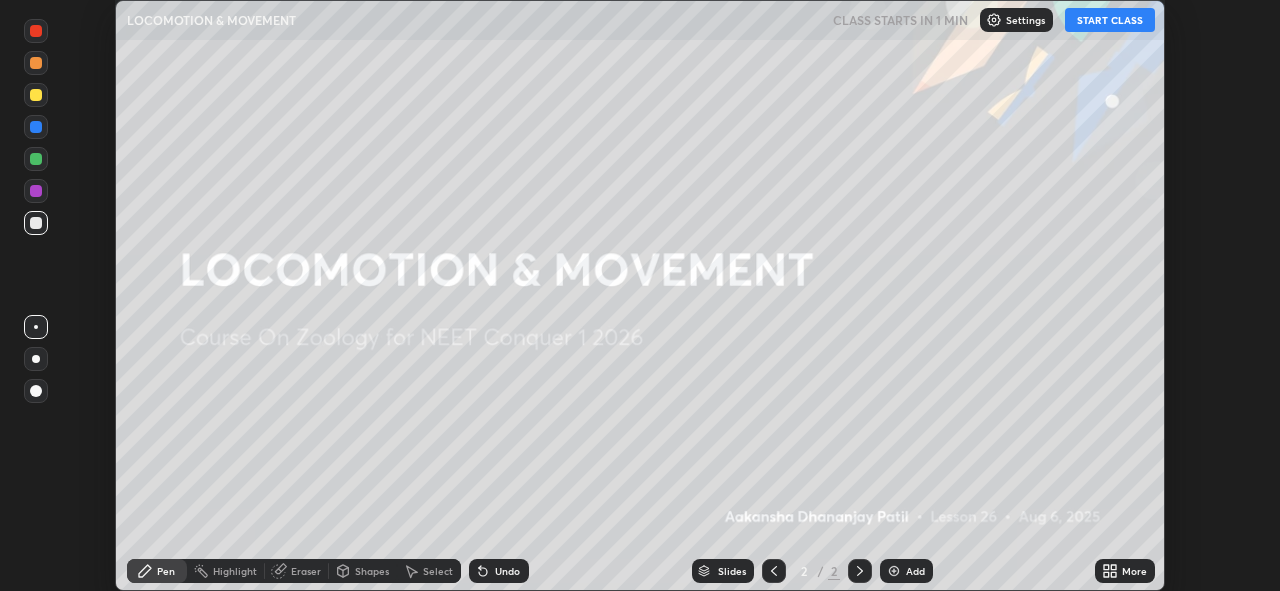 click 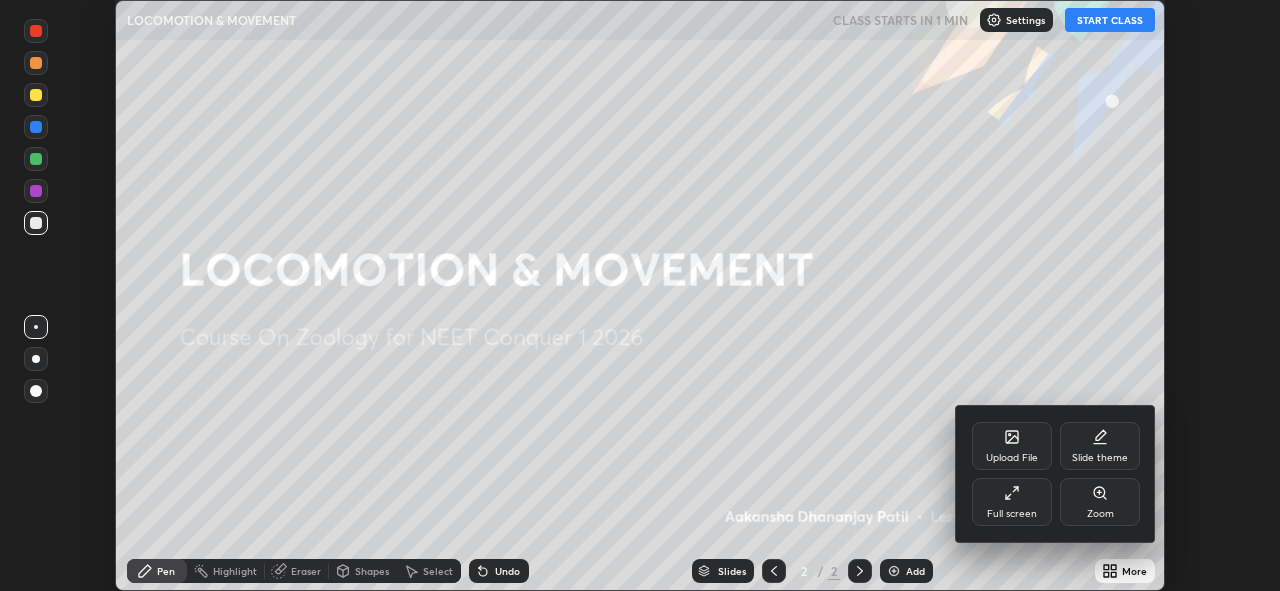 click on "Full screen" at bounding box center (1012, 514) 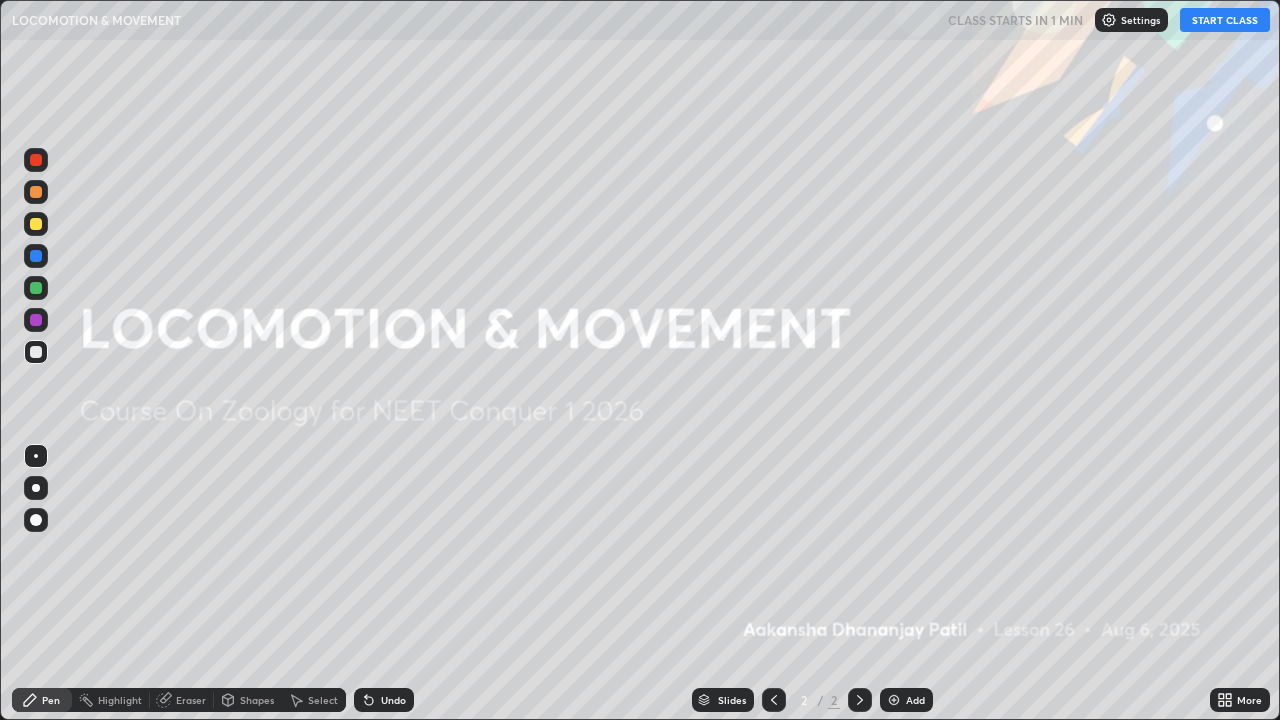 scroll, scrollTop: 99280, scrollLeft: 98720, axis: both 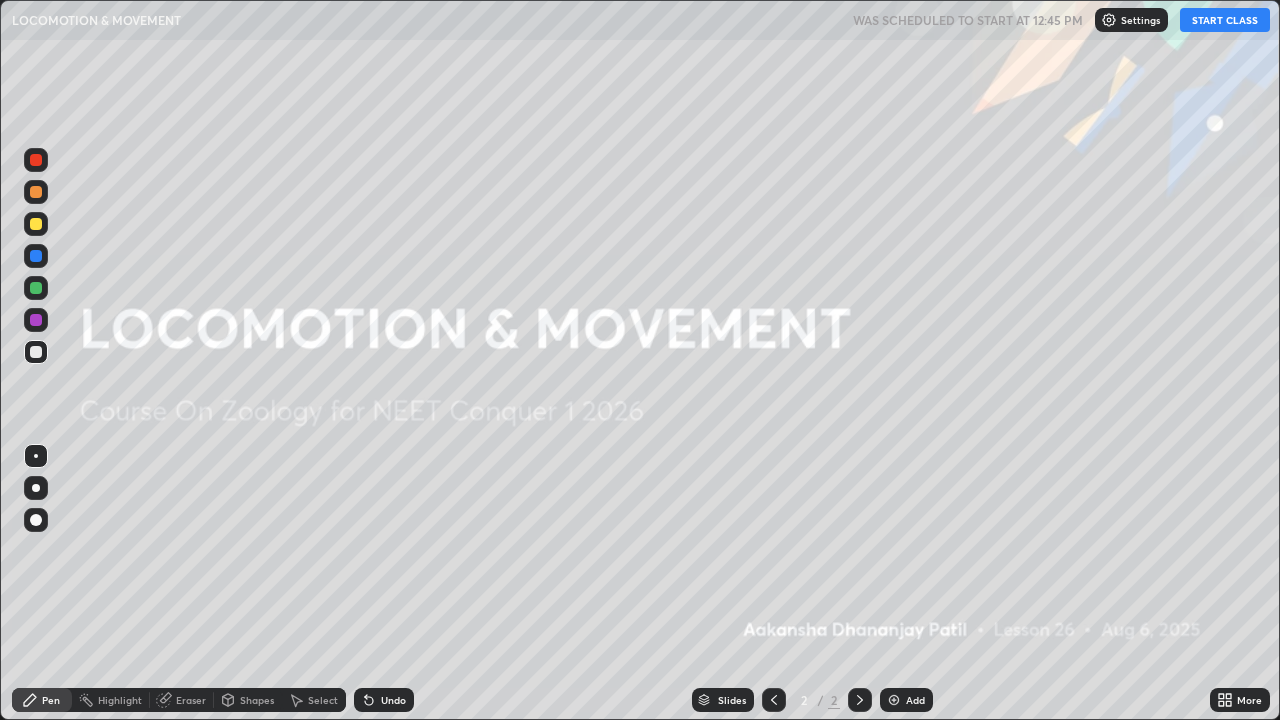 click on "Add" at bounding box center [906, 700] 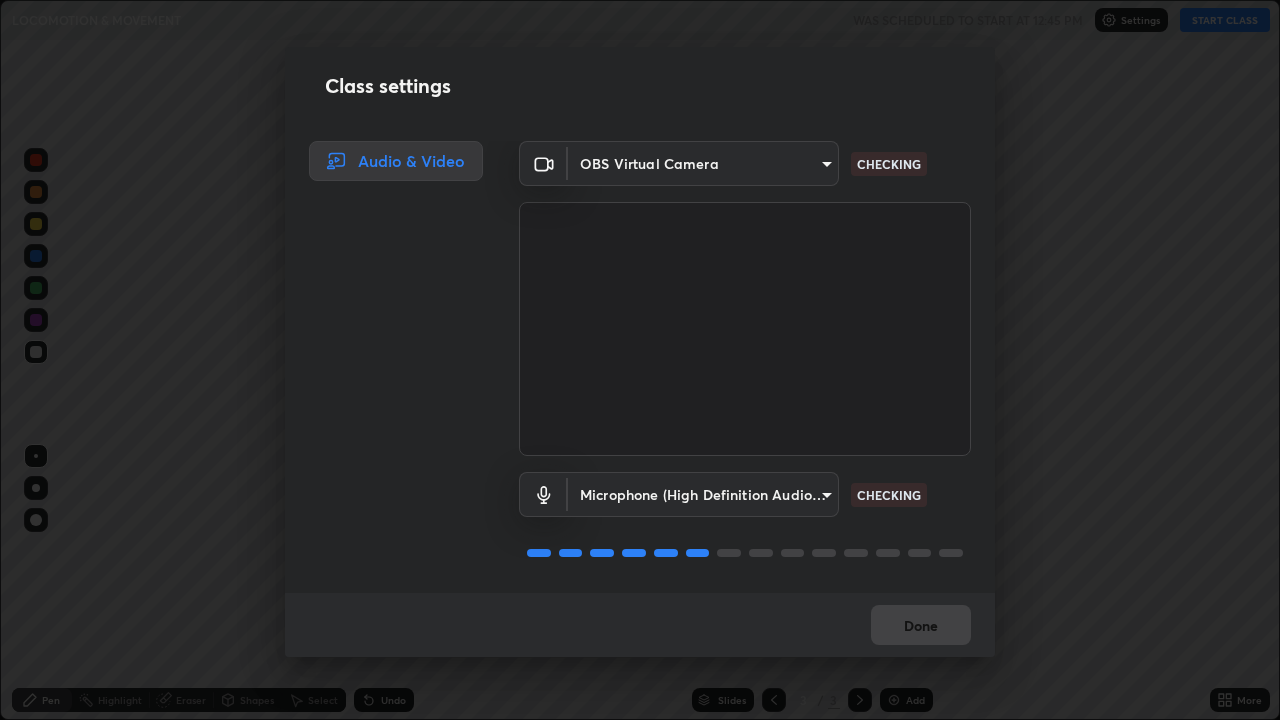 scroll, scrollTop: 1, scrollLeft: 0, axis: vertical 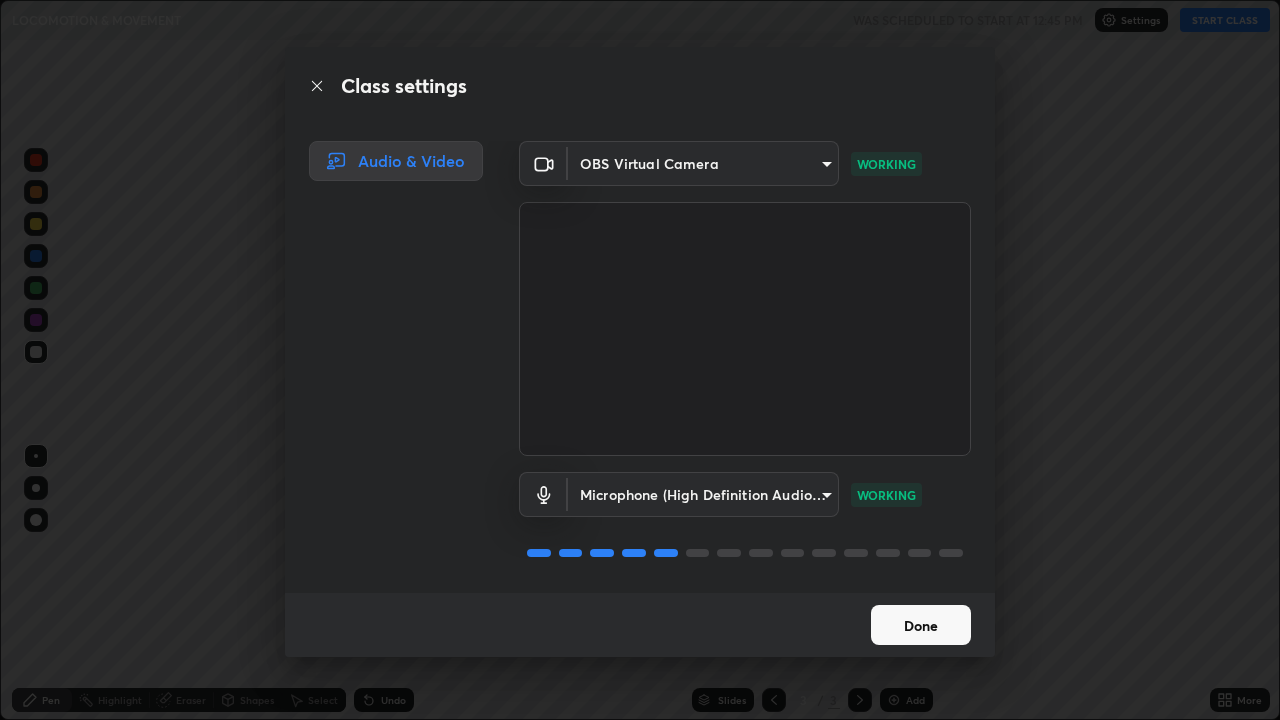 click on "Done" at bounding box center (921, 625) 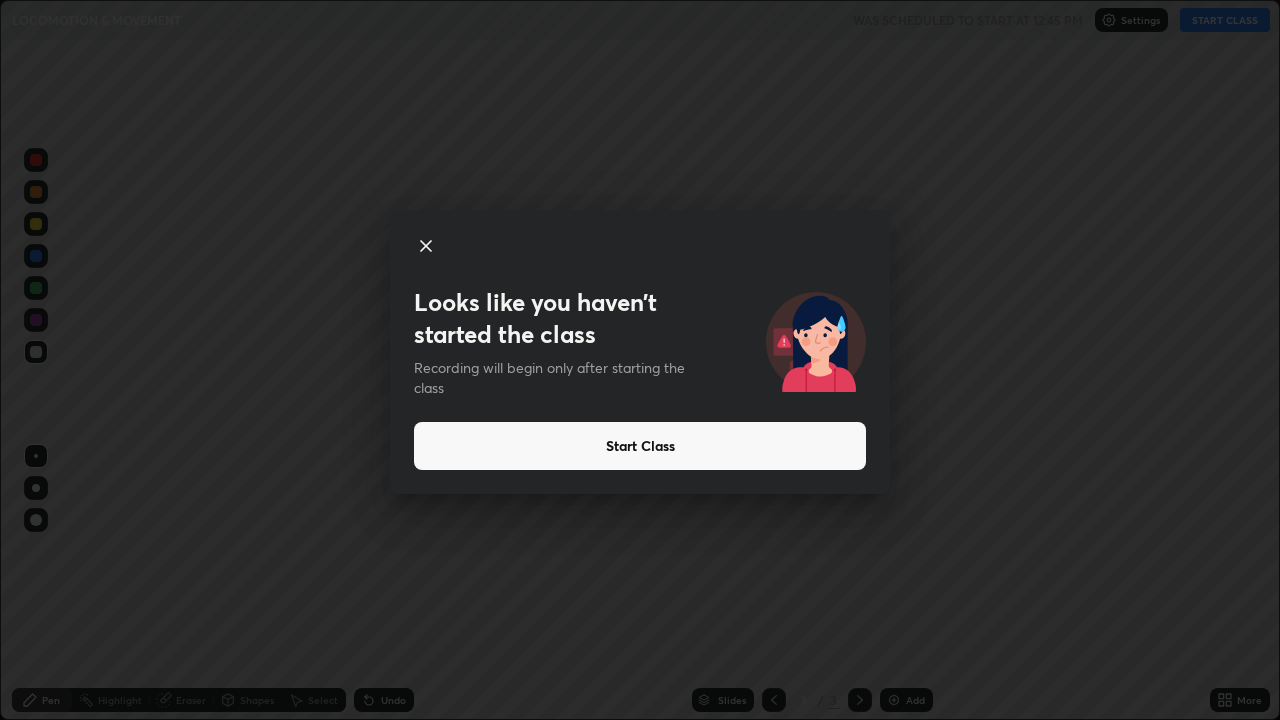 click on "Start Class" at bounding box center [640, 446] 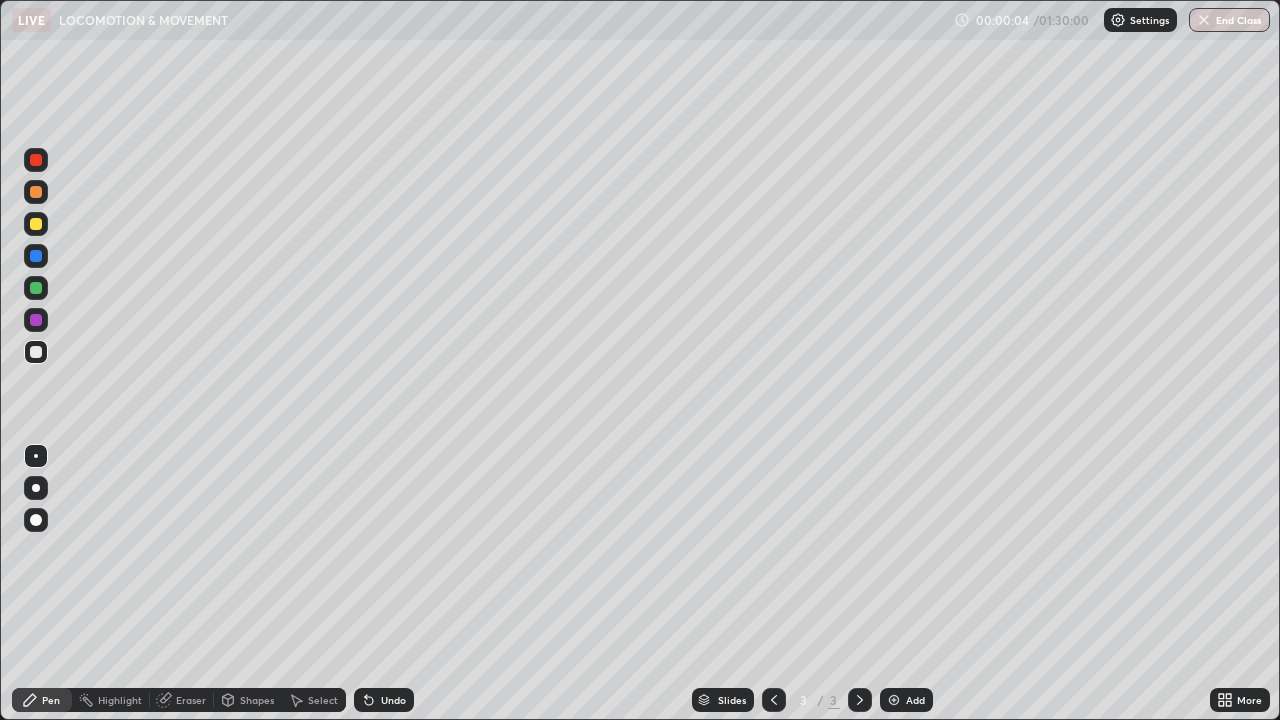 click at bounding box center [36, 256] 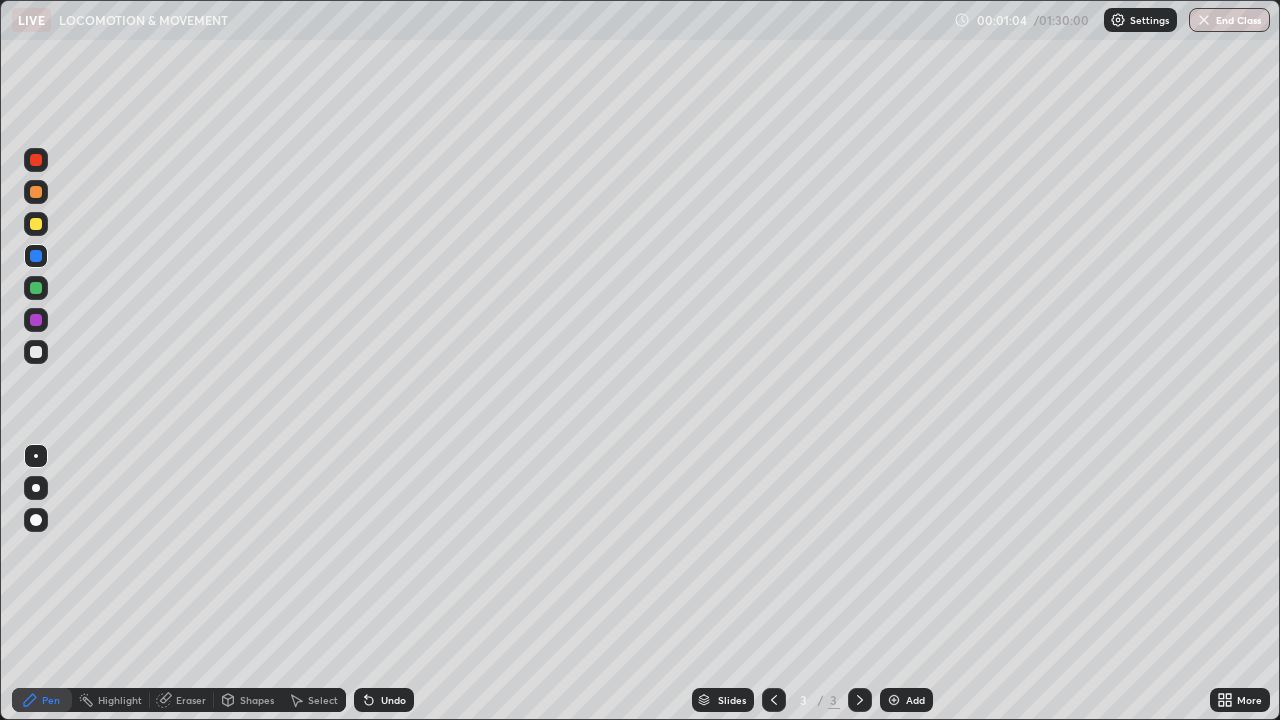 click at bounding box center (36, 352) 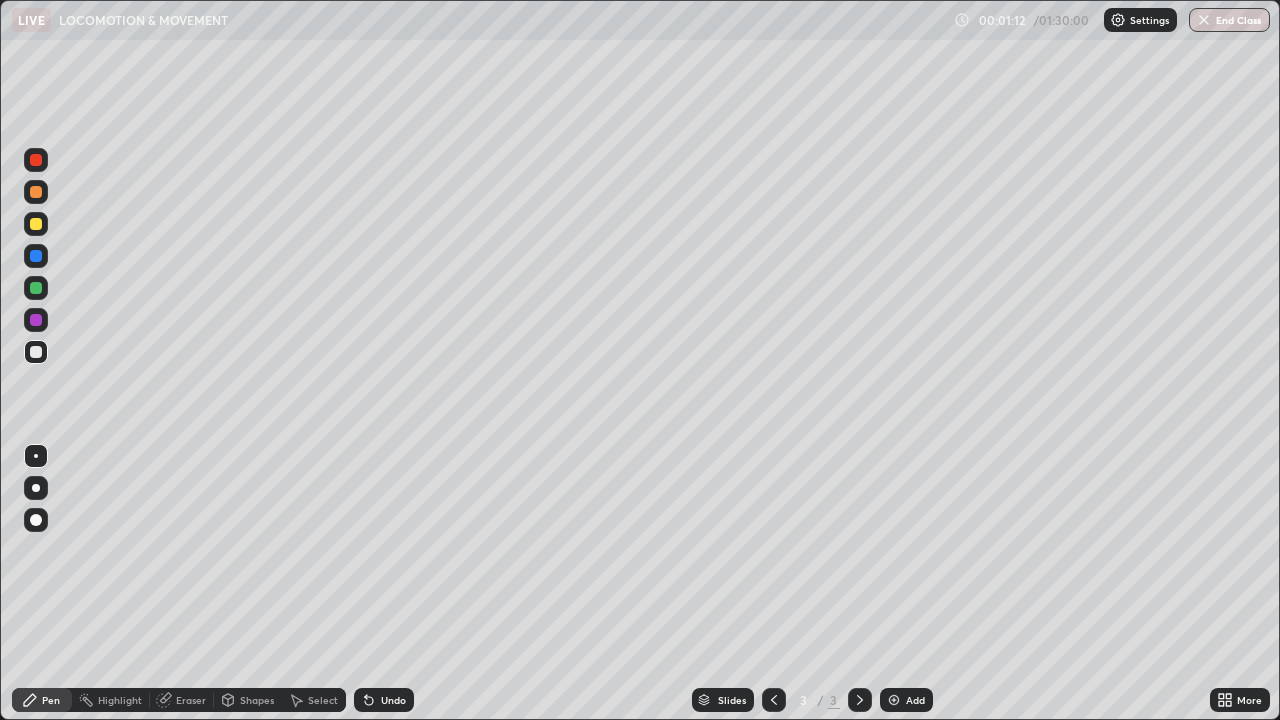 click at bounding box center (36, 224) 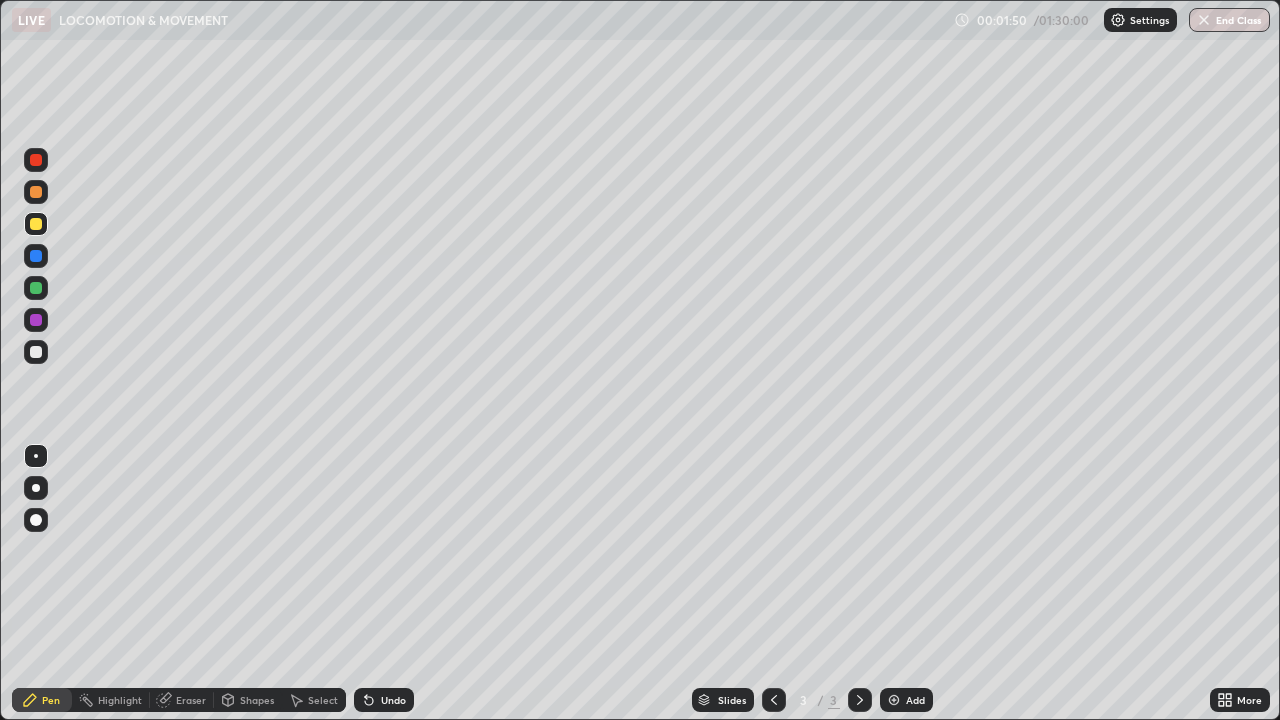click at bounding box center [36, 256] 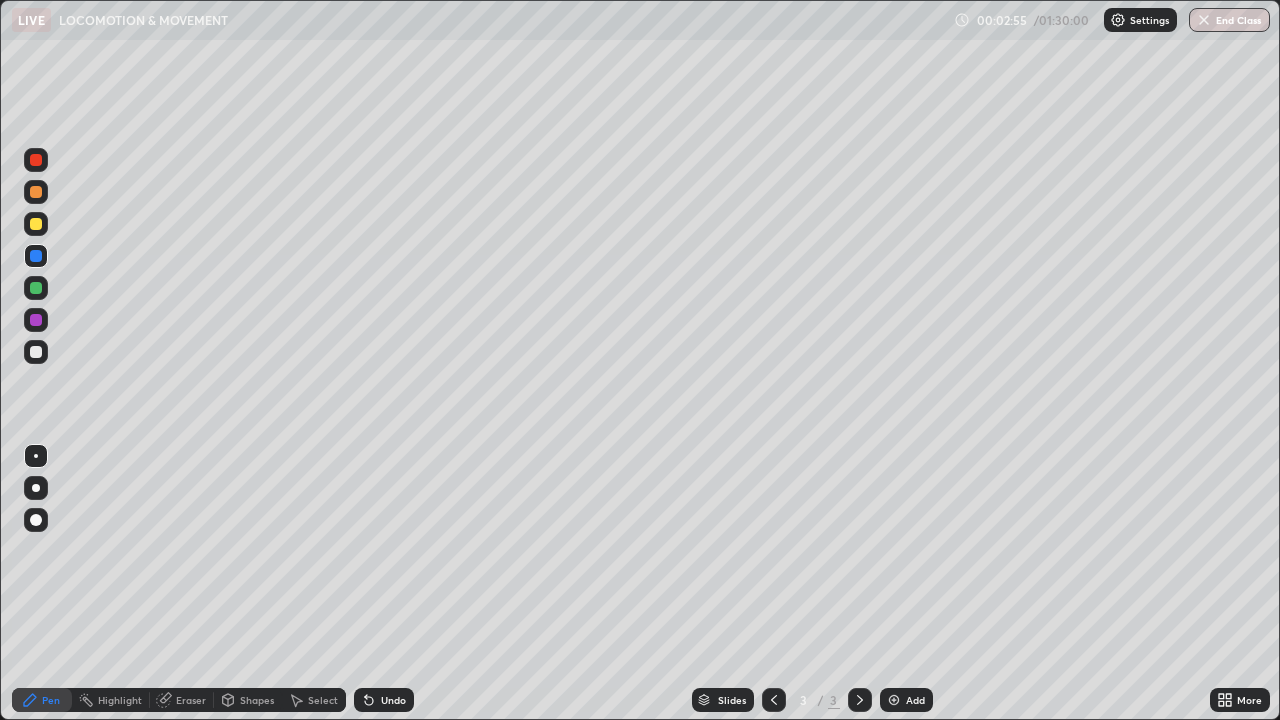 click at bounding box center [36, 352] 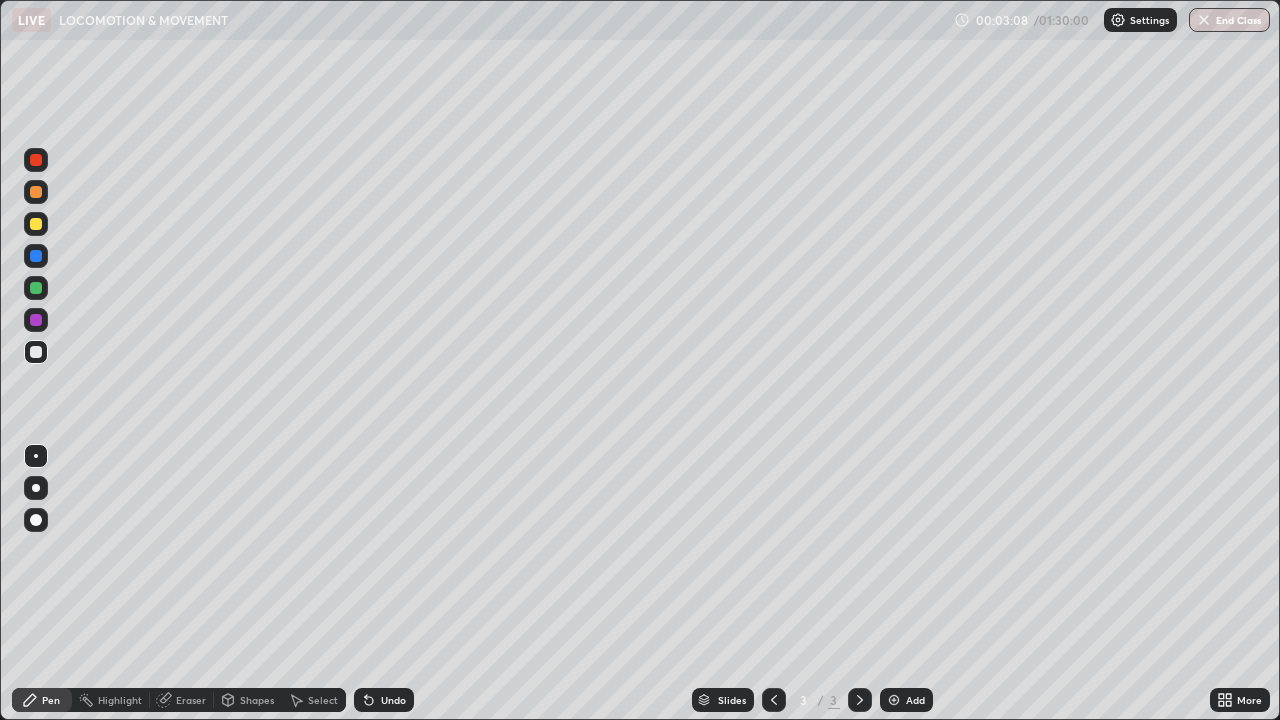 click at bounding box center [36, 352] 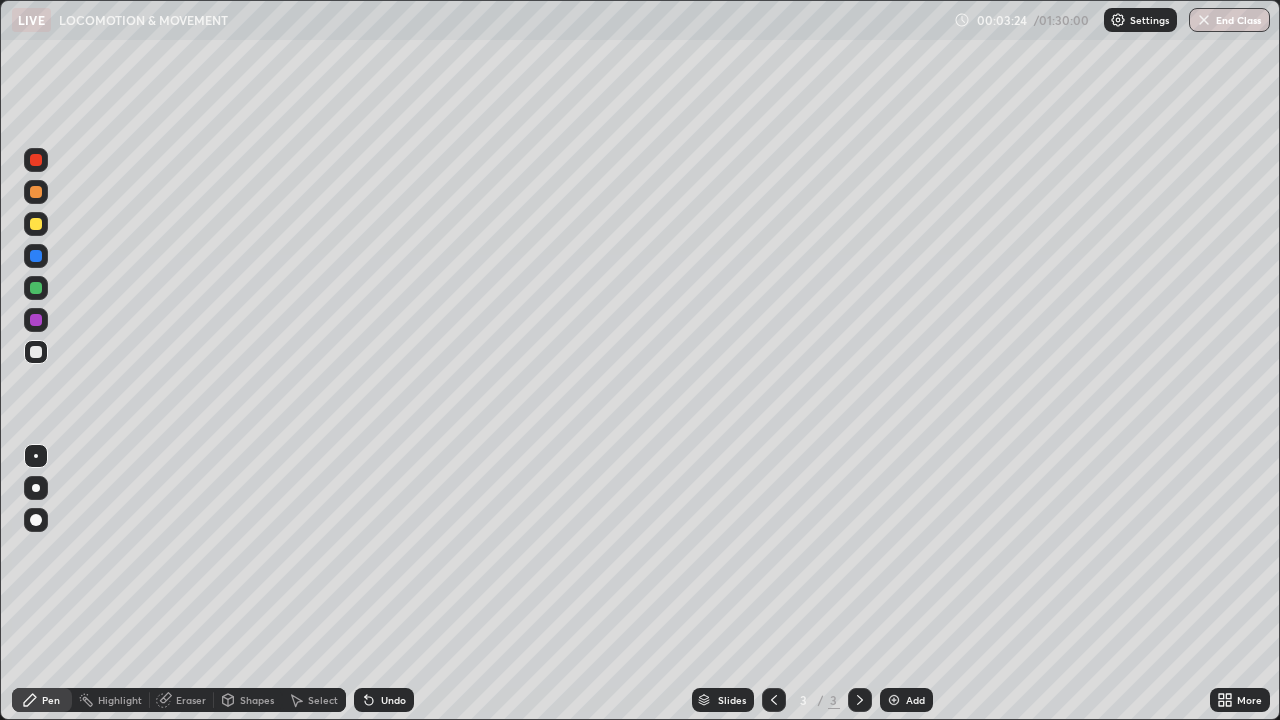click at bounding box center [36, 160] 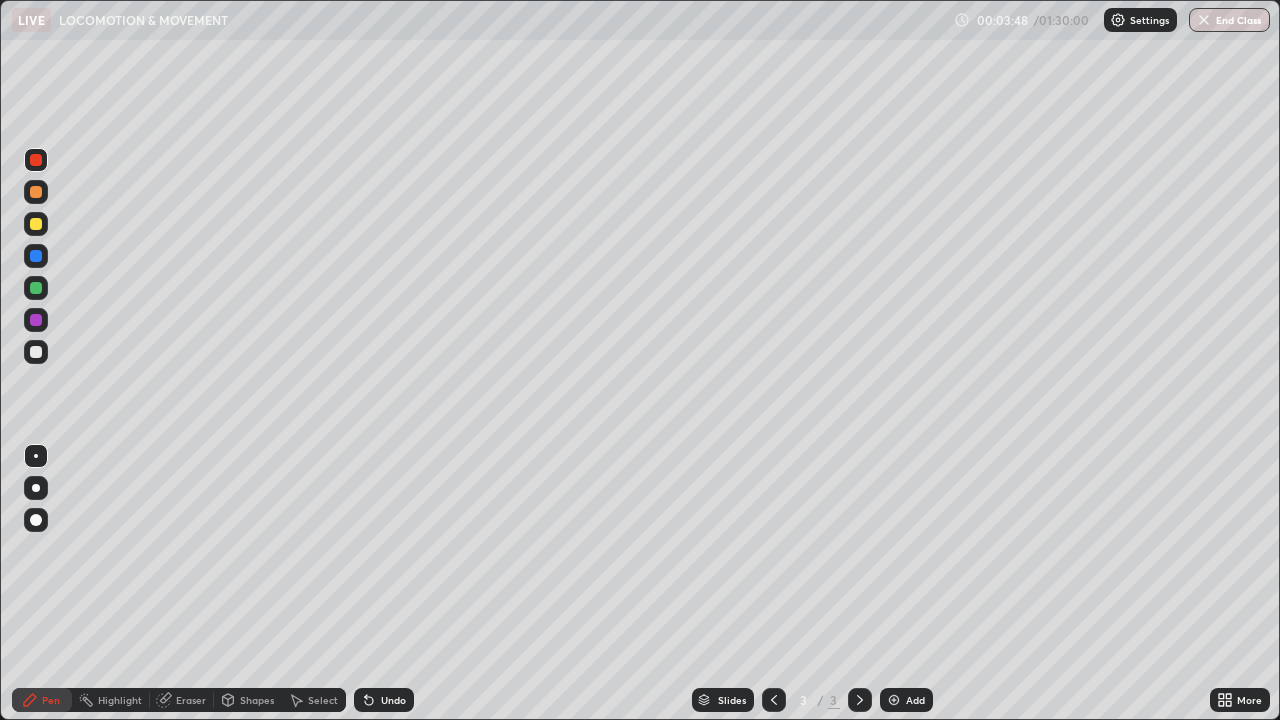 click on "Add" at bounding box center [915, 700] 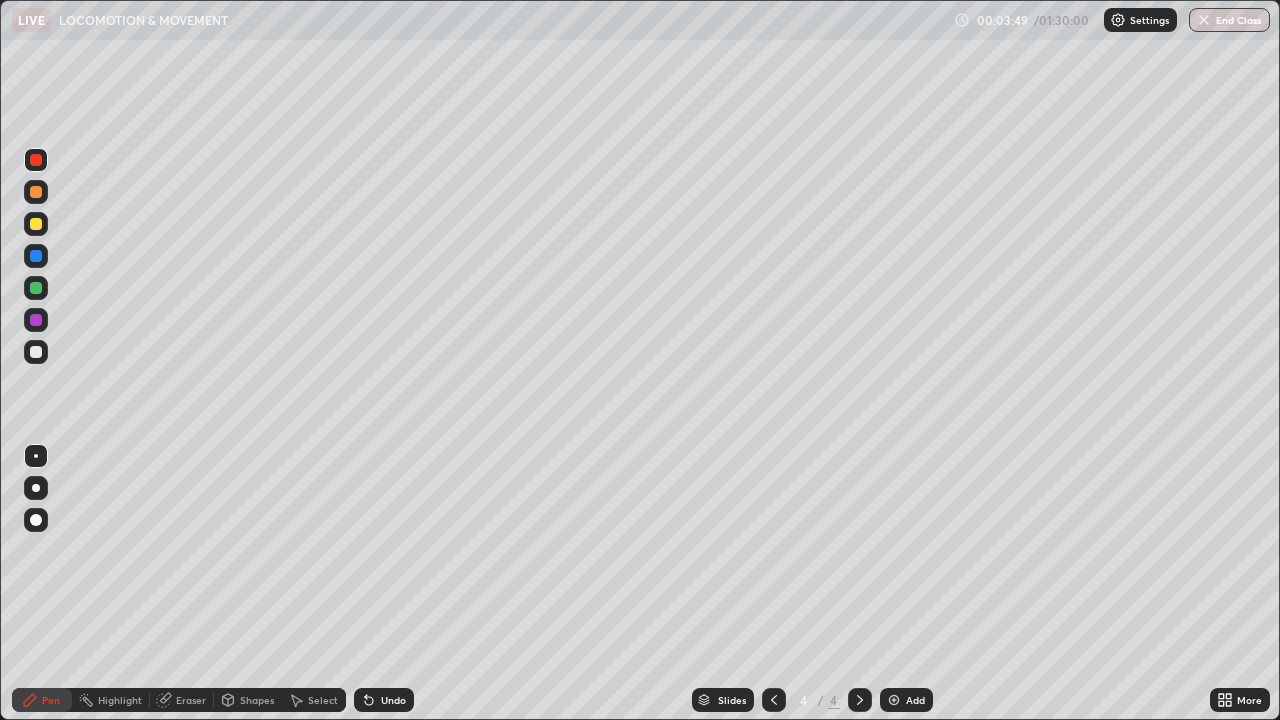 click at bounding box center (36, 352) 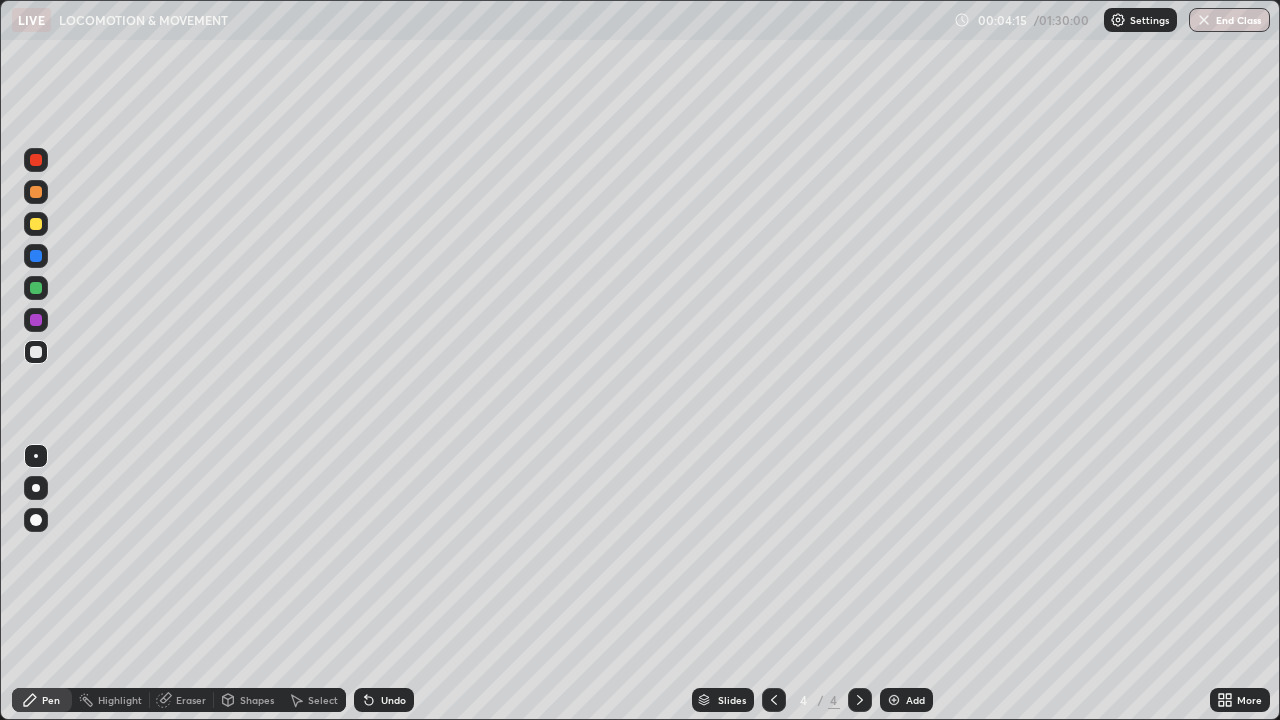 click at bounding box center (36, 256) 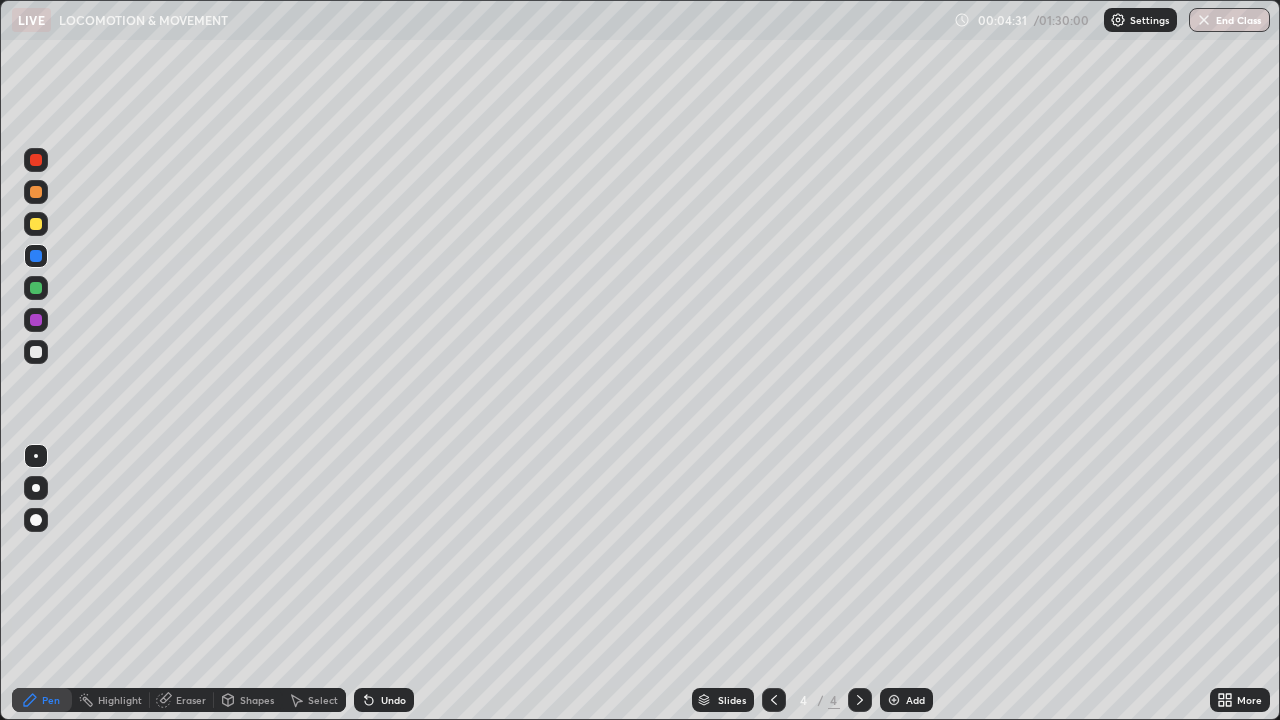 click at bounding box center (36, 224) 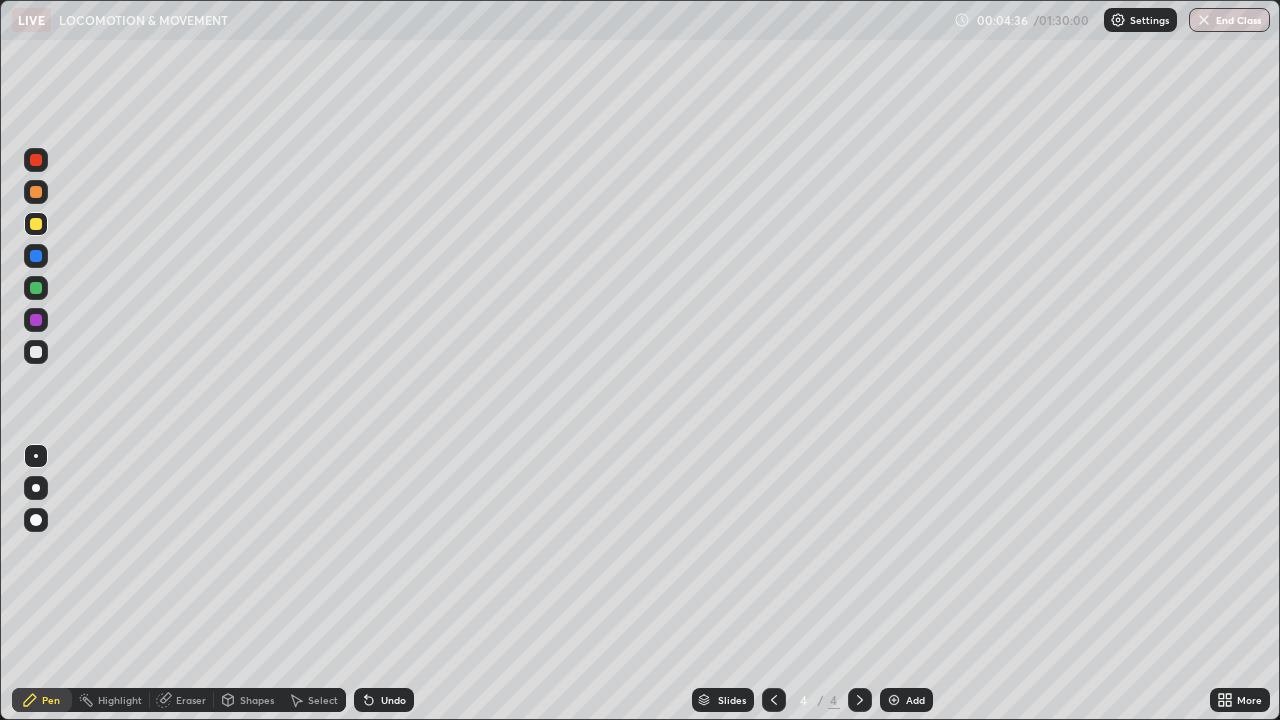 click at bounding box center [36, 352] 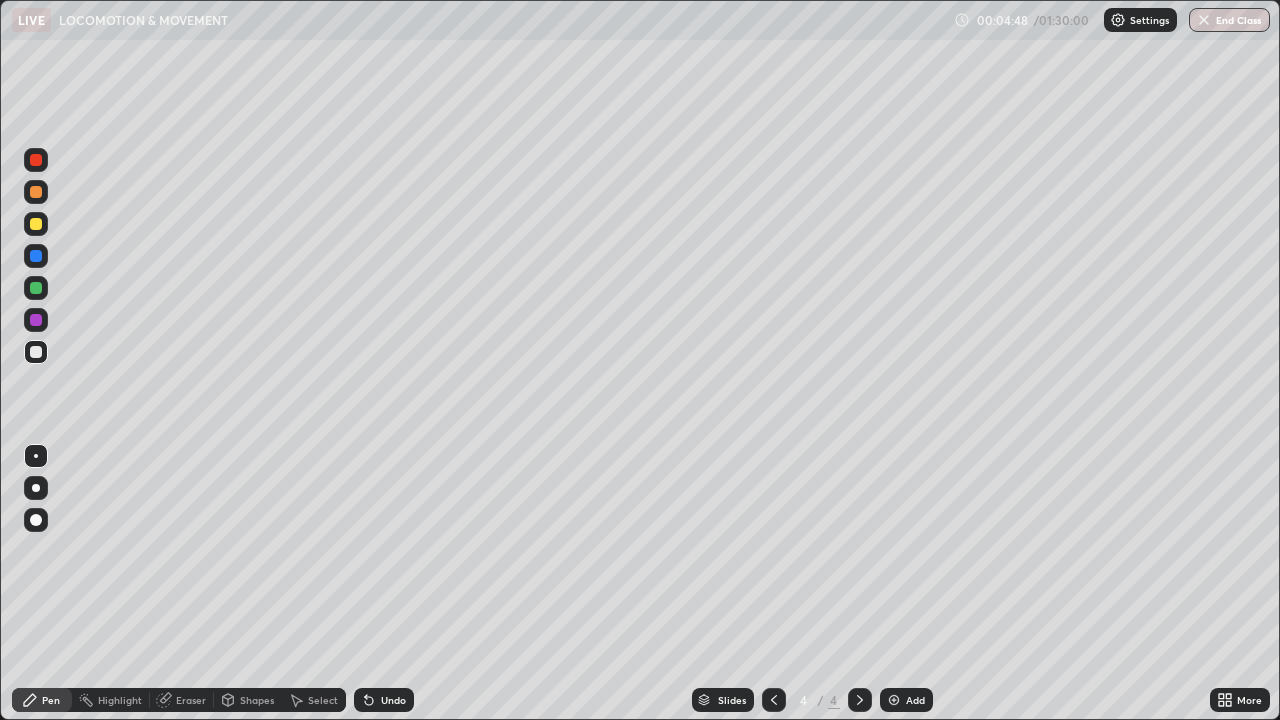 click at bounding box center (36, 256) 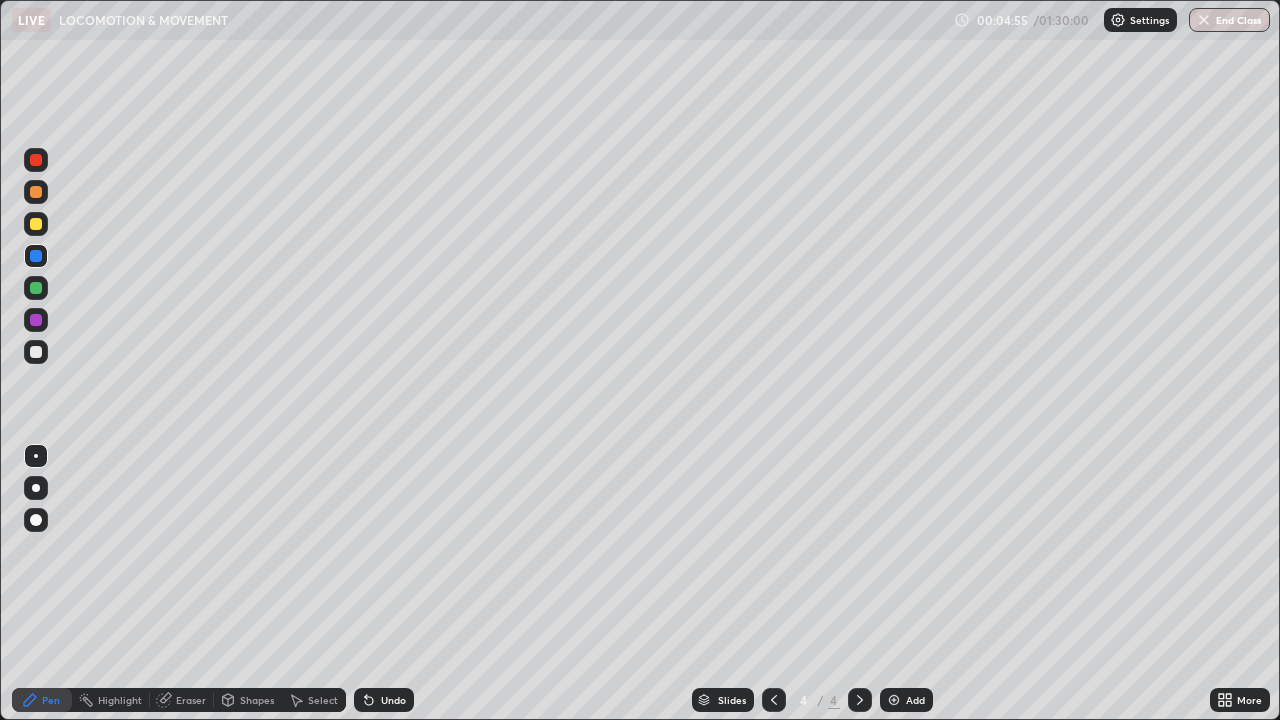 click at bounding box center (36, 352) 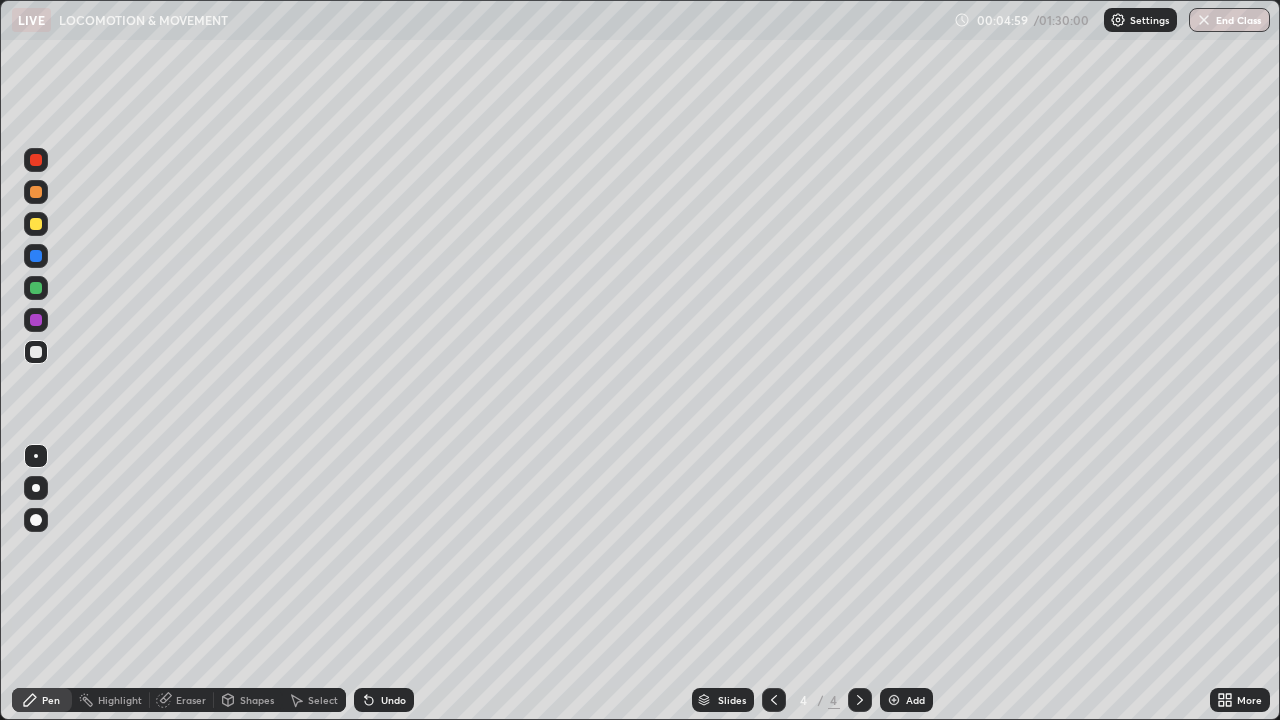 click on "Eraser" at bounding box center (182, 700) 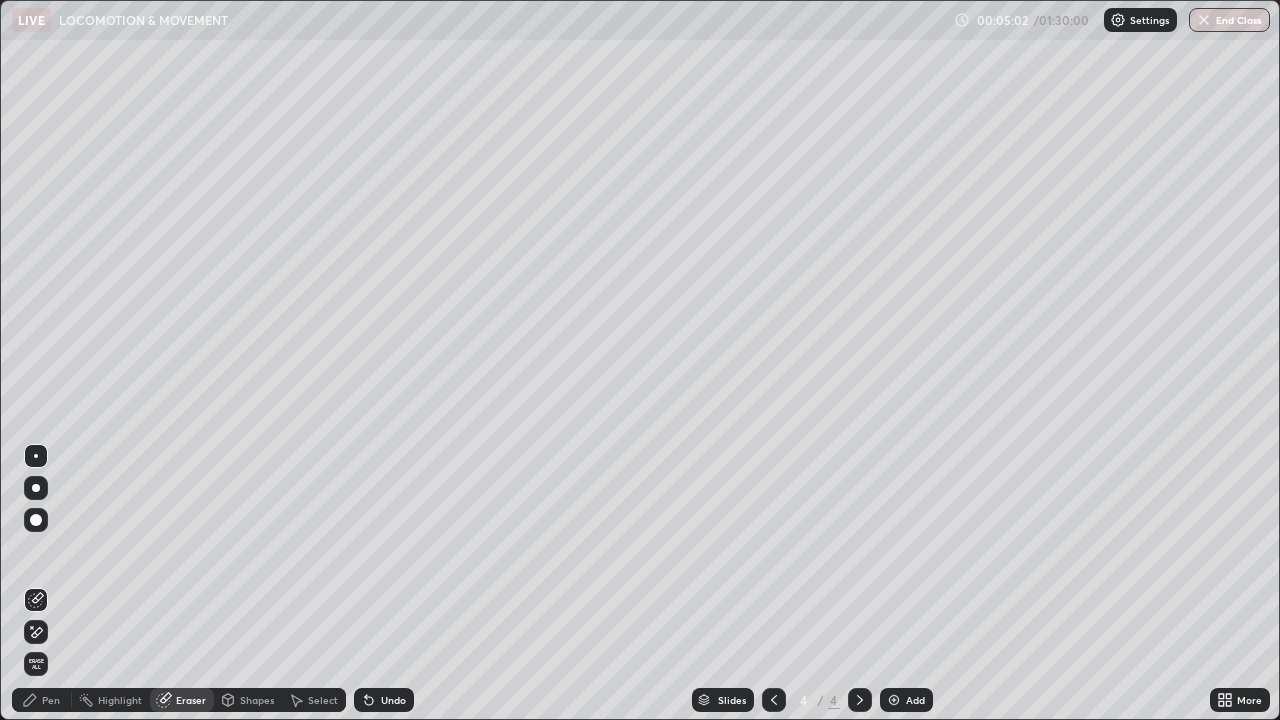 click on "Pen" at bounding box center [51, 700] 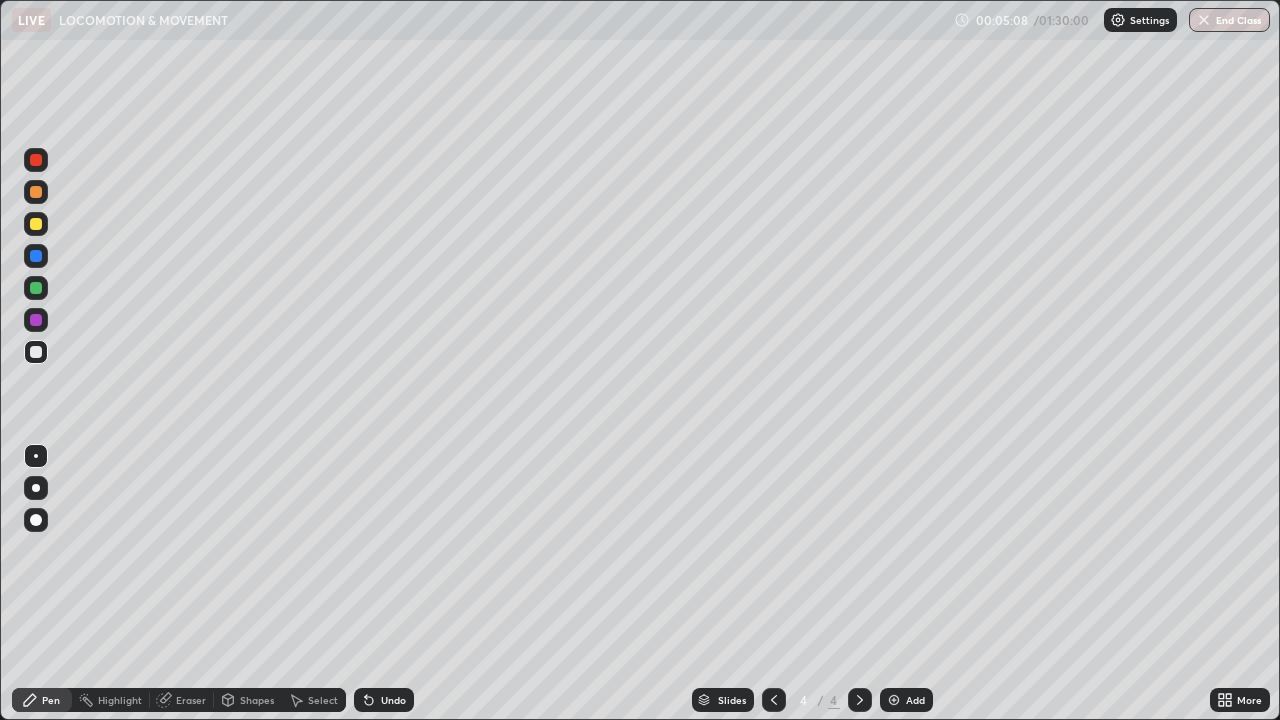 click at bounding box center (36, 256) 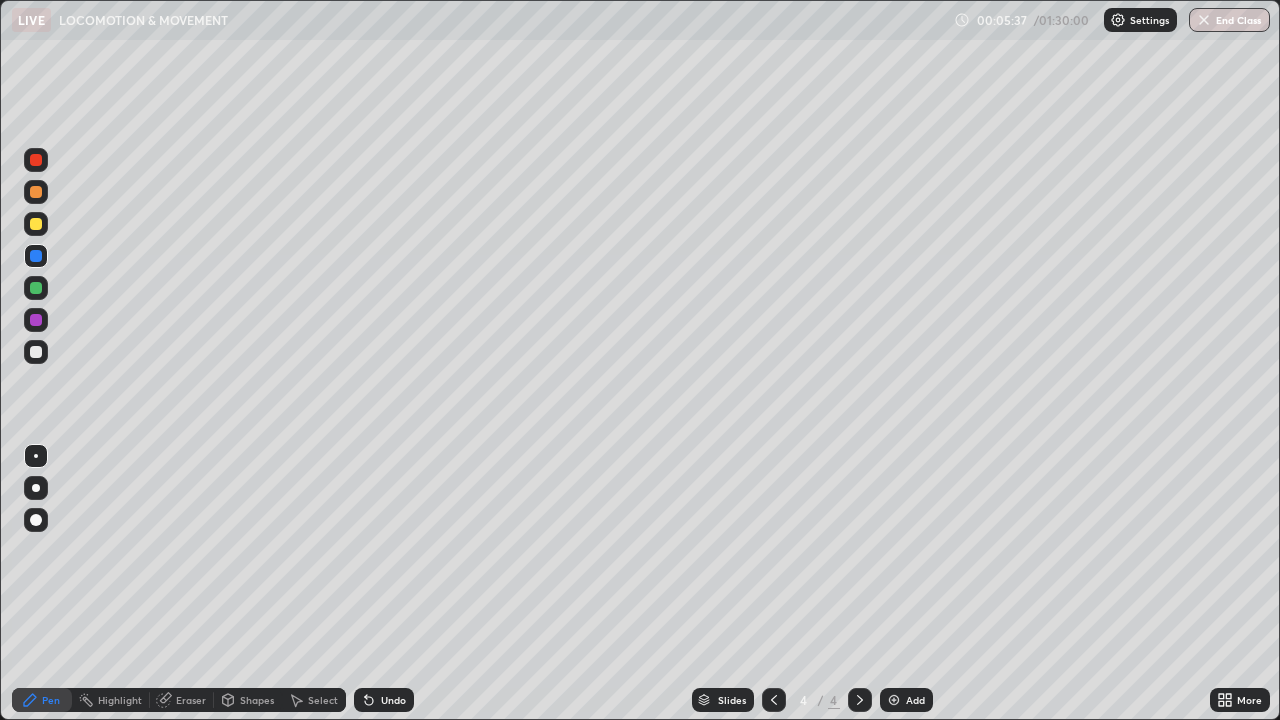 click at bounding box center [36, 160] 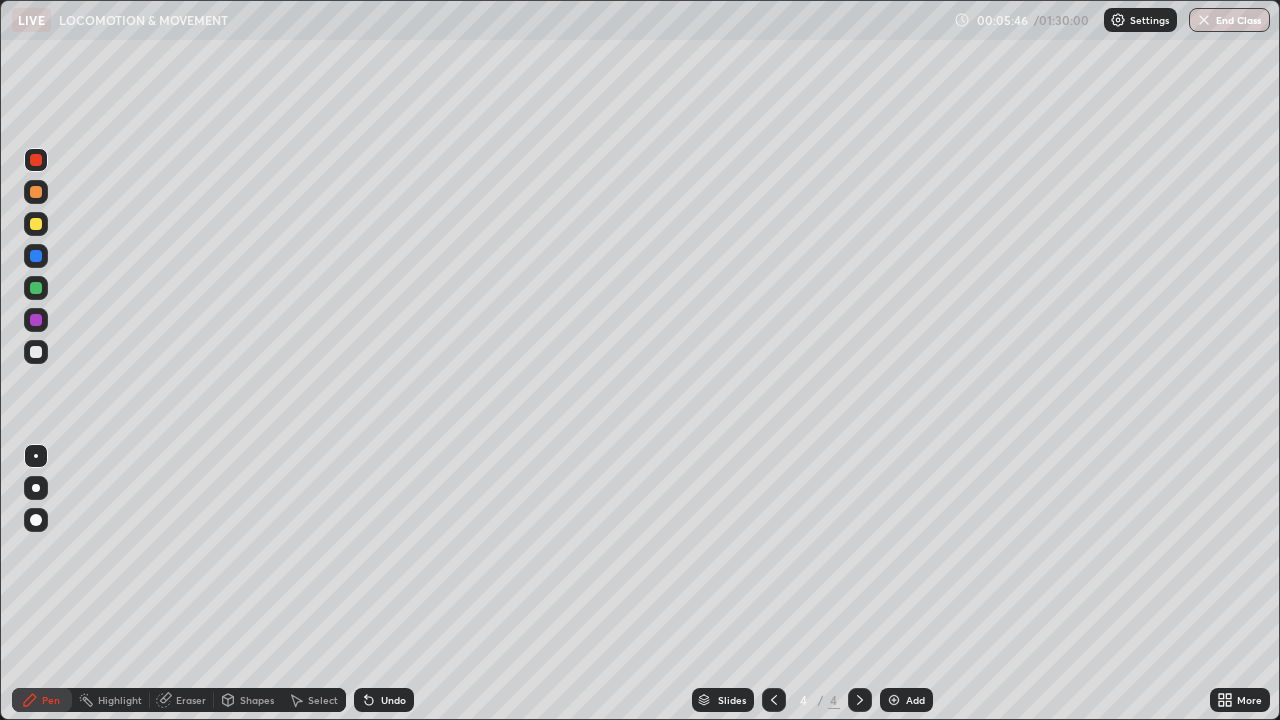 click at bounding box center [36, 352] 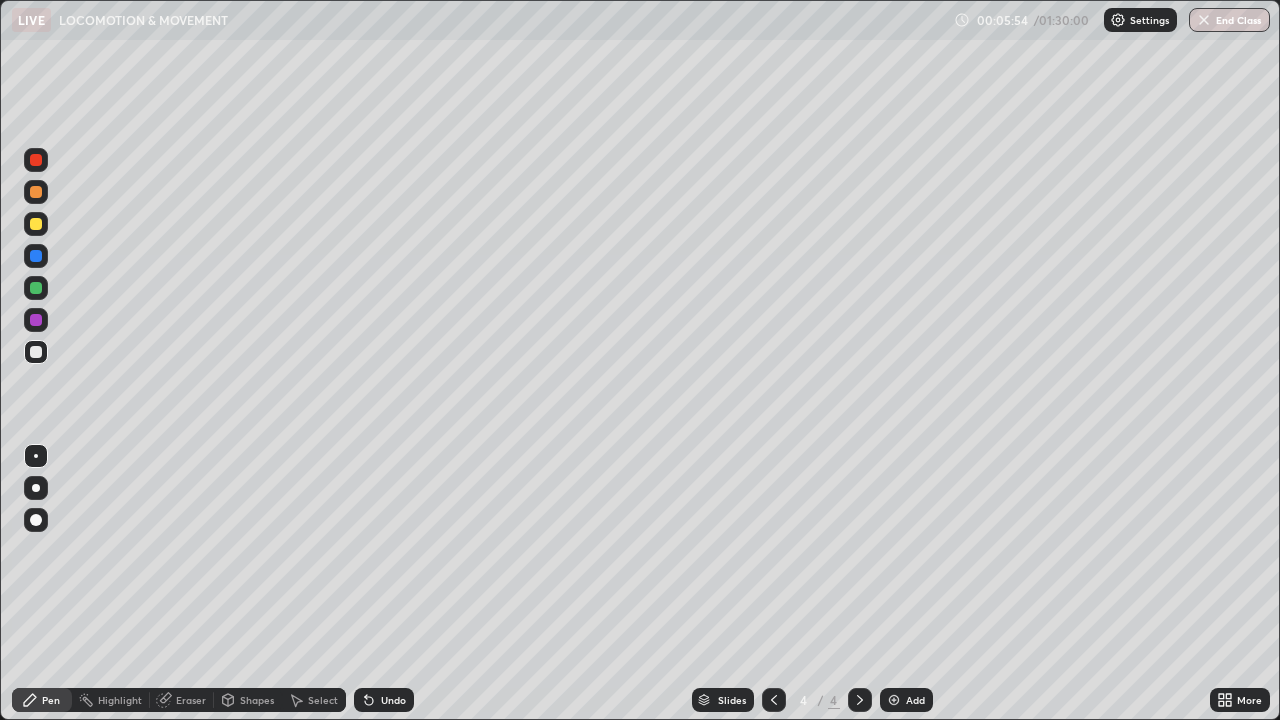 click at bounding box center (36, 288) 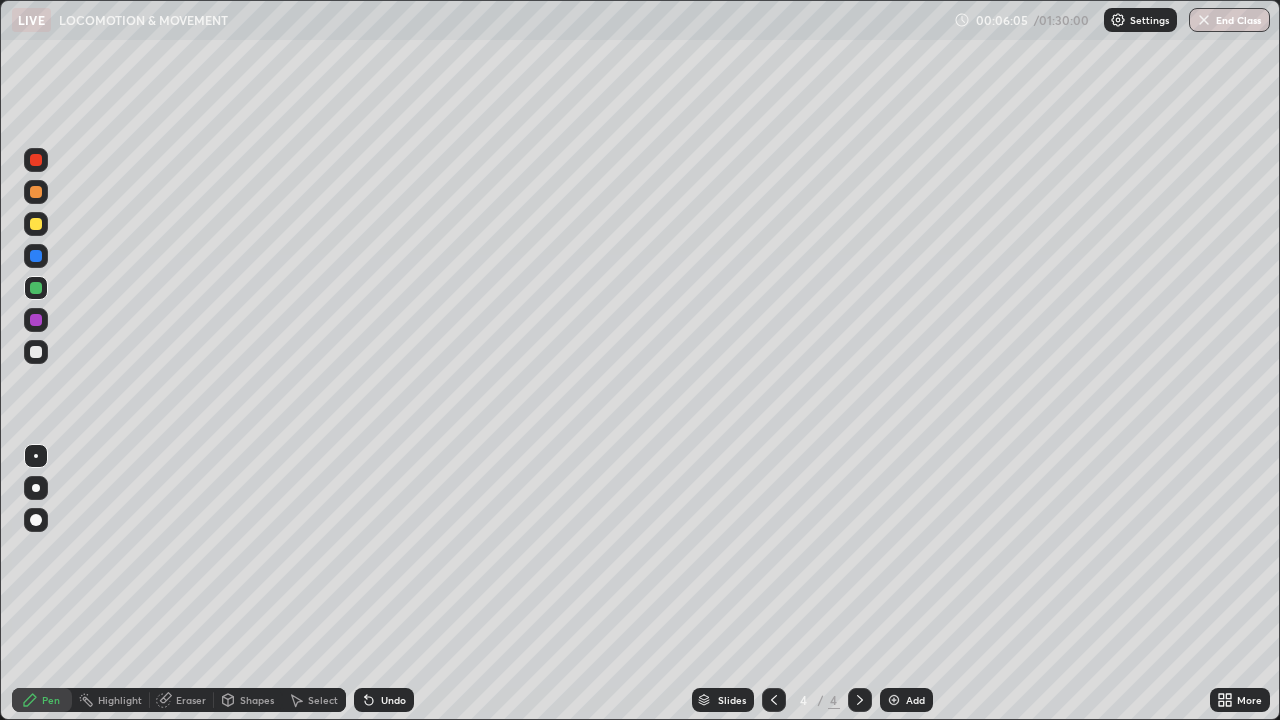 click at bounding box center [36, 352] 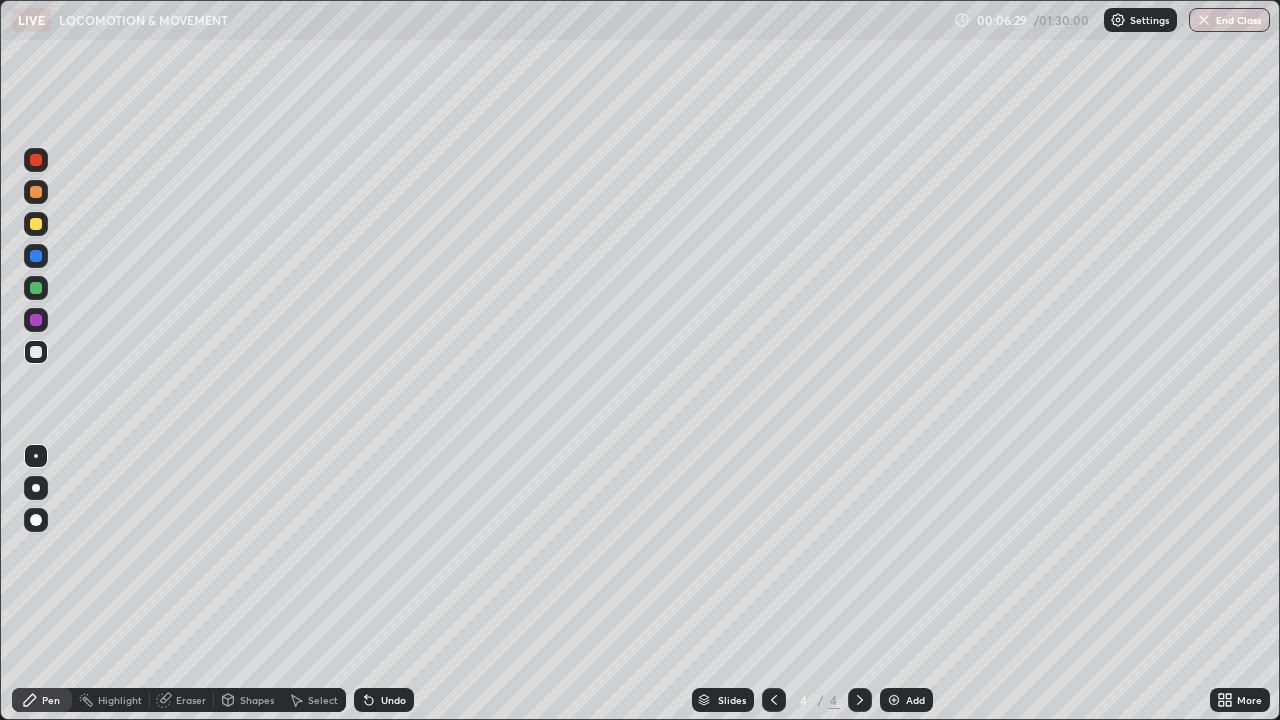 click at bounding box center [36, 256] 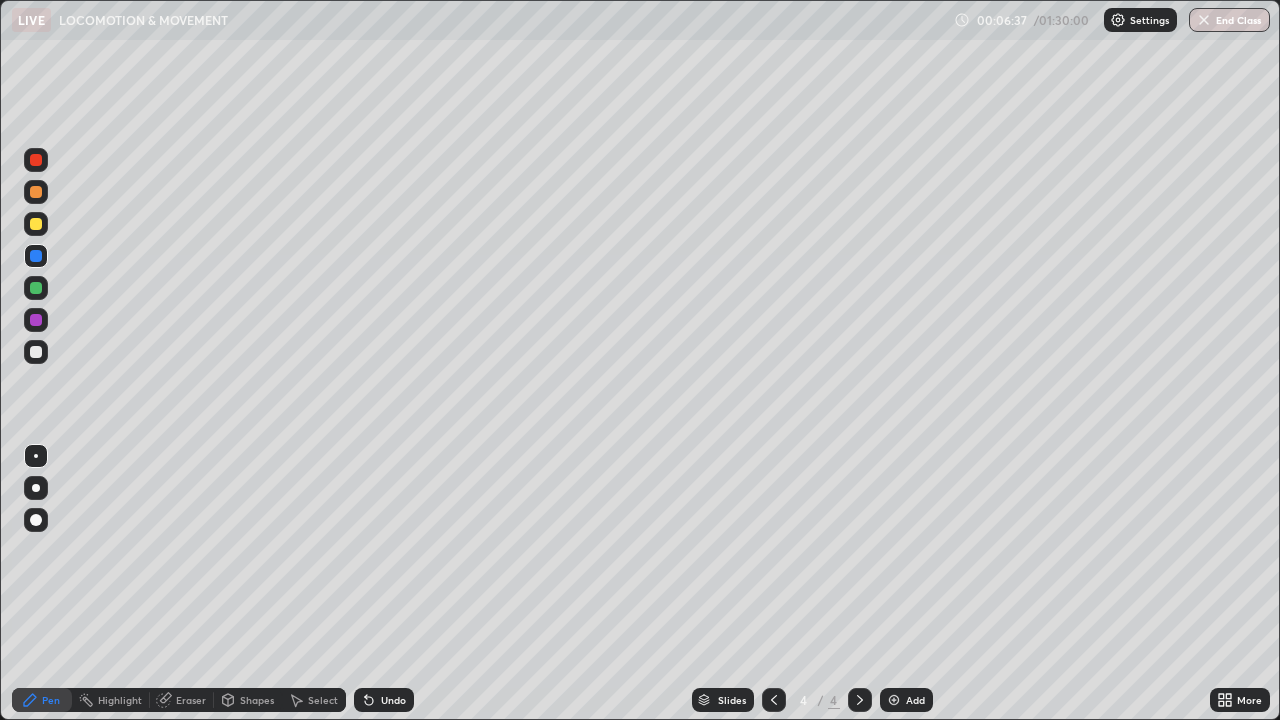 click at bounding box center [36, 288] 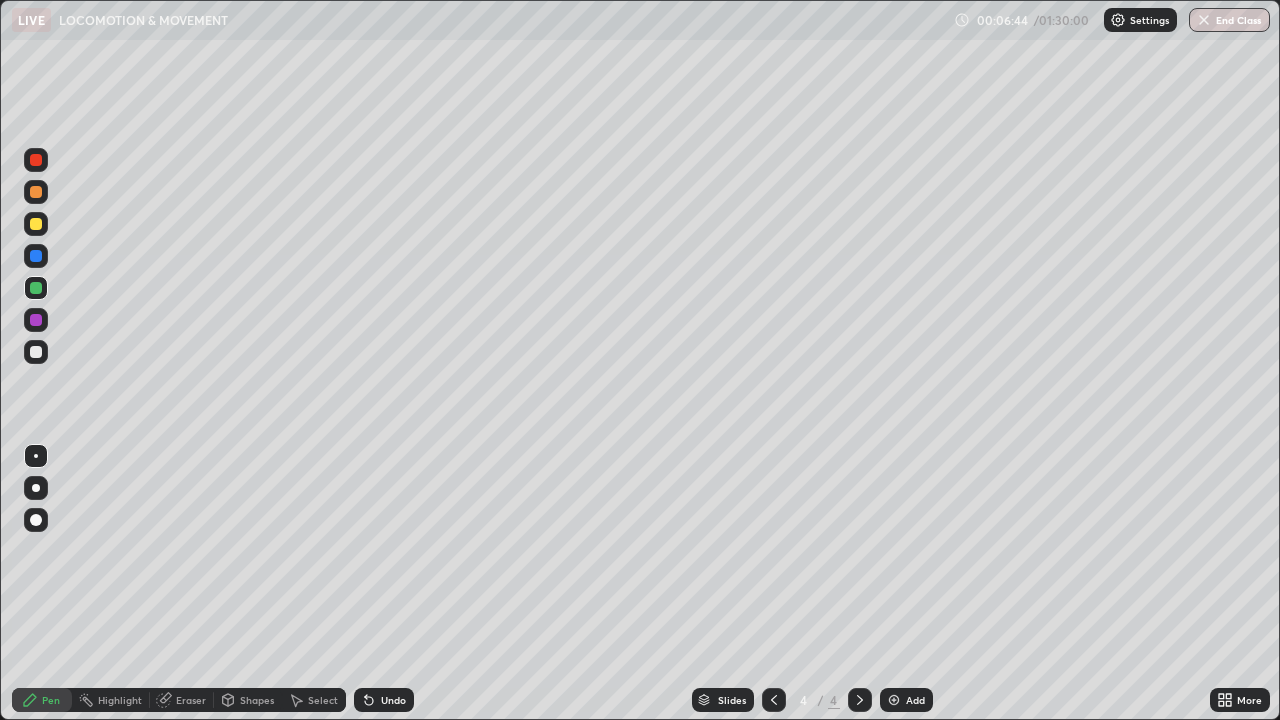 click on "Eraser" at bounding box center (191, 700) 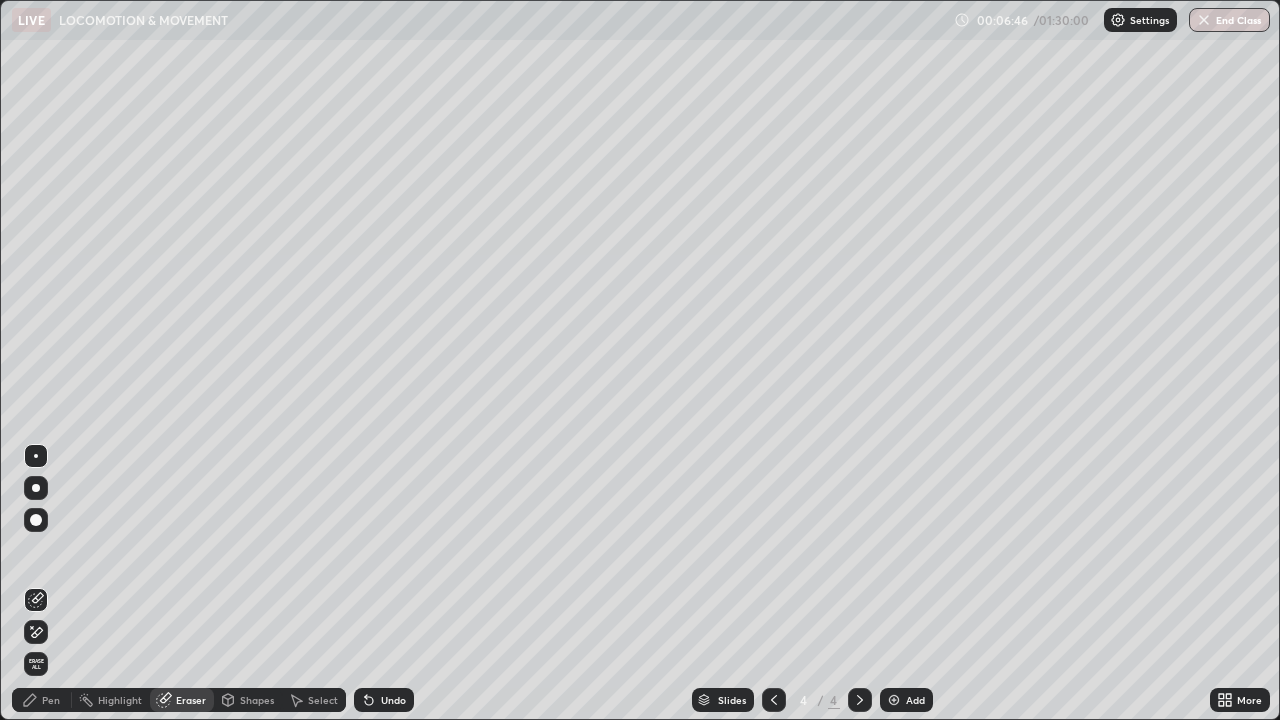 click on "Pen" at bounding box center (42, 700) 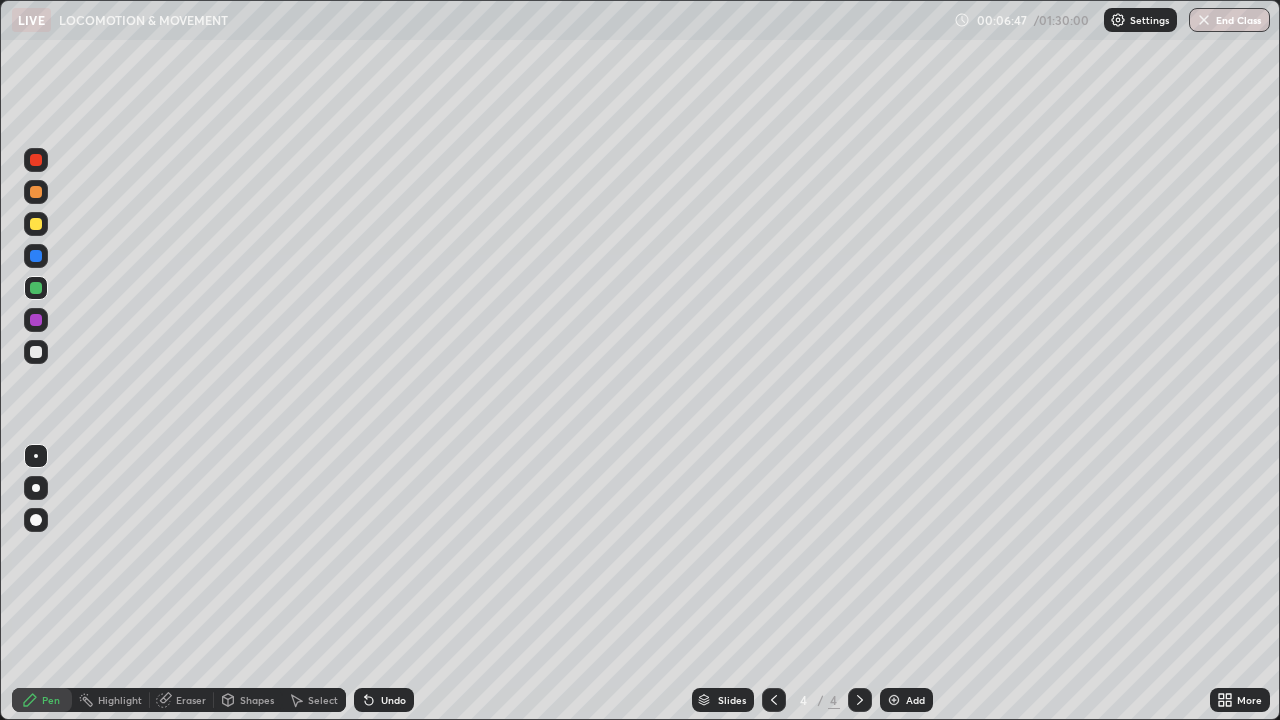click at bounding box center (36, 352) 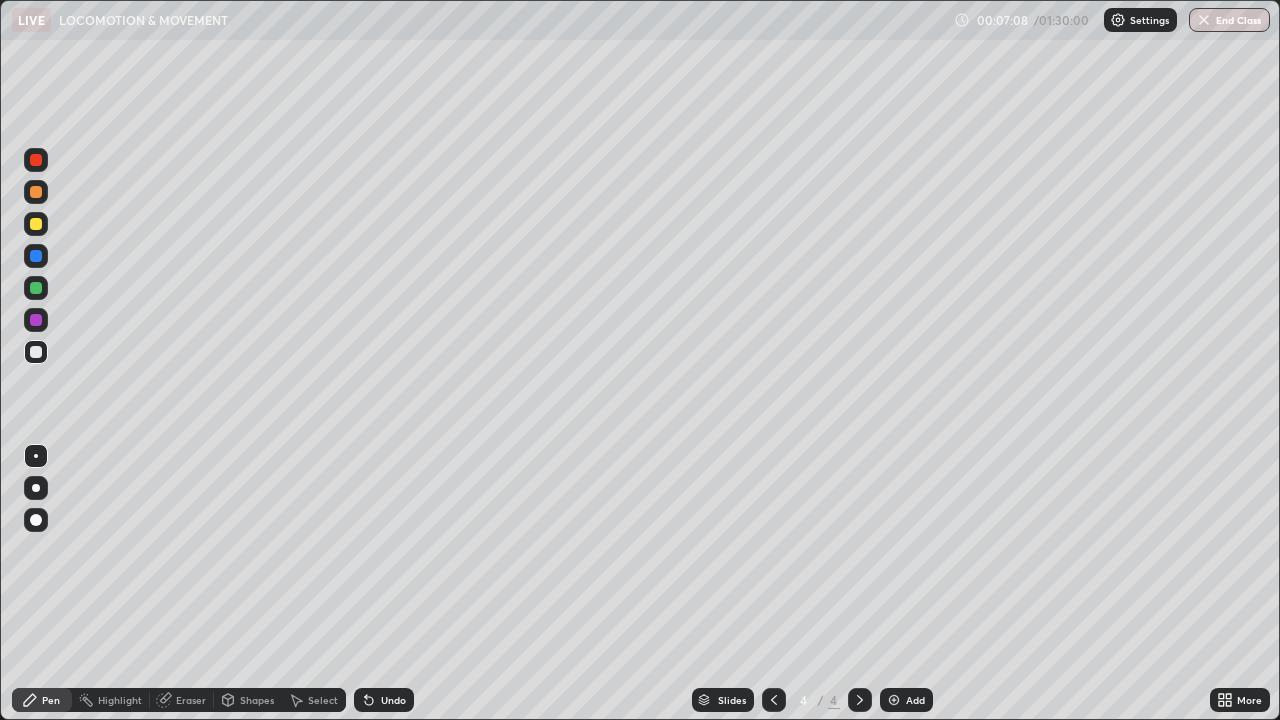 click on "Eraser" at bounding box center [191, 700] 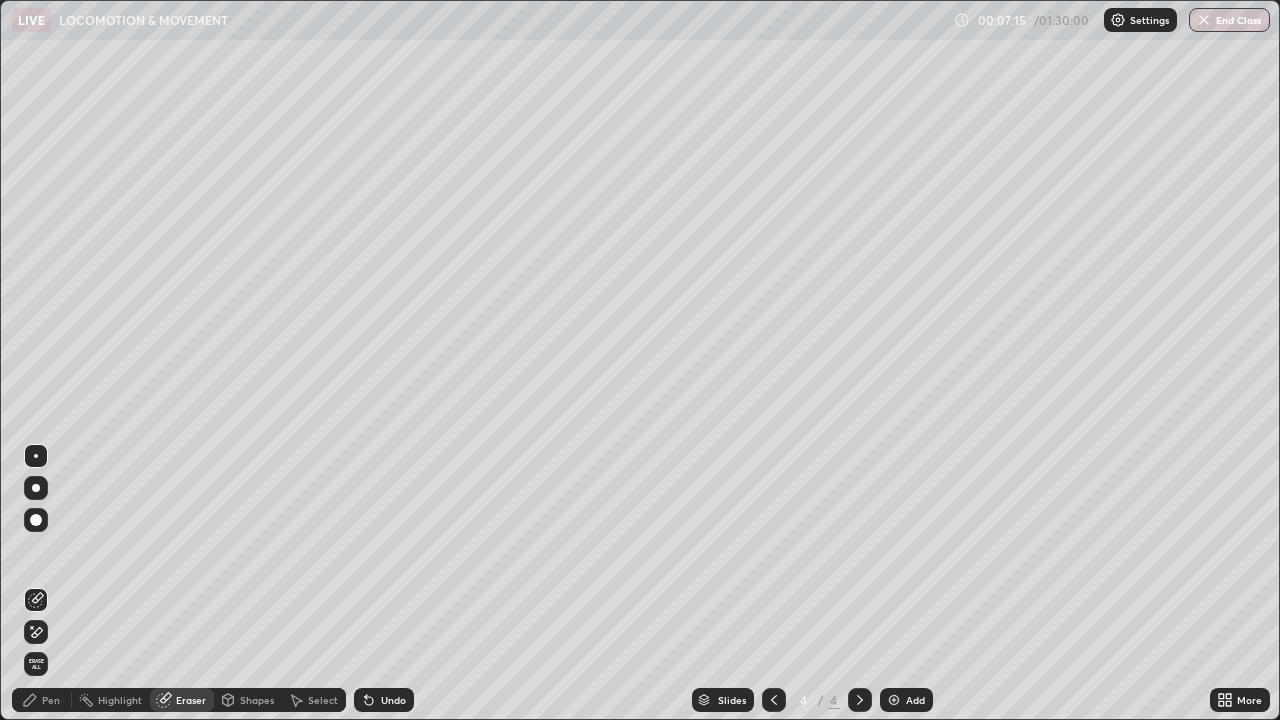click on "Pen" at bounding box center (42, 700) 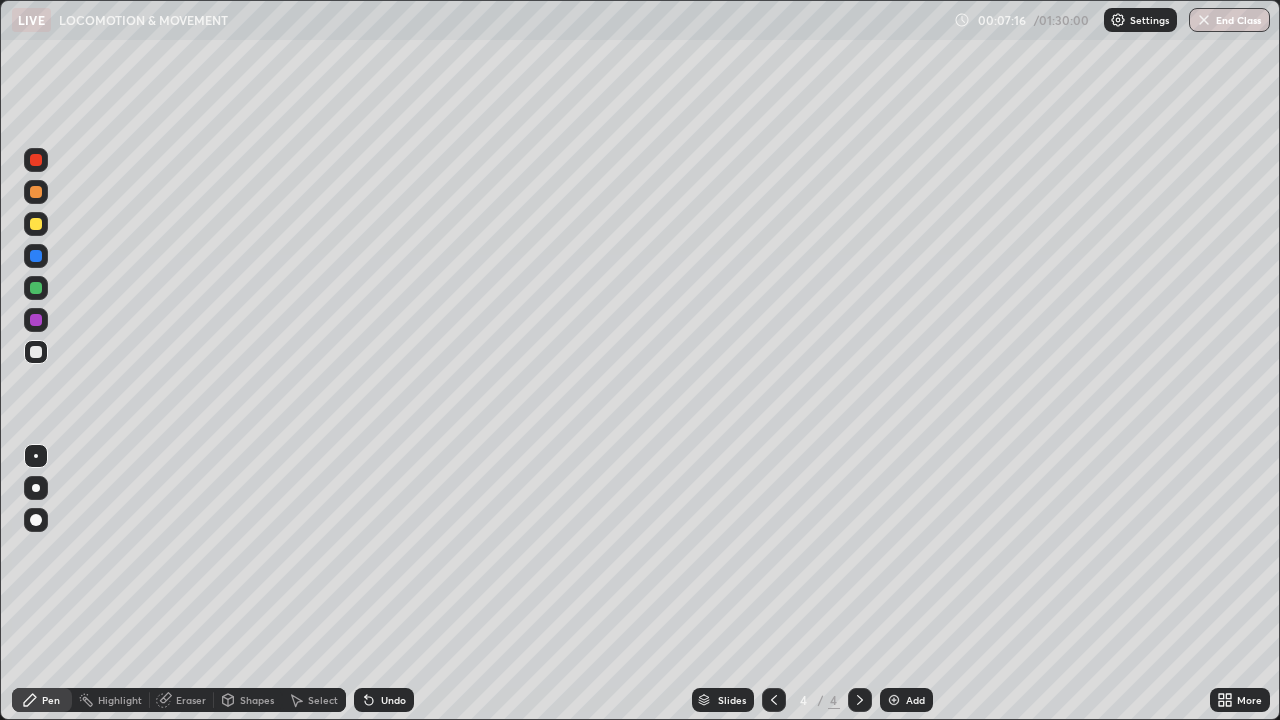 click at bounding box center (36, 224) 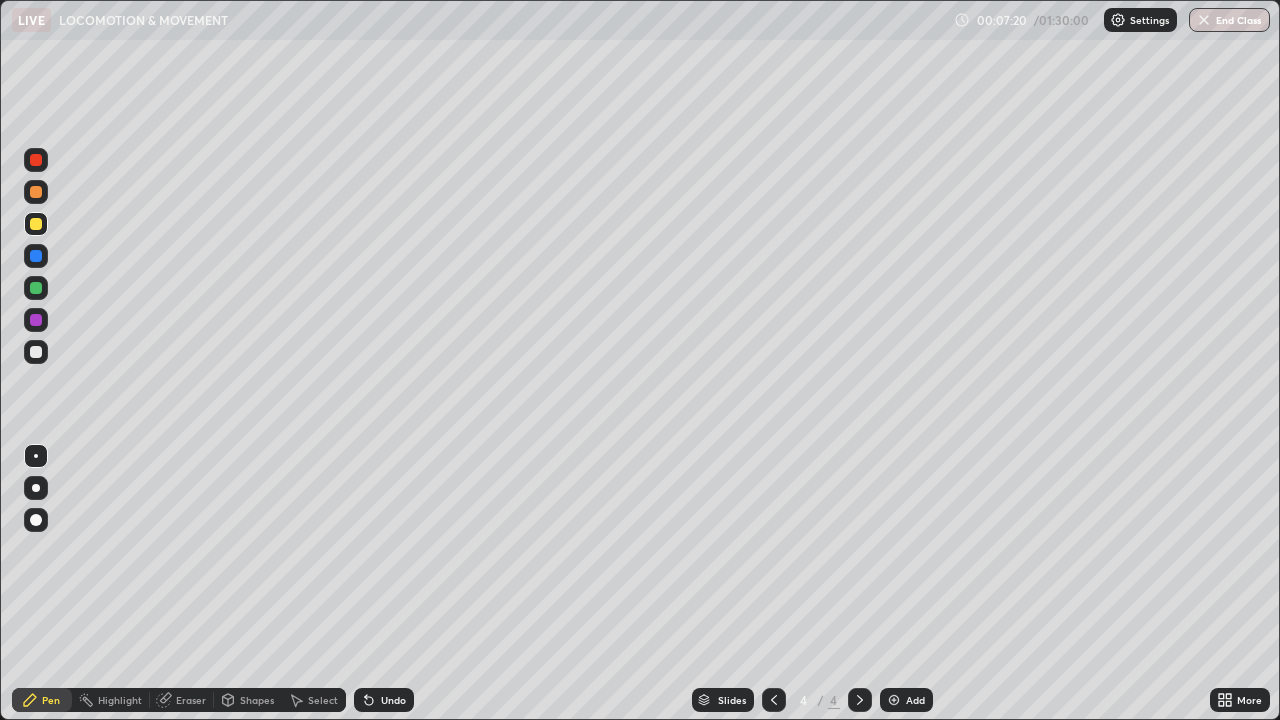 click at bounding box center (36, 288) 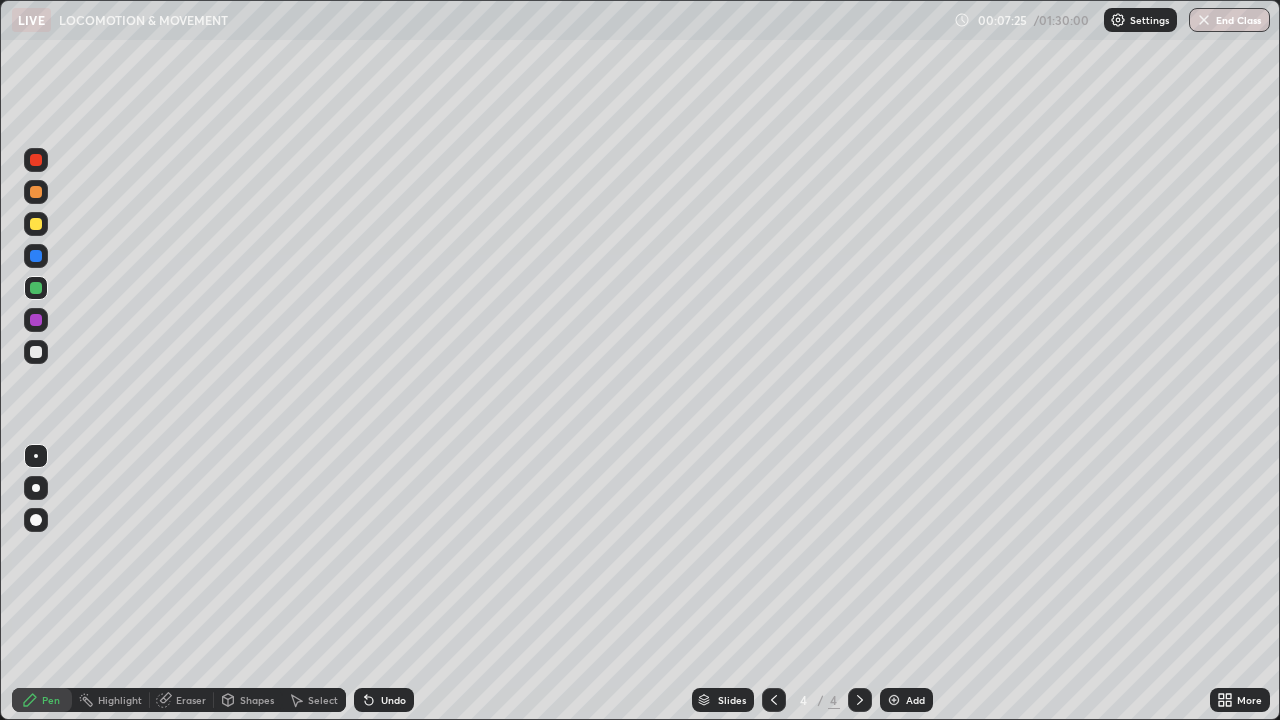 click on "Eraser" at bounding box center [191, 700] 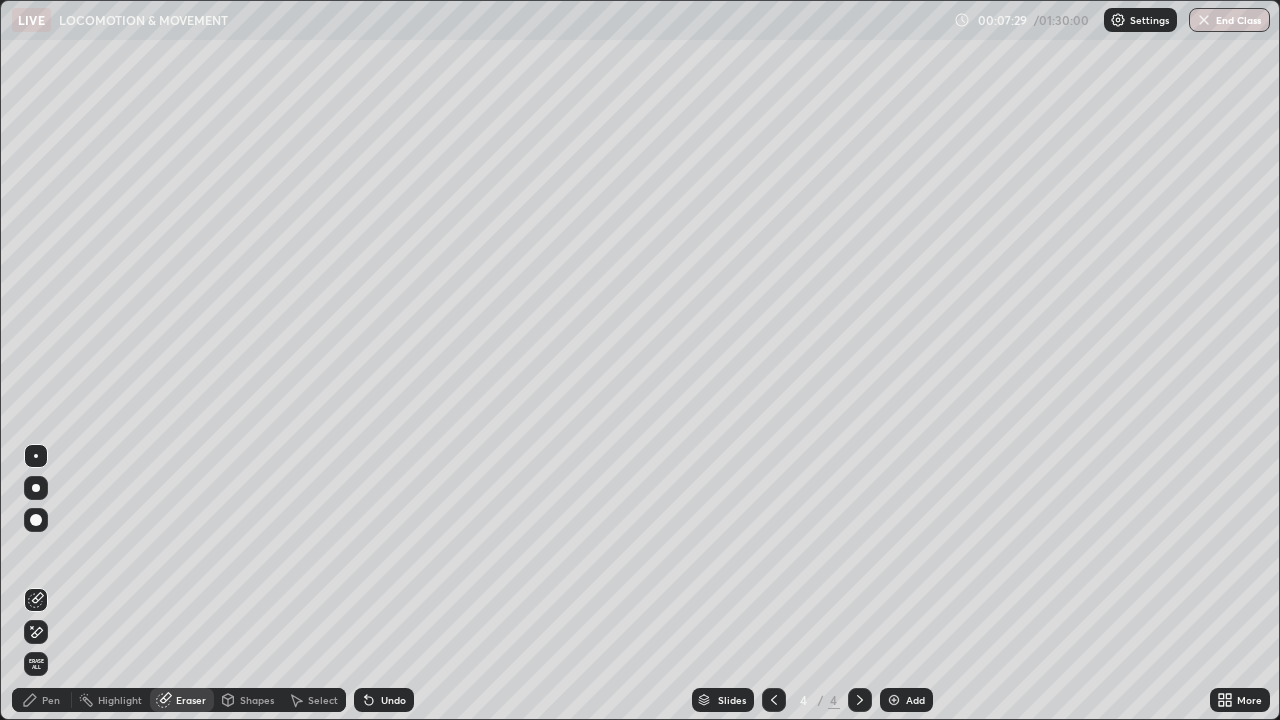 click at bounding box center (36, 520) 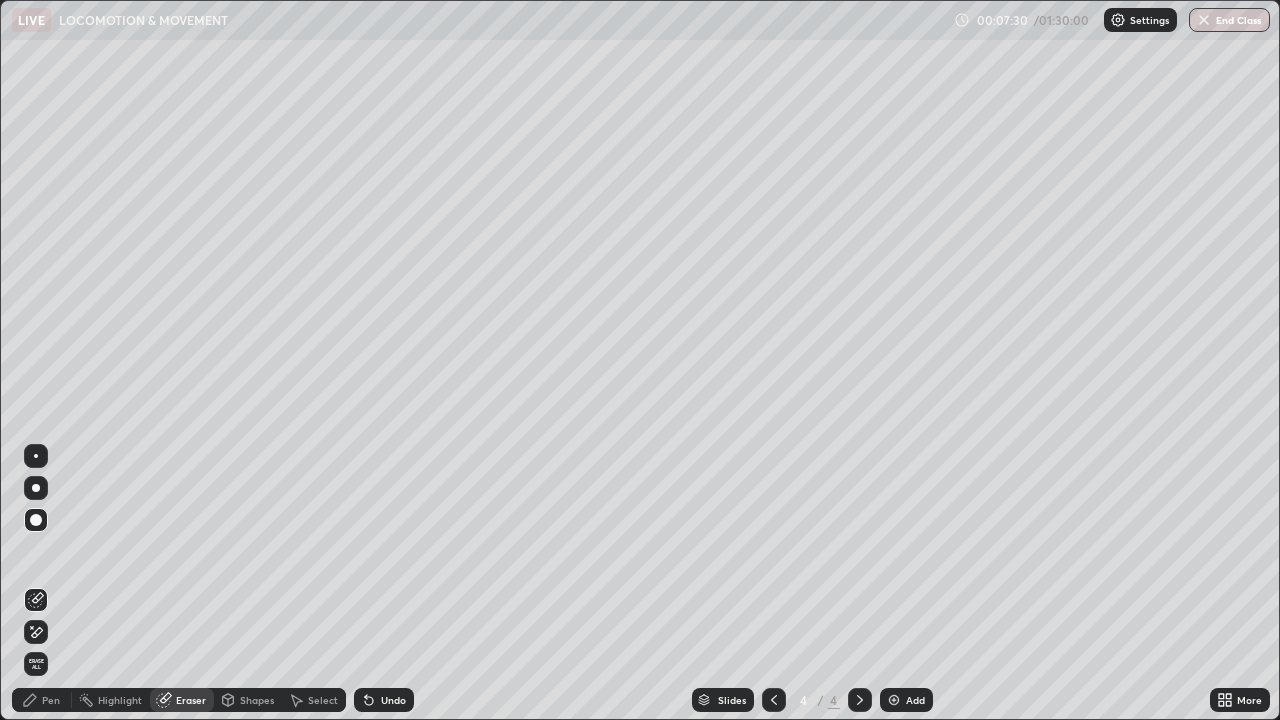 click 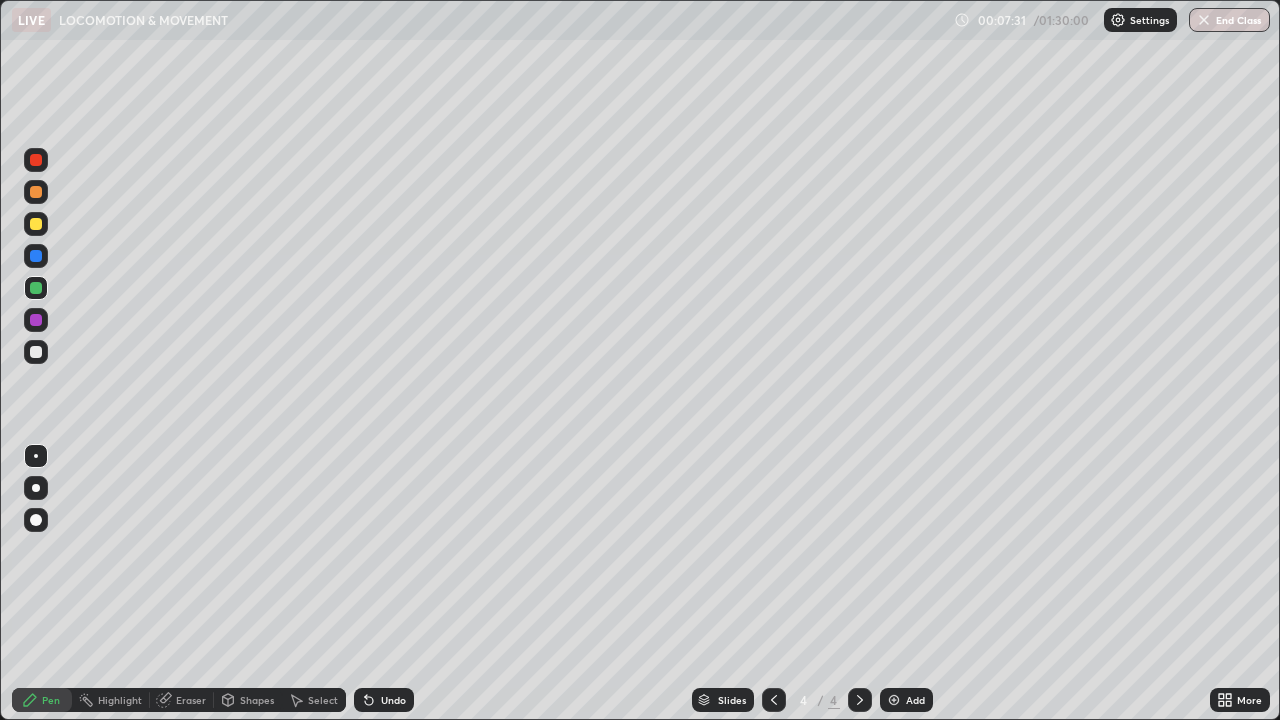 click at bounding box center [36, 352] 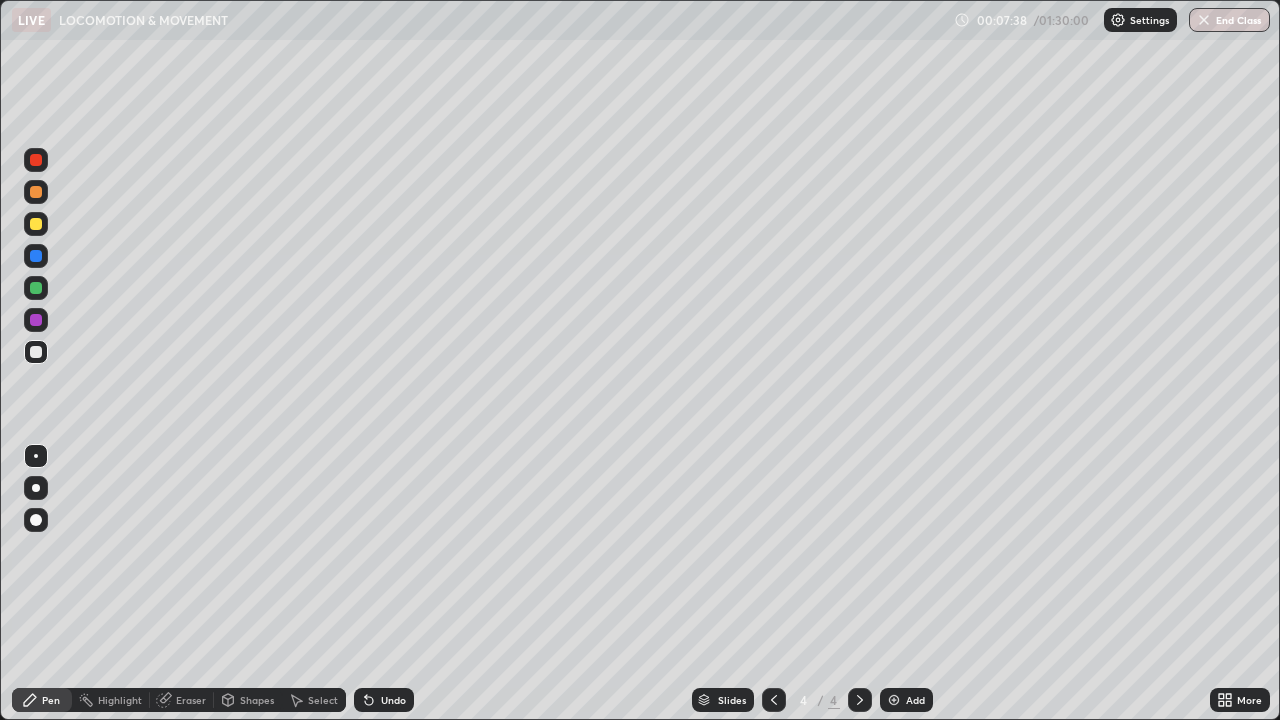 click at bounding box center (36, 256) 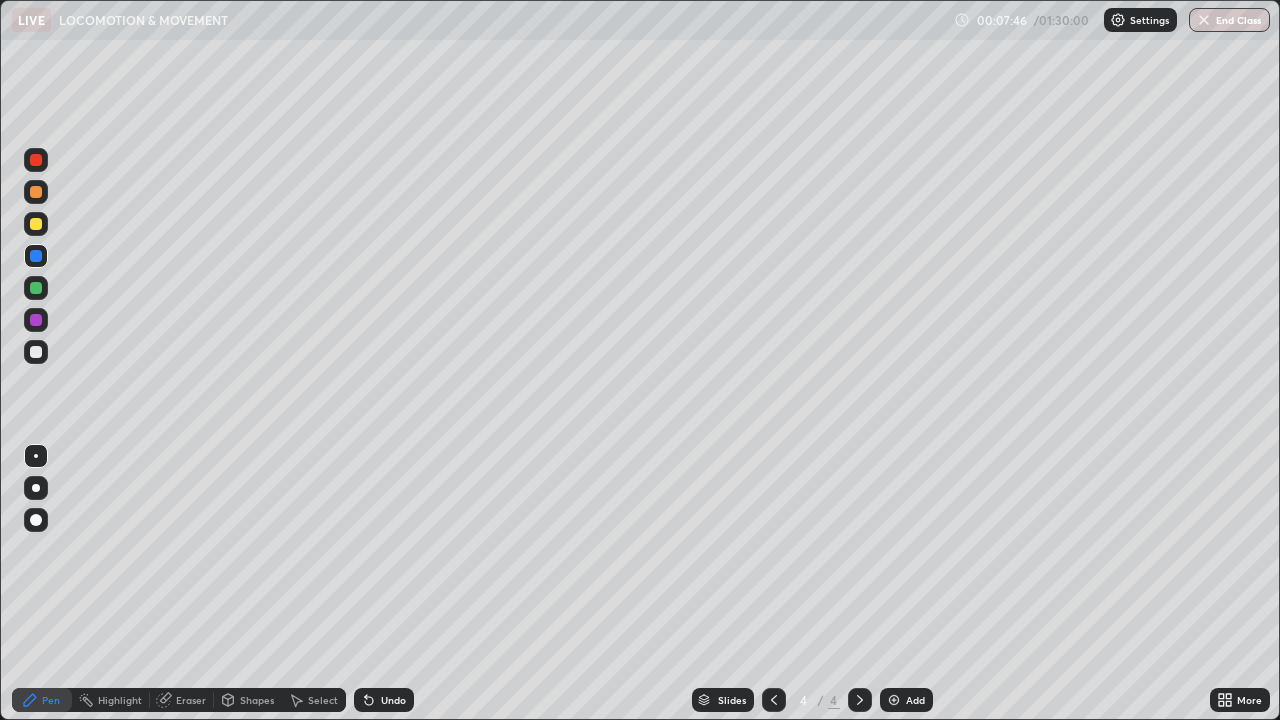 click at bounding box center (36, 352) 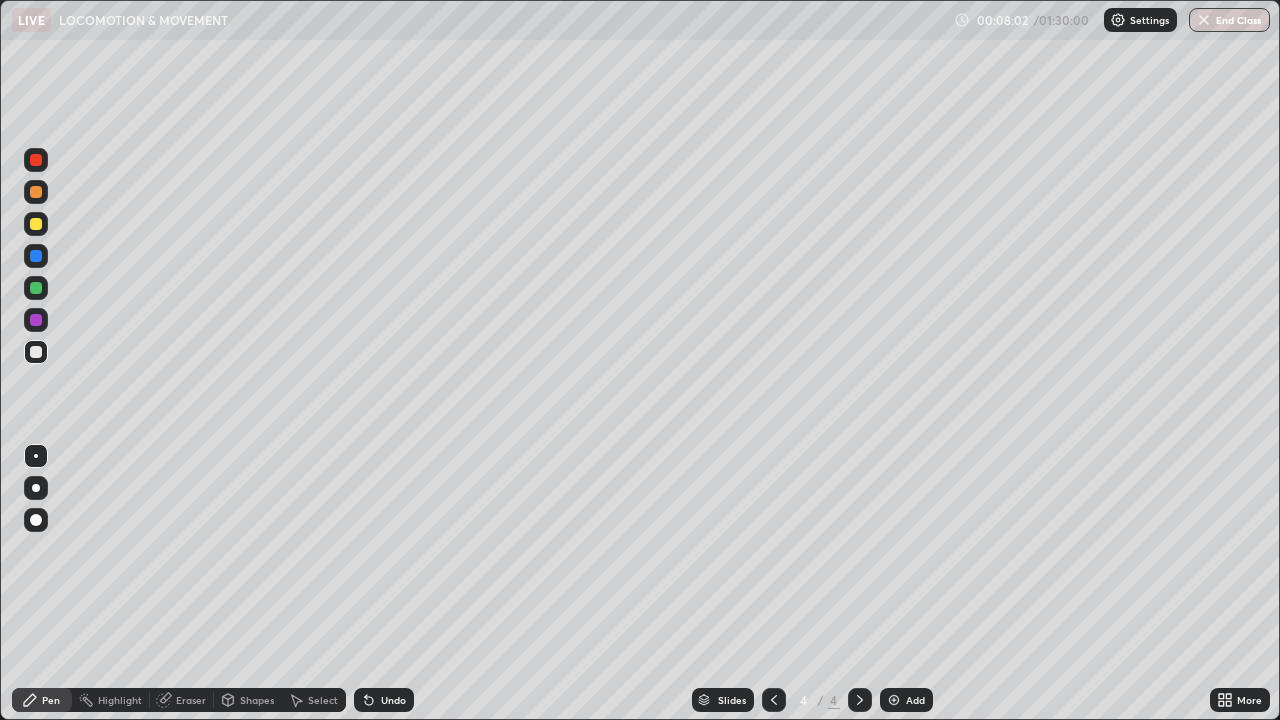 click at bounding box center [36, 224] 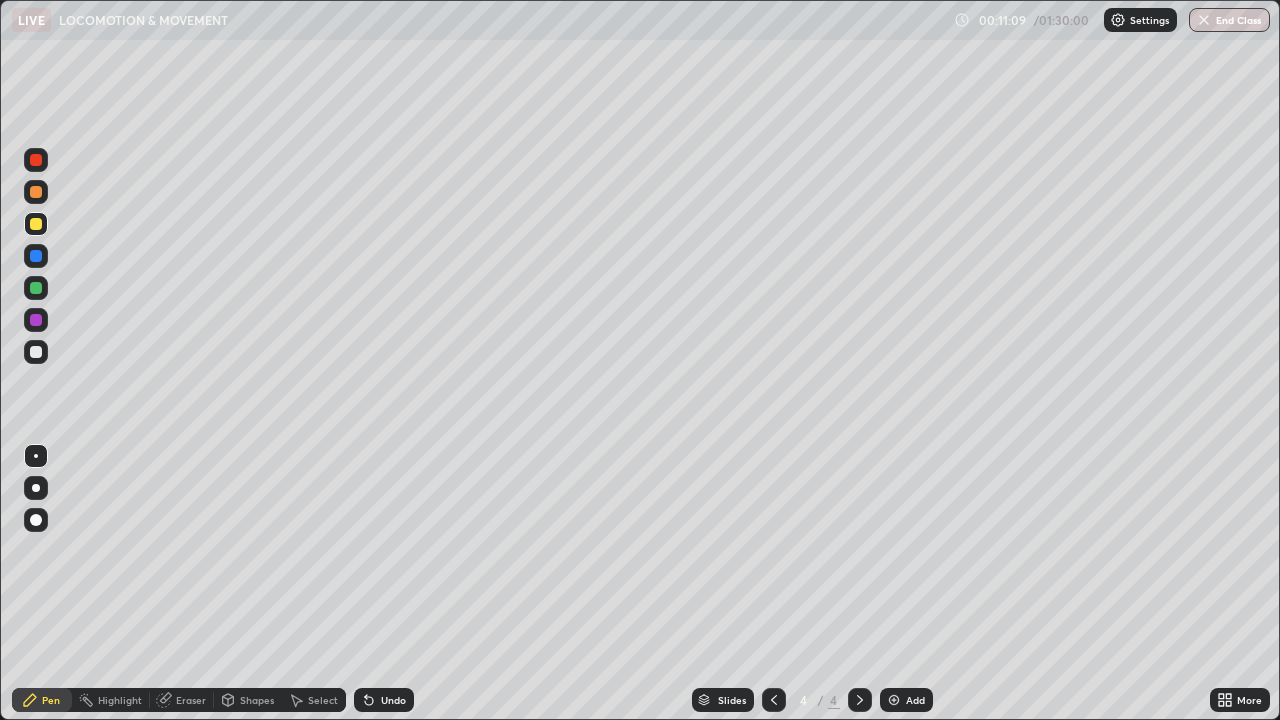 click on "Add" at bounding box center (915, 700) 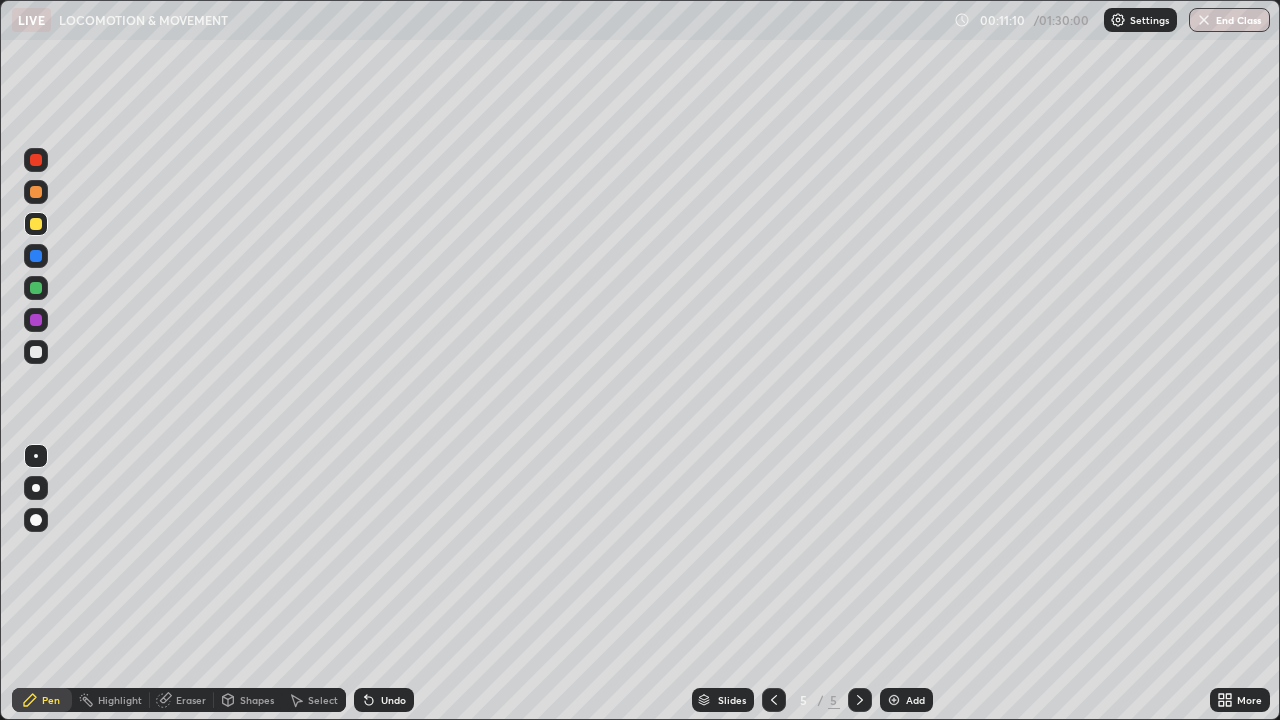 click at bounding box center (36, 160) 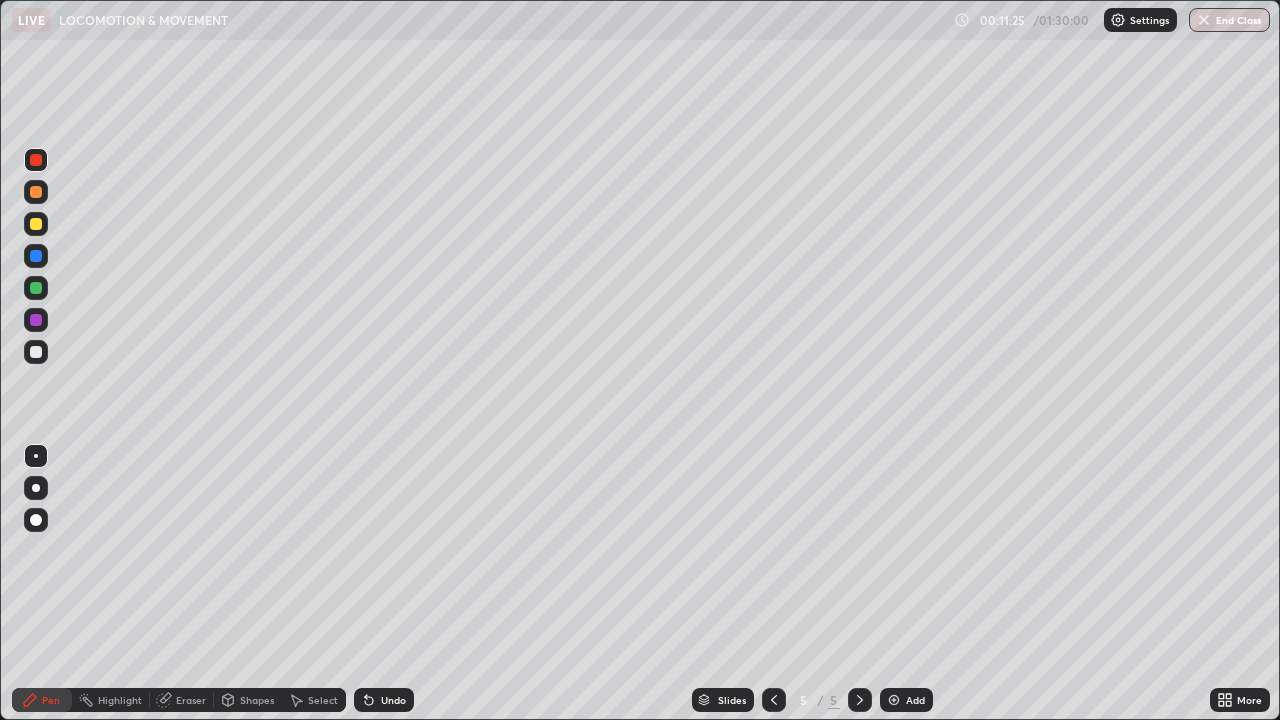 click on "Eraser" at bounding box center [191, 700] 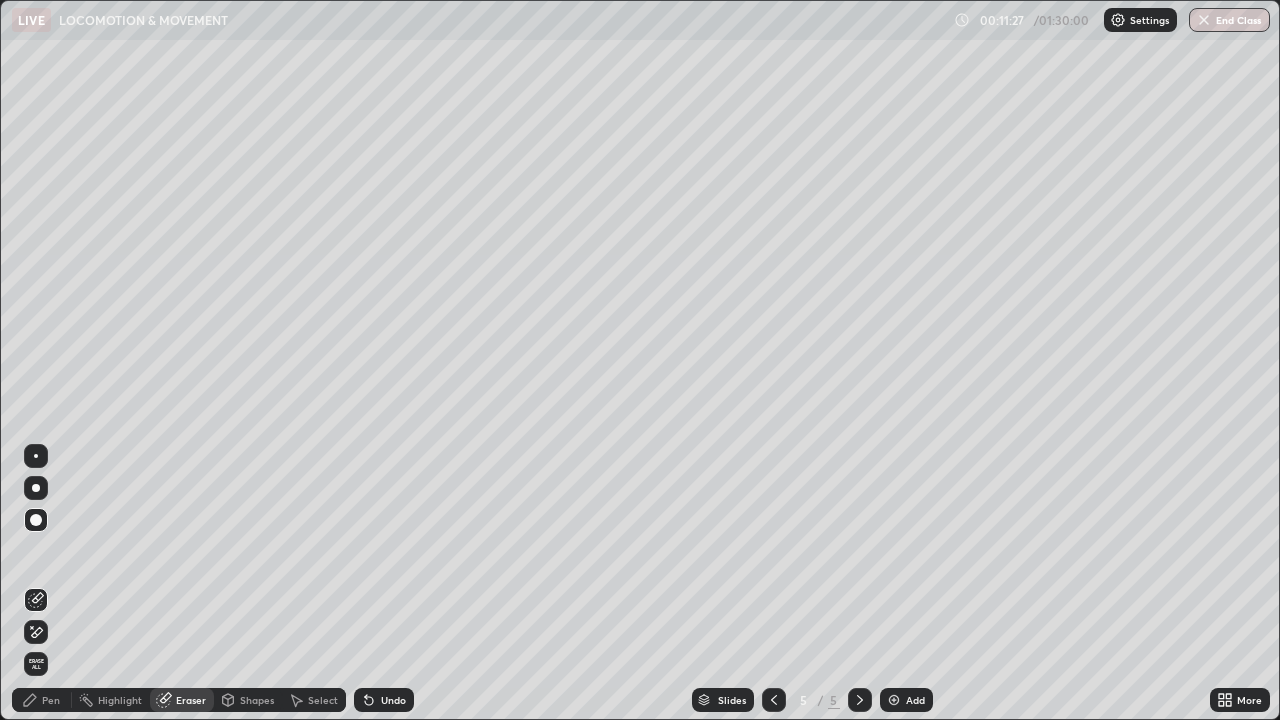 click on "Pen" at bounding box center [51, 700] 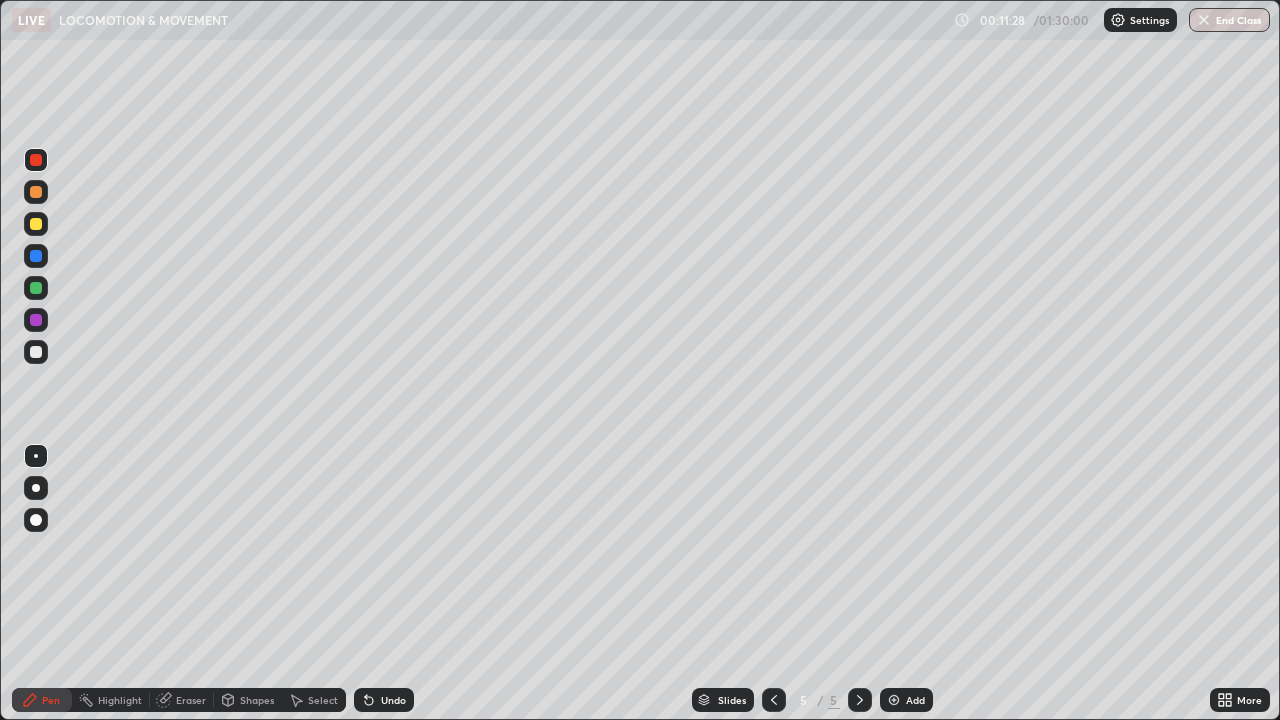 click at bounding box center (36, 352) 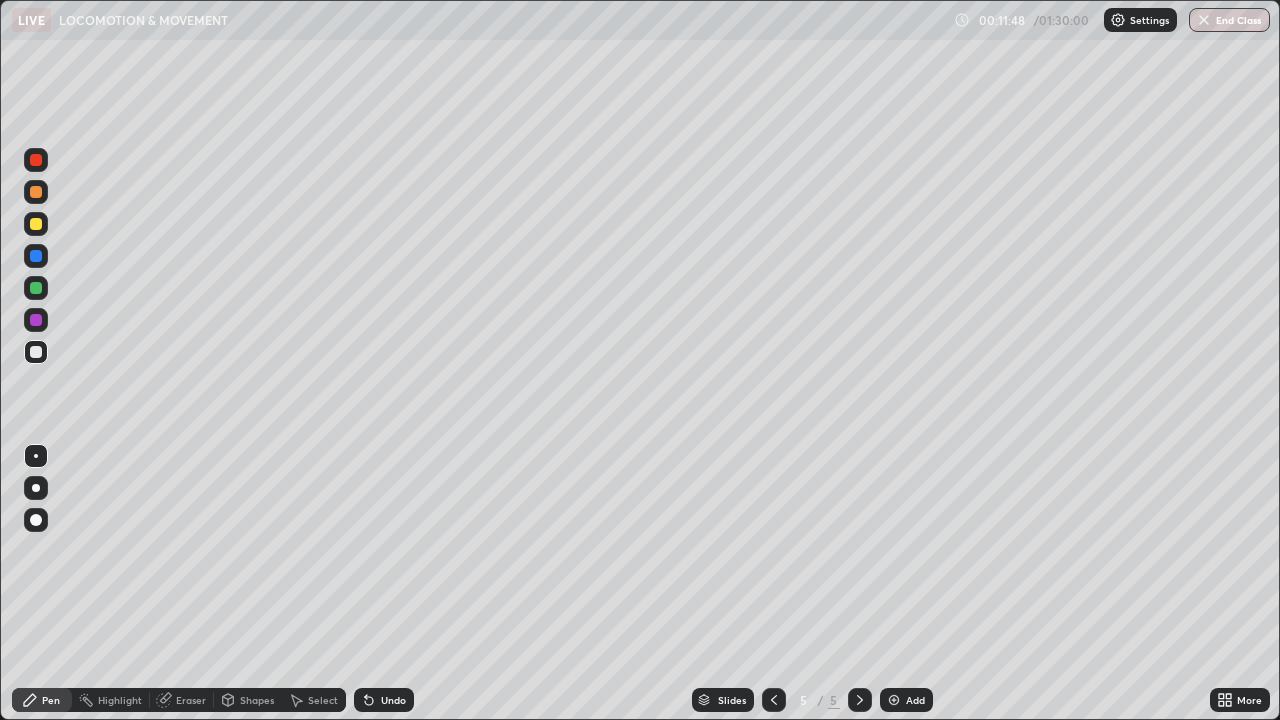 click at bounding box center (36, 288) 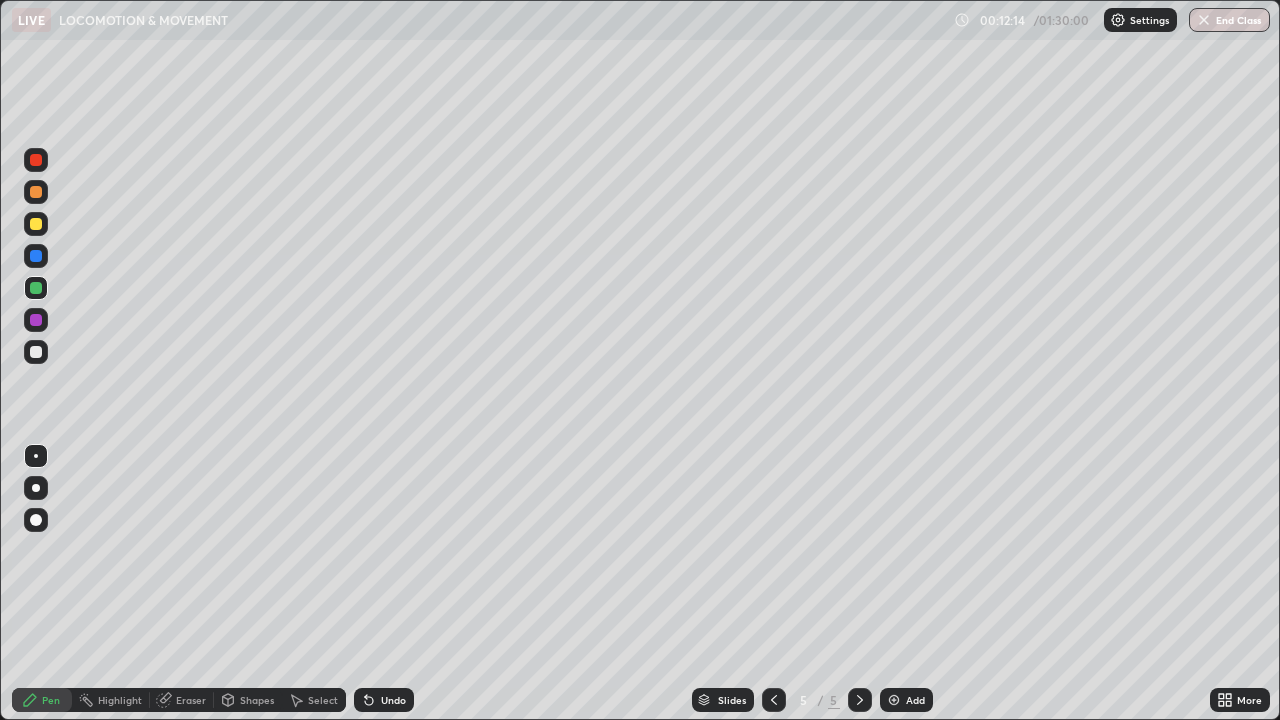 click at bounding box center [36, 288] 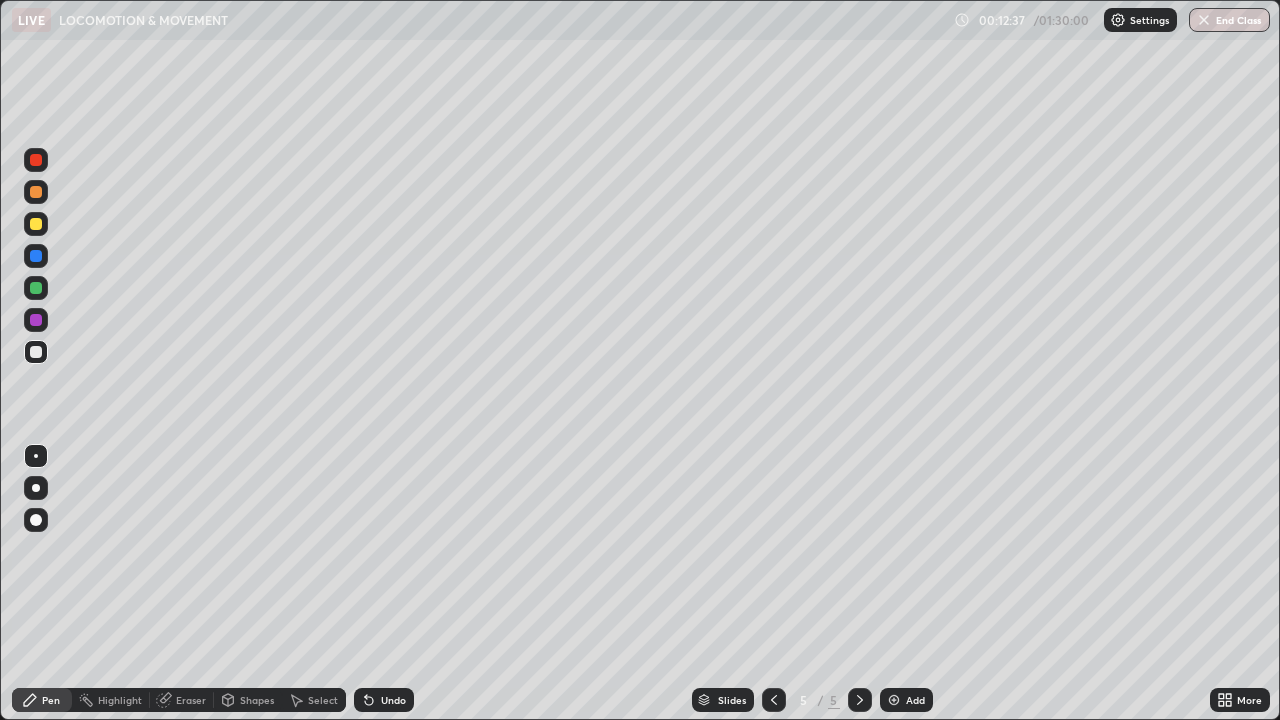 click at bounding box center (36, 352) 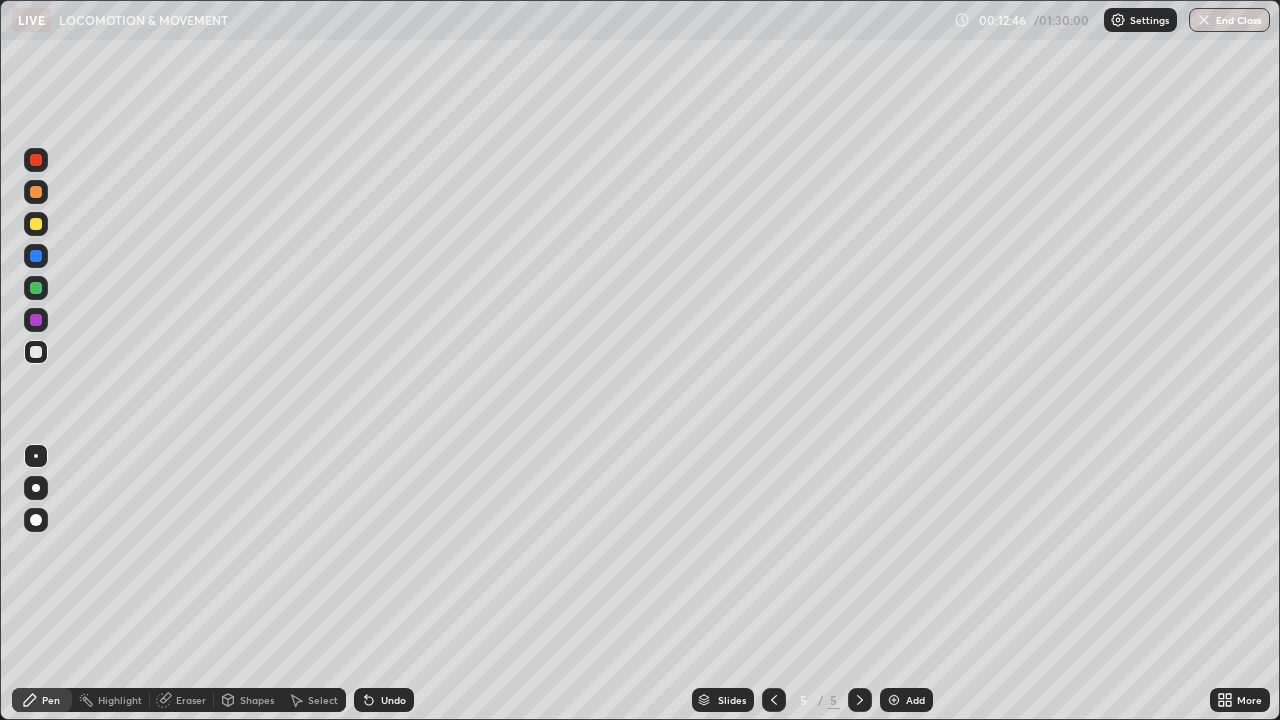 click on "Undo" at bounding box center [393, 700] 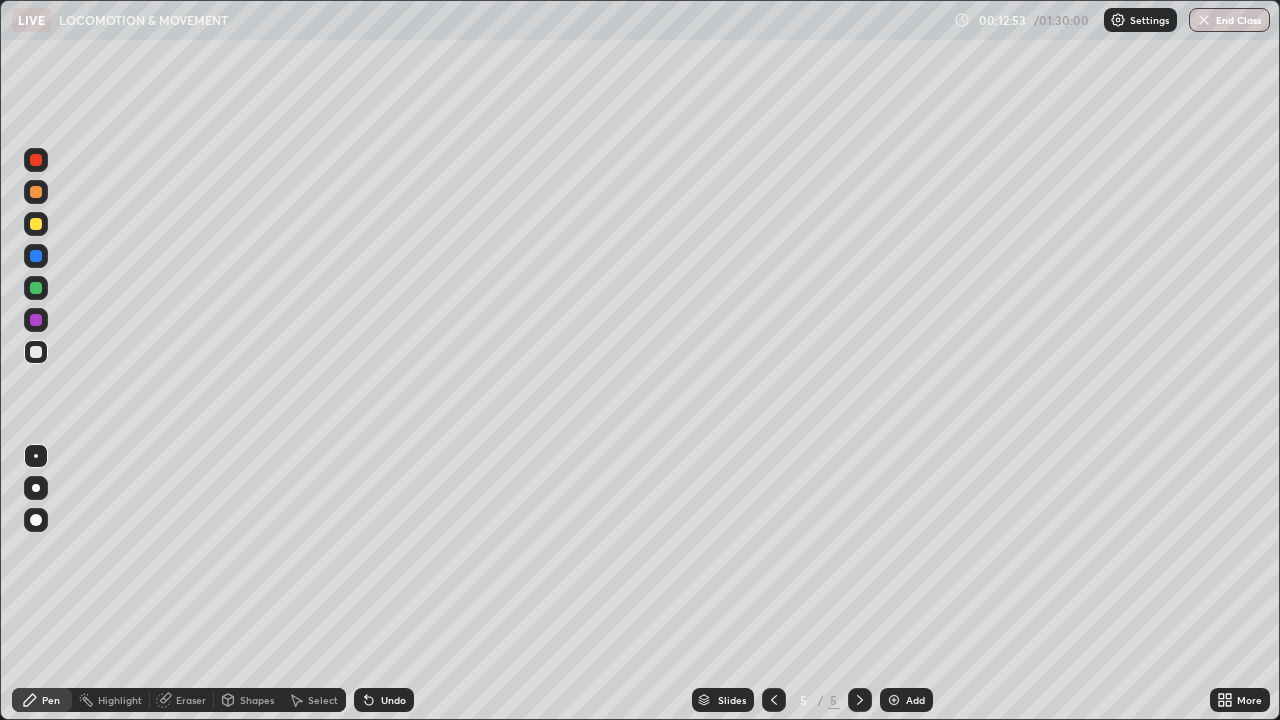 click at bounding box center [36, 256] 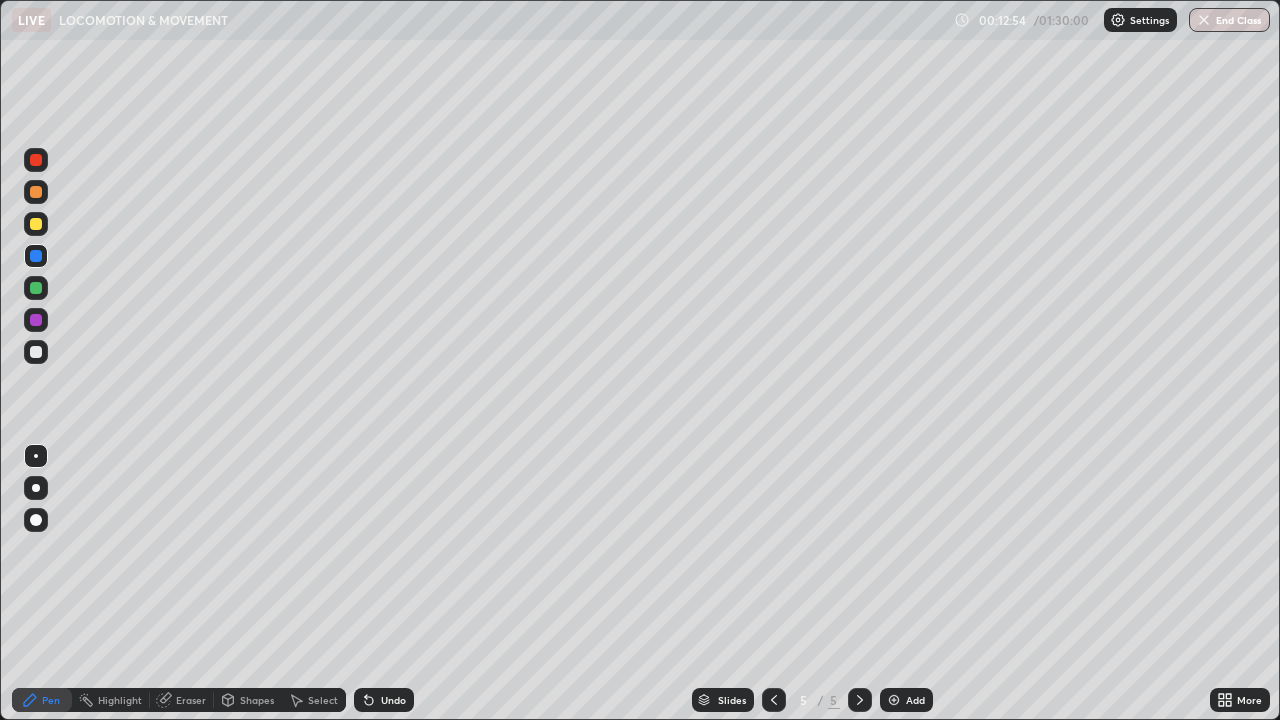 click at bounding box center (36, 224) 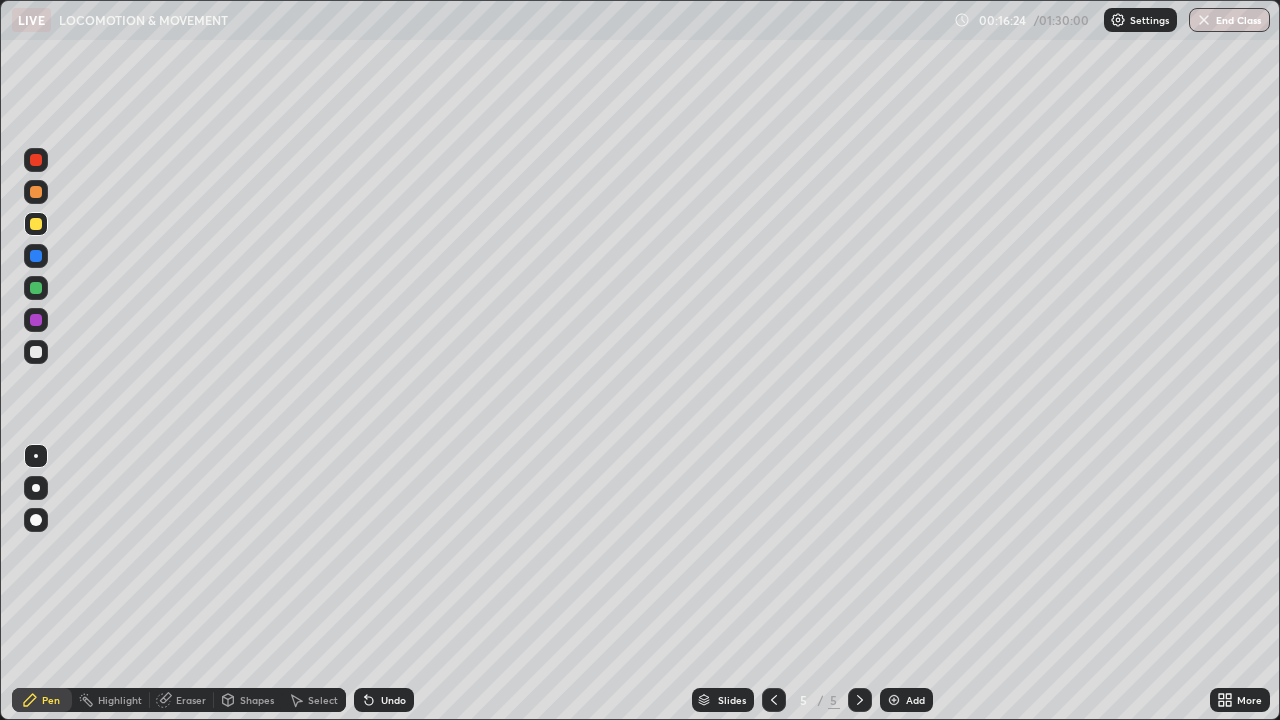 click at bounding box center (36, 256) 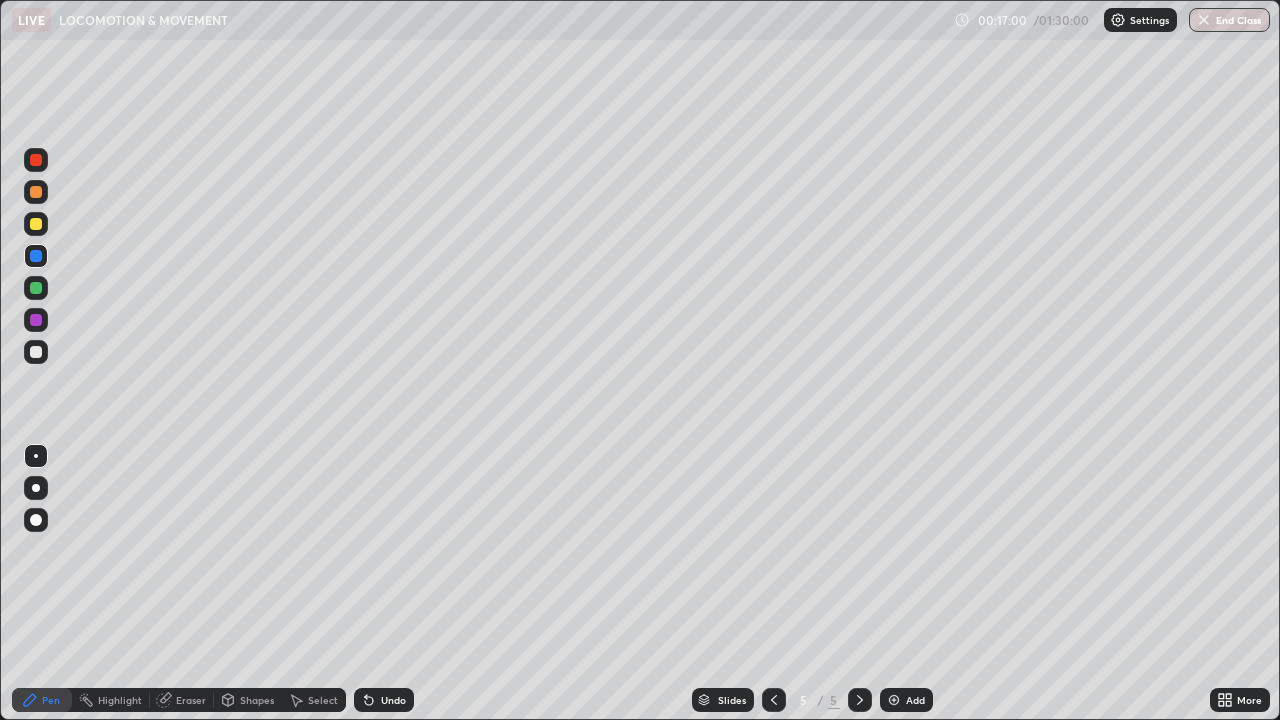 click at bounding box center (36, 352) 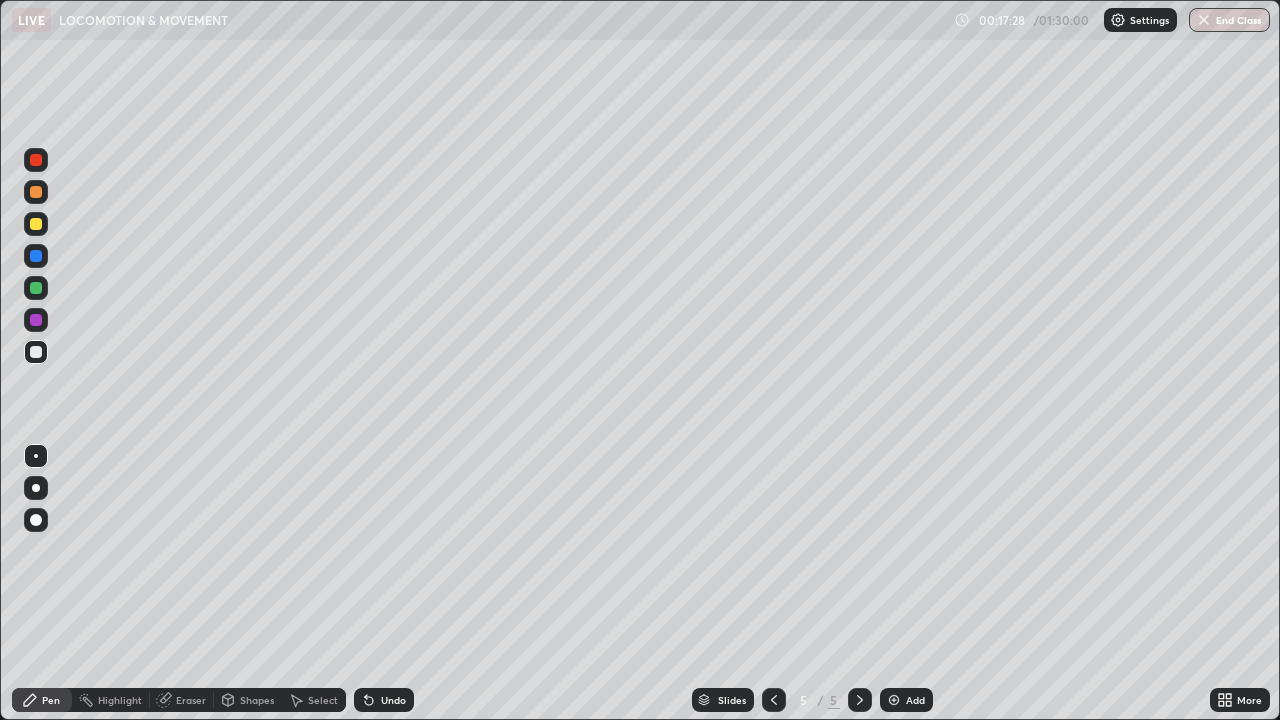 click at bounding box center [36, 224] 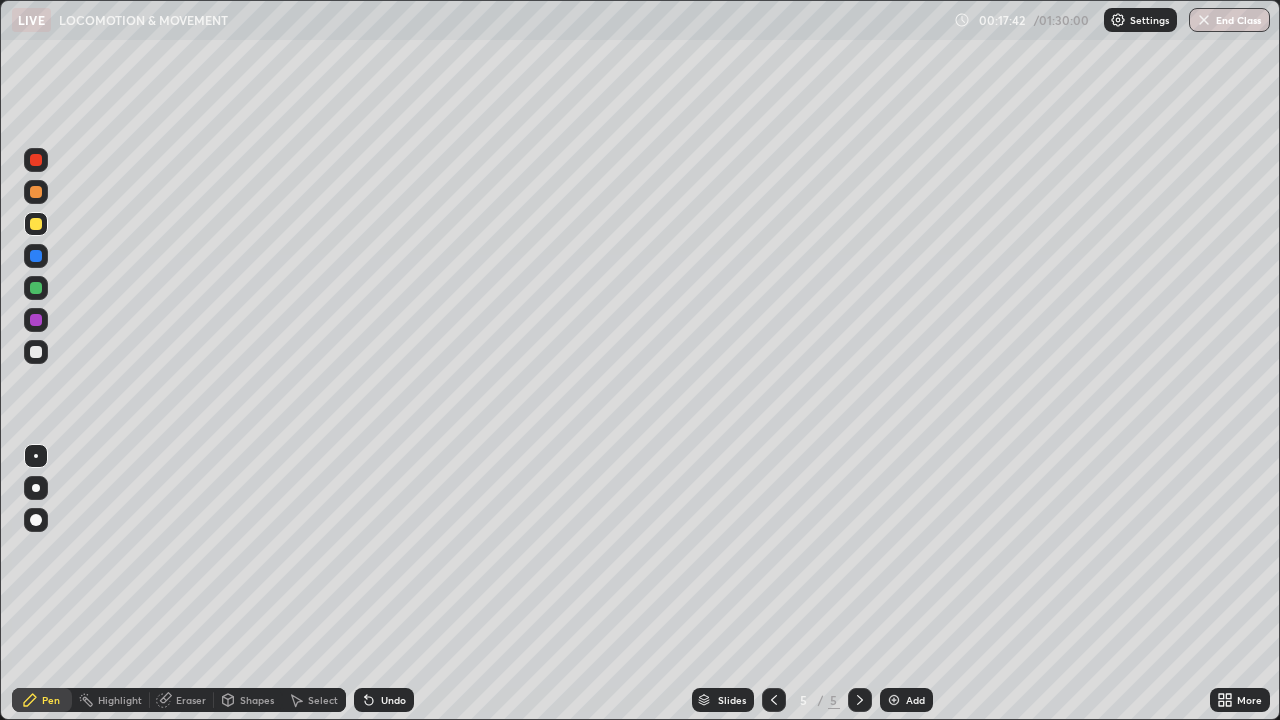 click at bounding box center [36, 320] 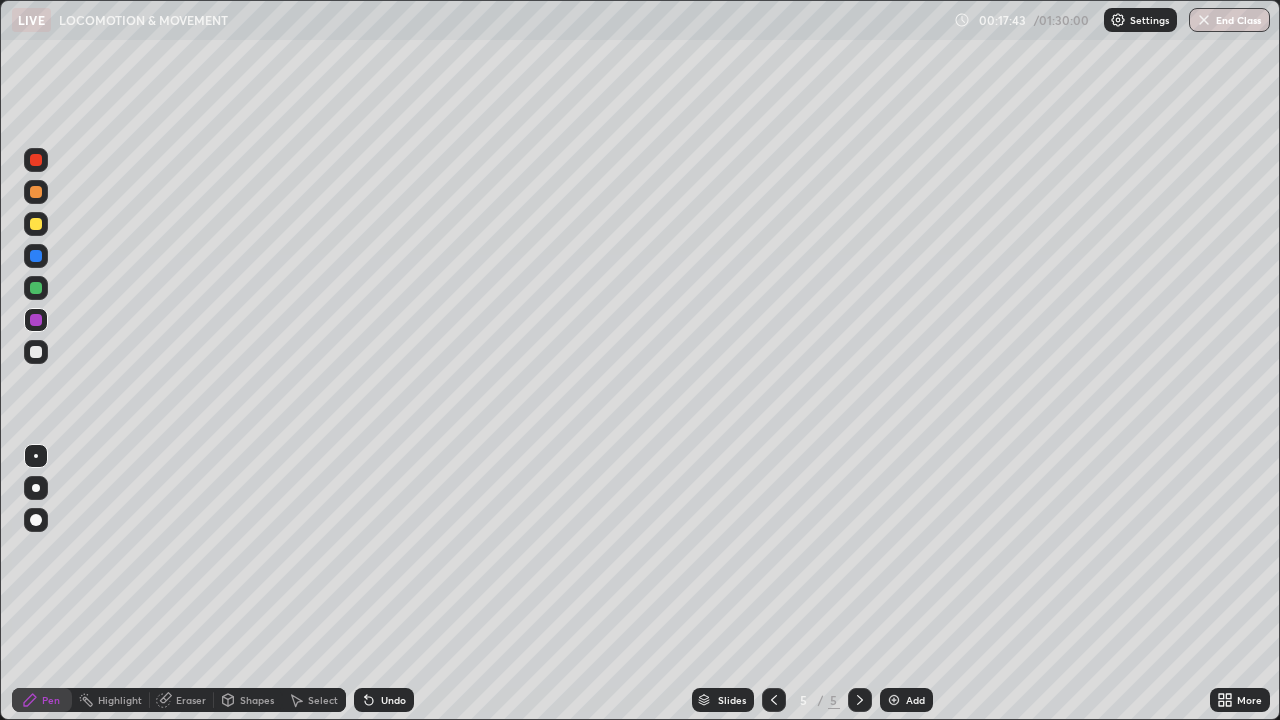 click at bounding box center (36, 352) 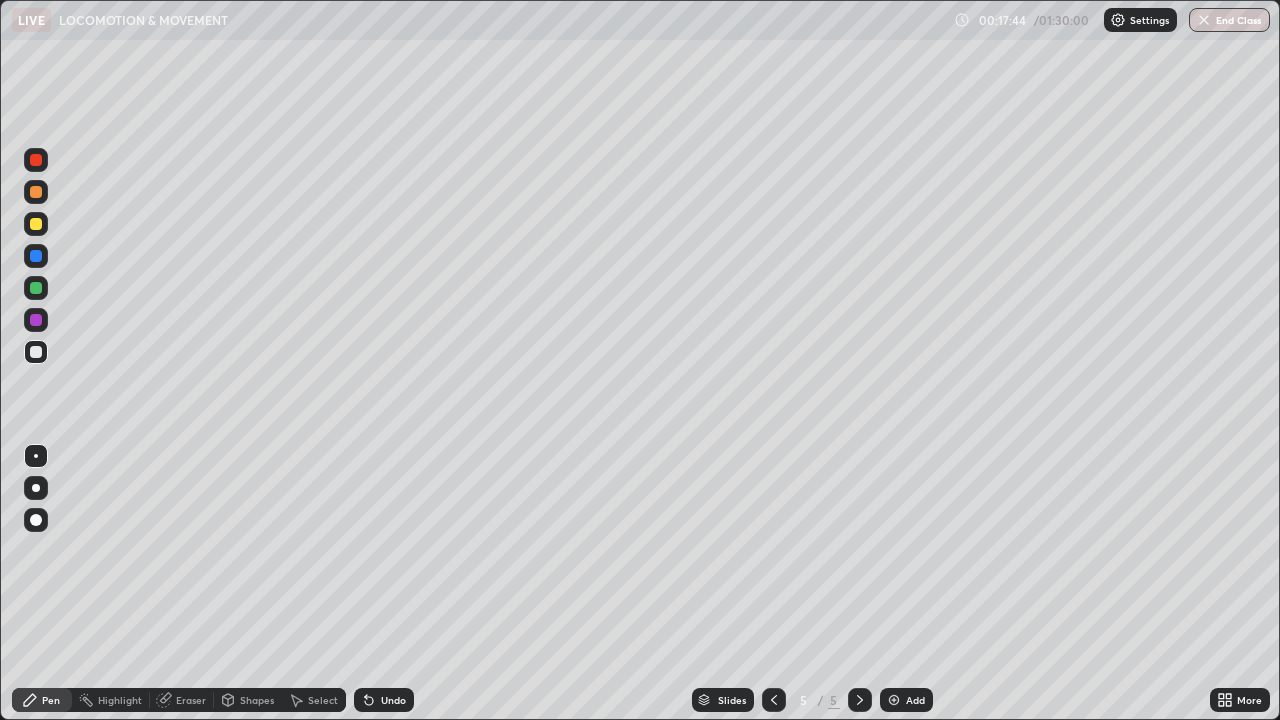 click at bounding box center (36, 256) 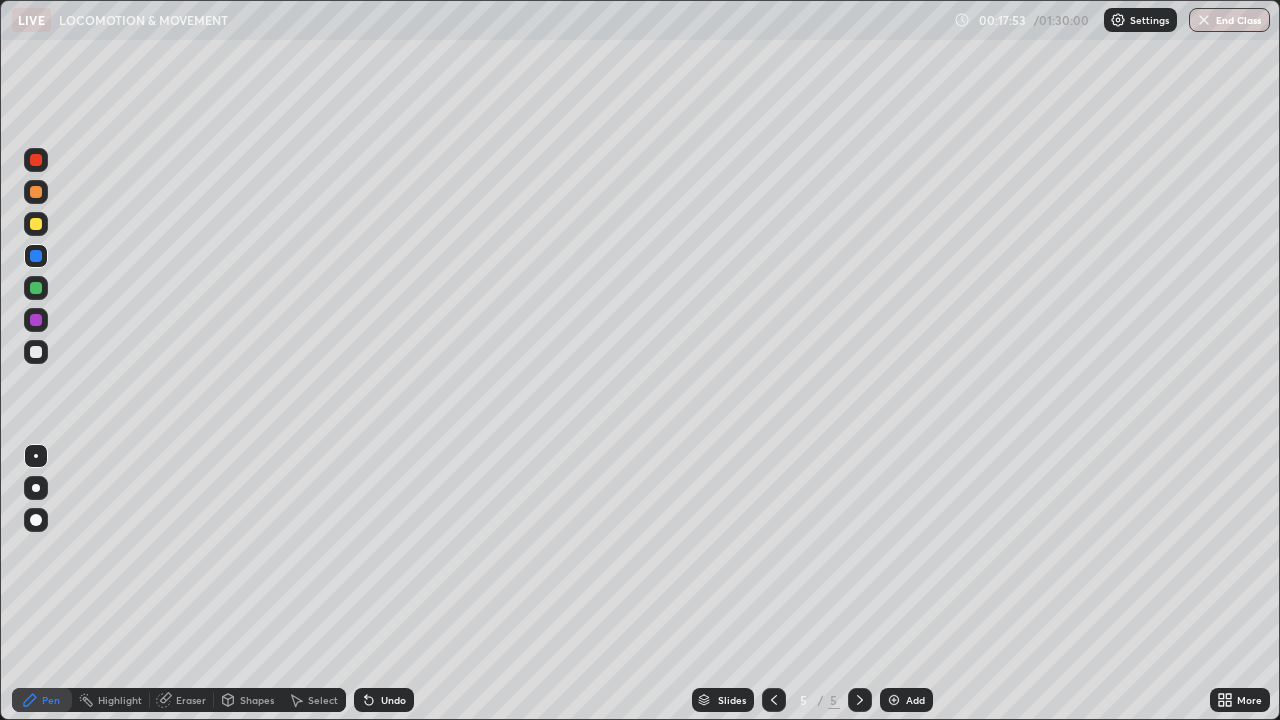 click on "Eraser" at bounding box center [191, 700] 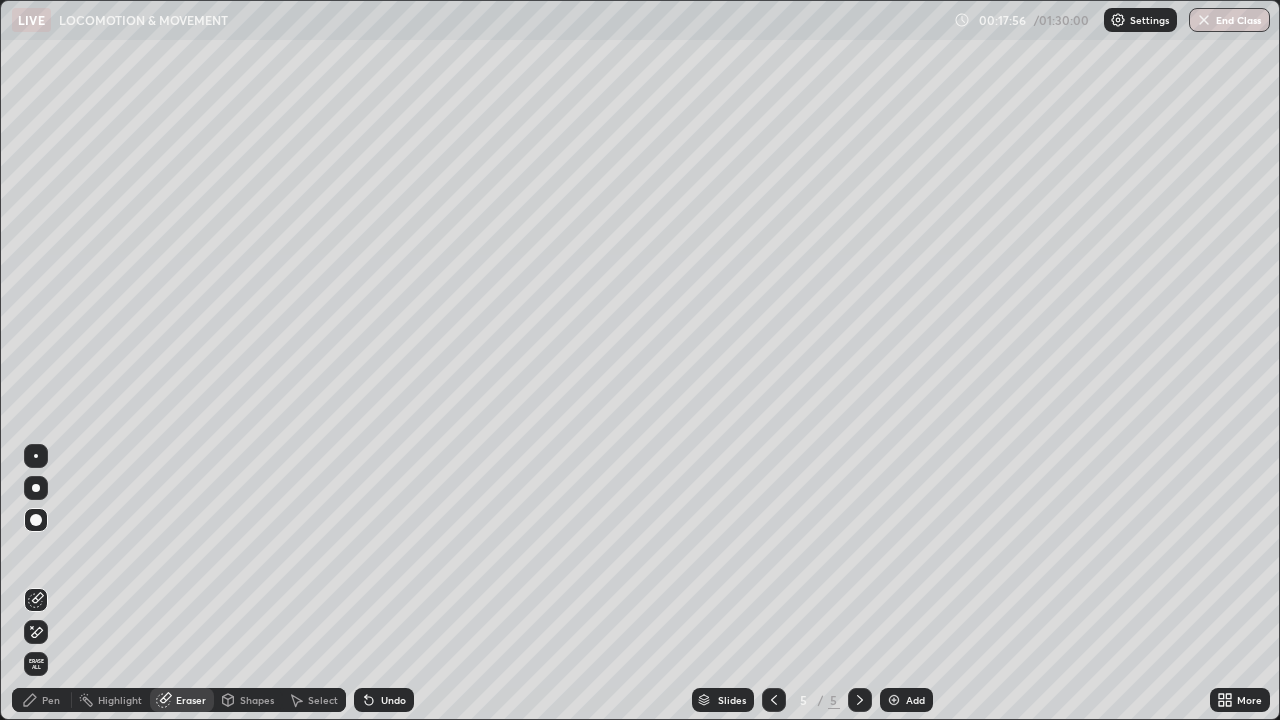 click on "Pen" at bounding box center (42, 700) 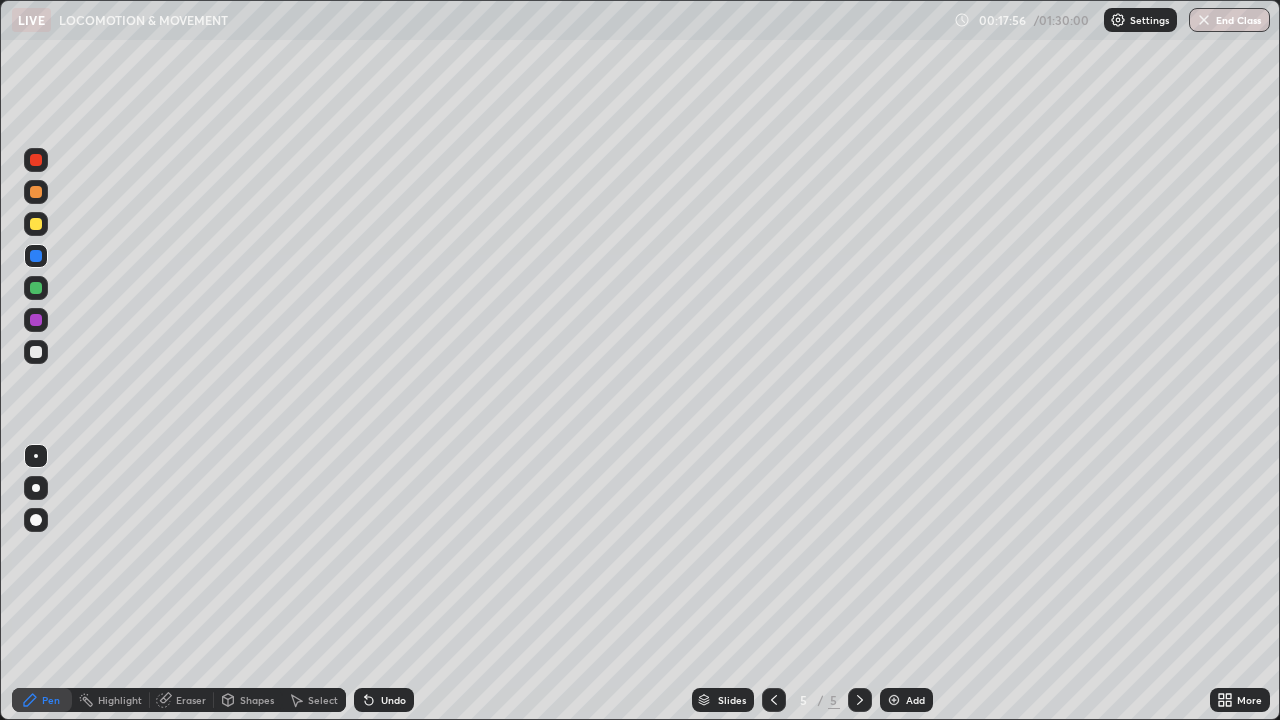 click at bounding box center [36, 352] 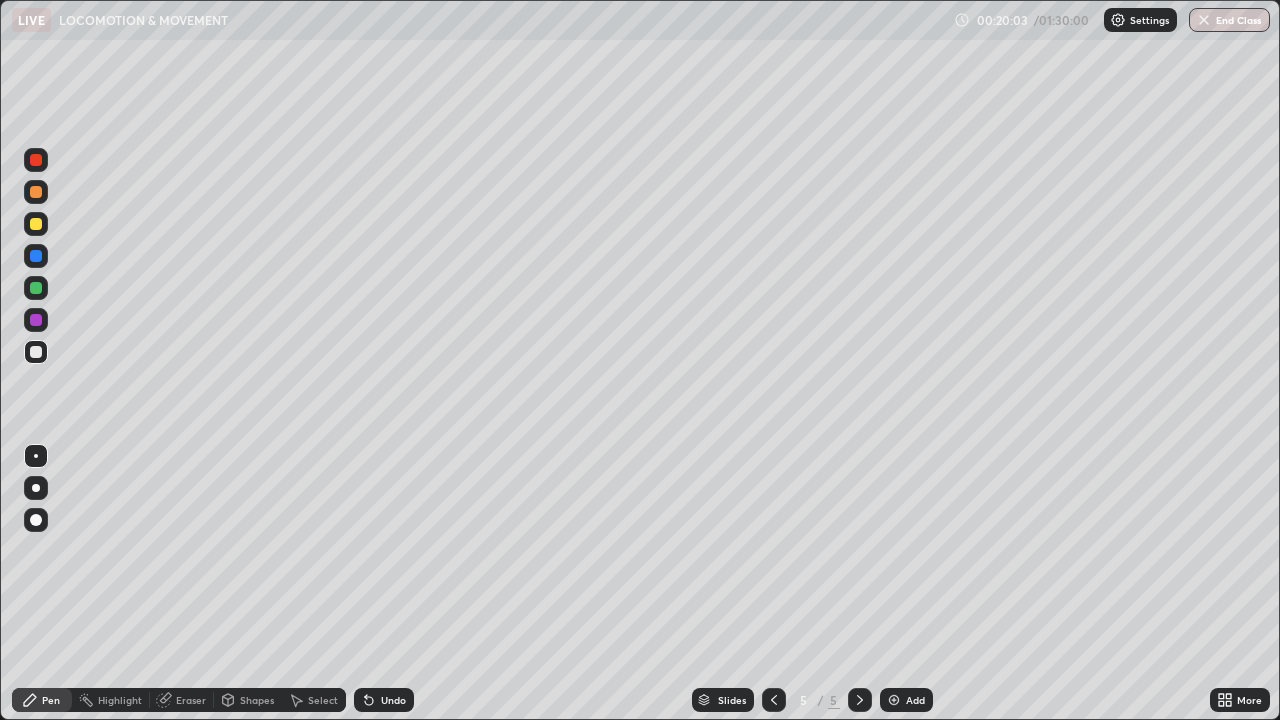 click at bounding box center [36, 256] 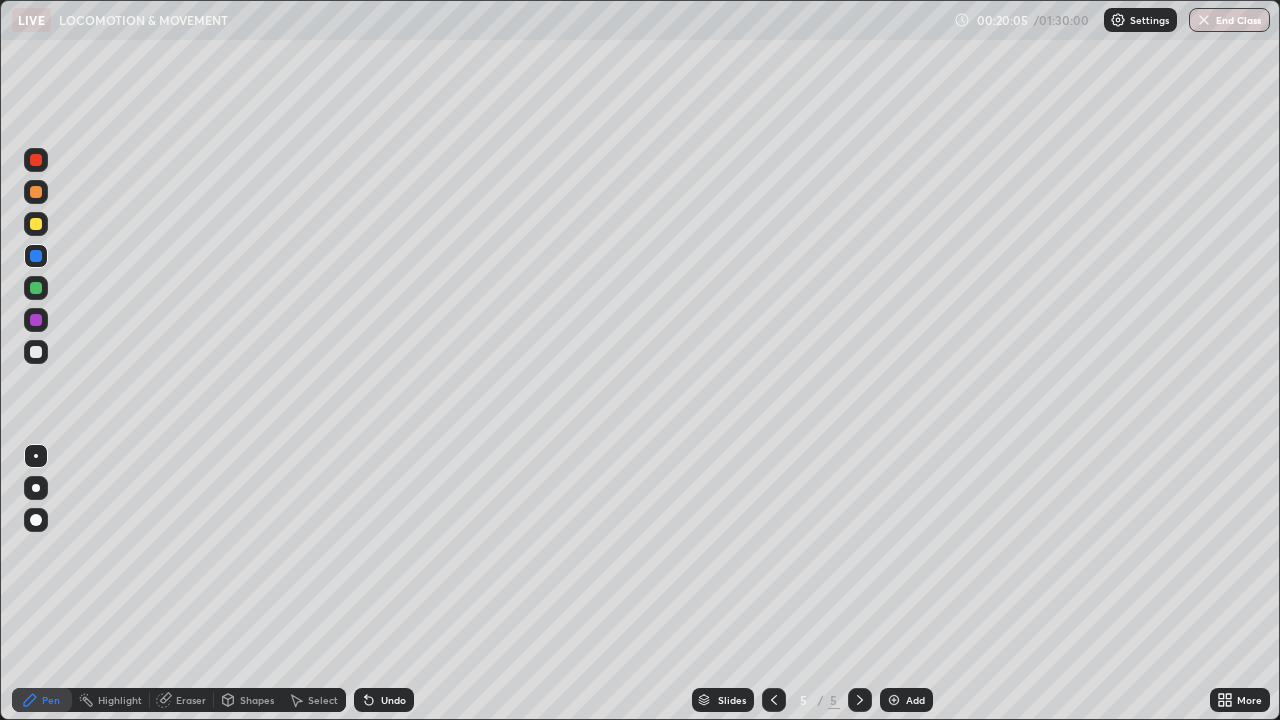 click at bounding box center [36, 352] 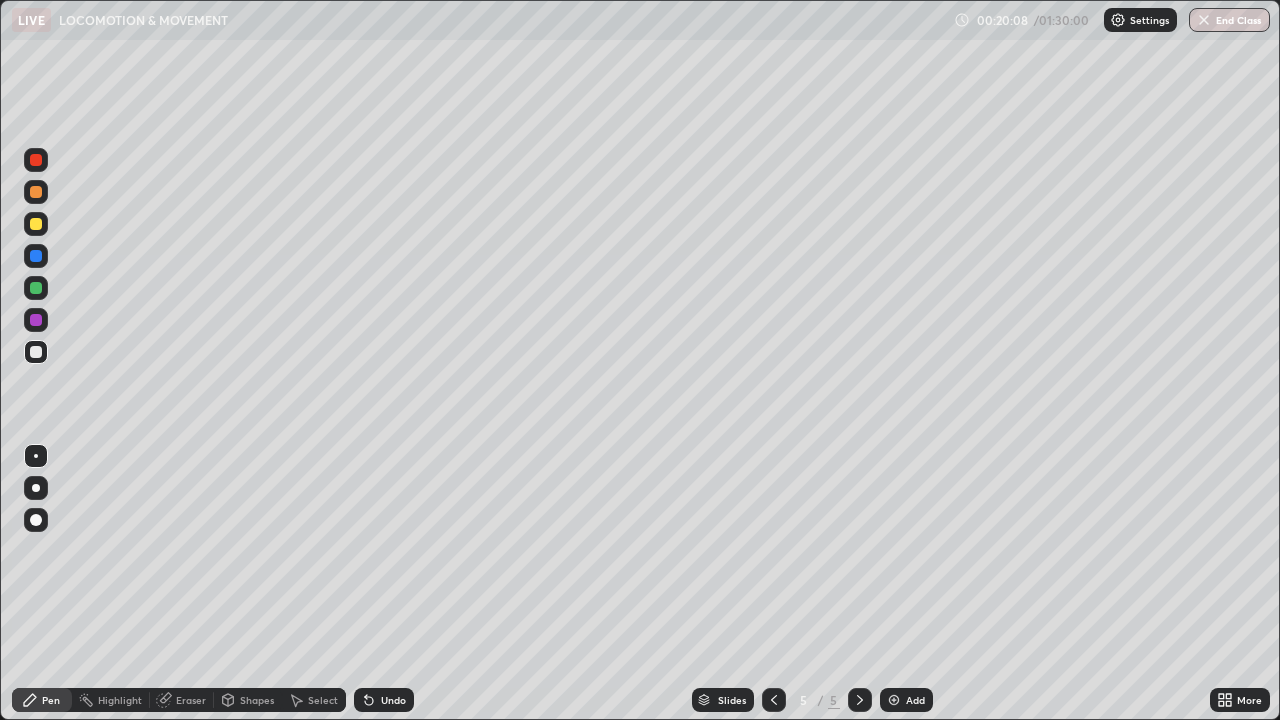 click at bounding box center (36, 224) 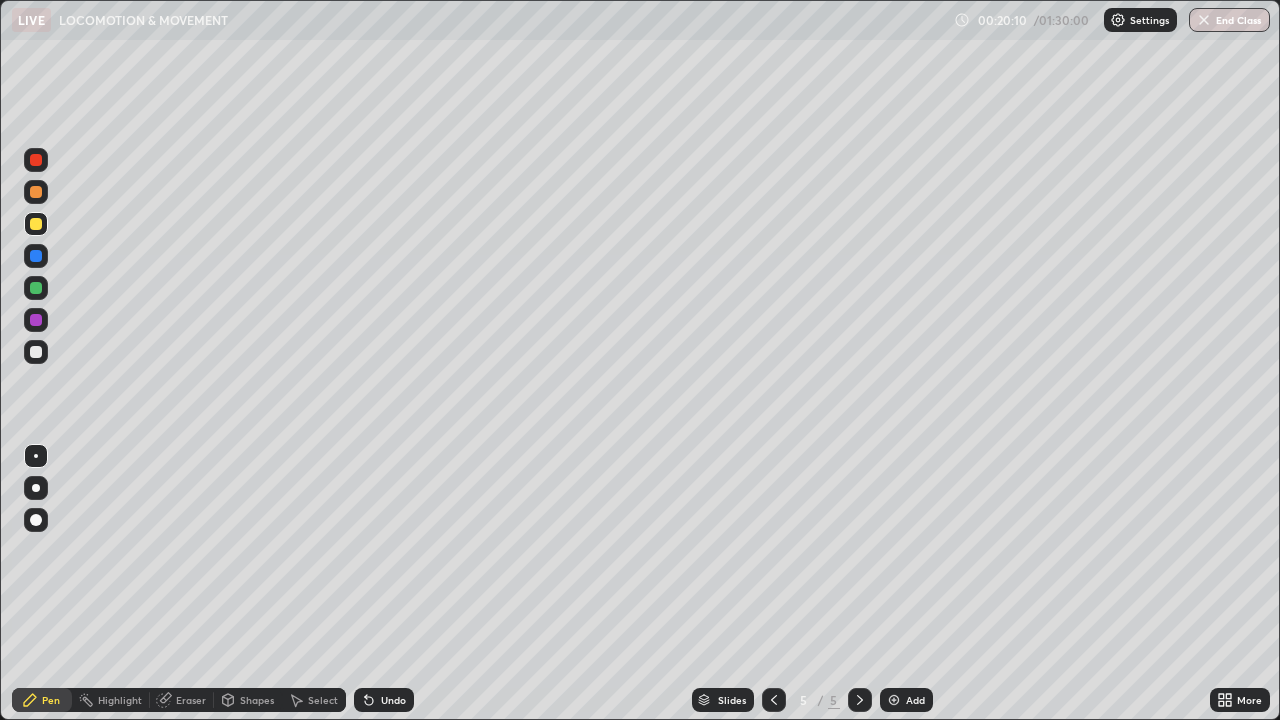 click 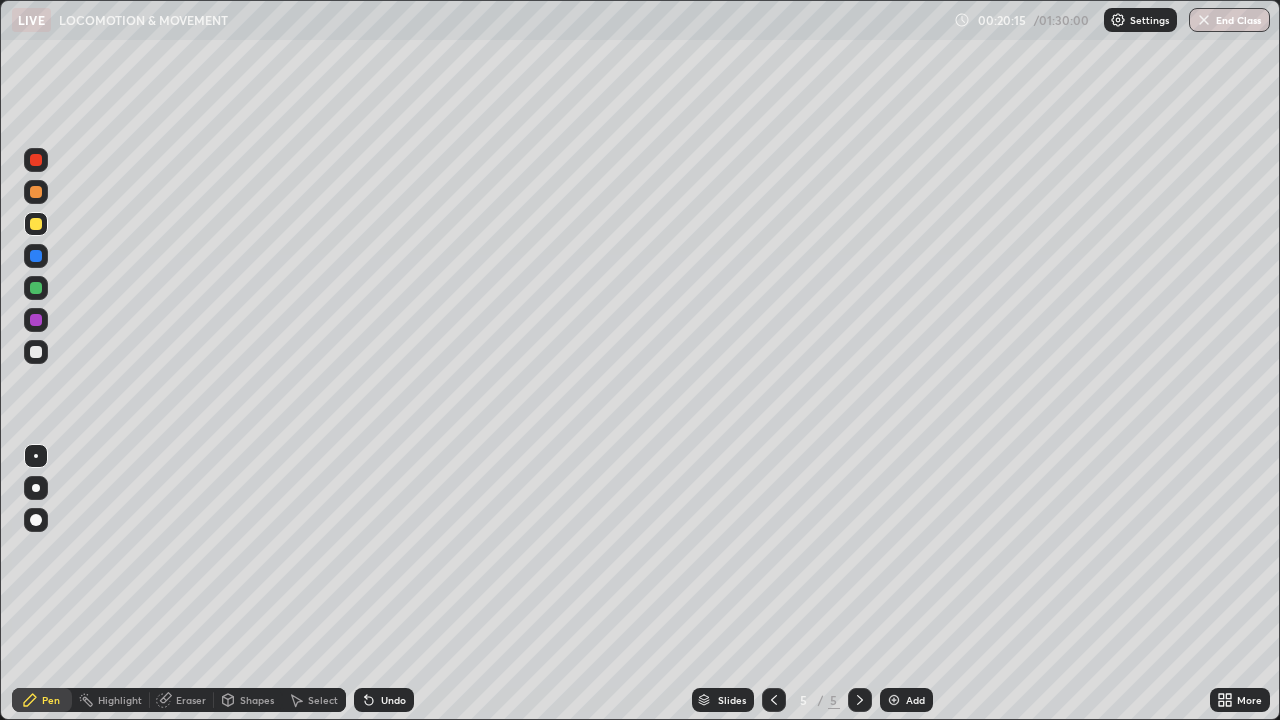 click at bounding box center (36, 352) 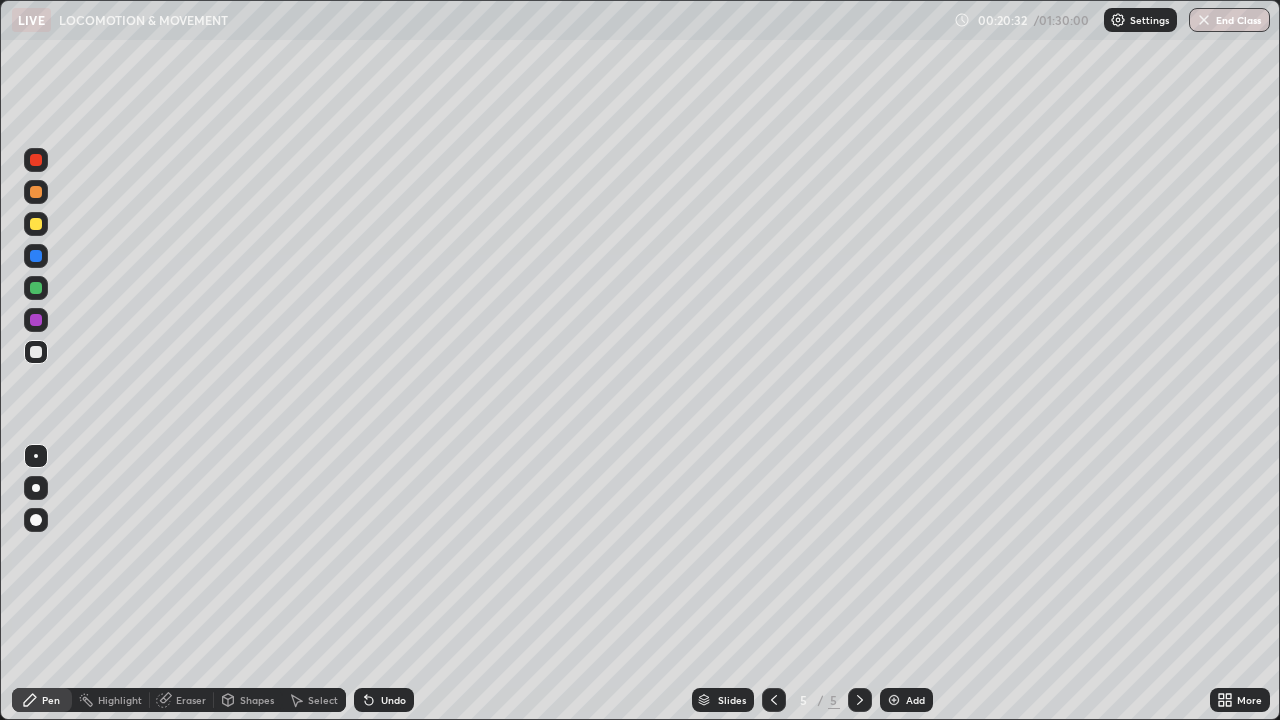 click at bounding box center [36, 256] 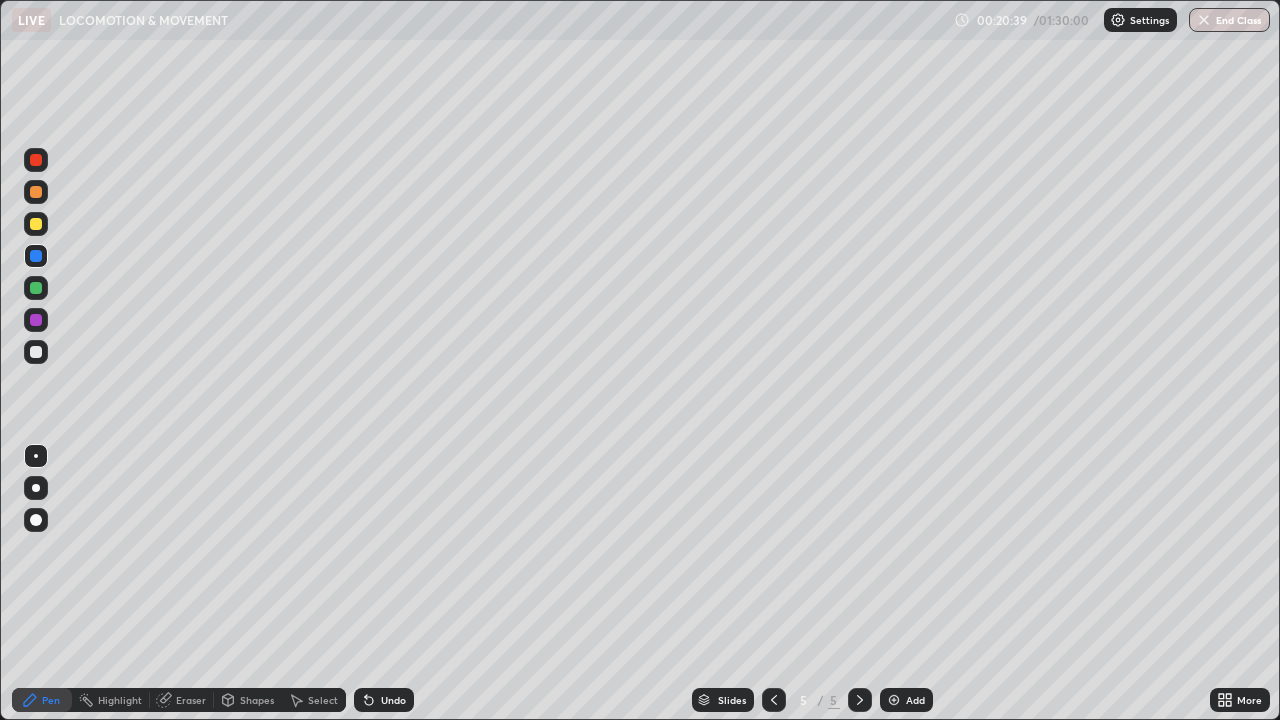 click at bounding box center (36, 352) 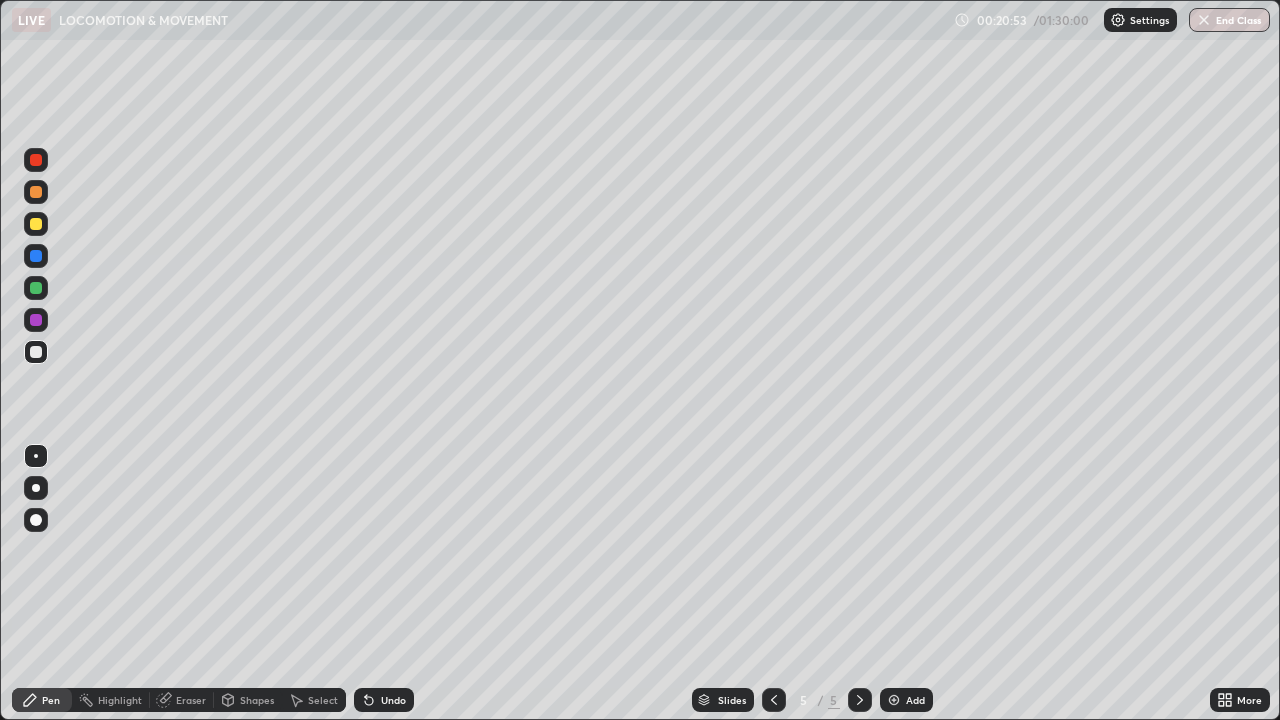 click at bounding box center (36, 352) 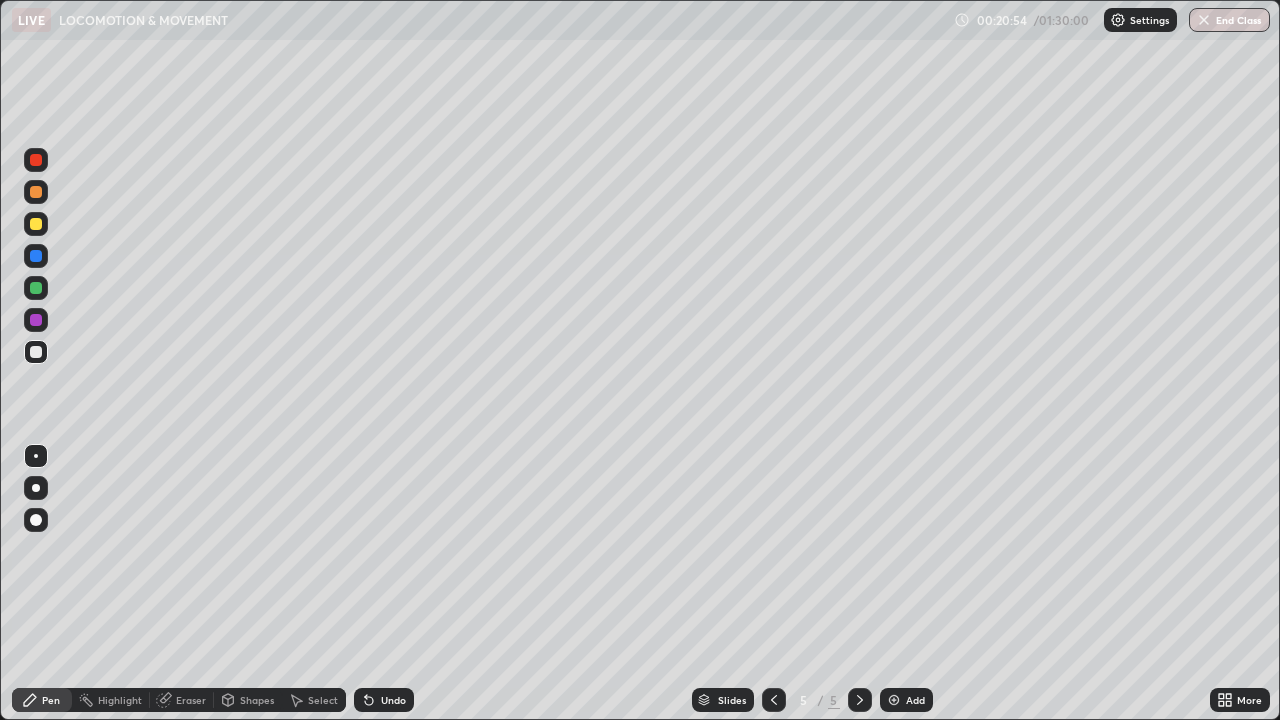 click at bounding box center (36, 256) 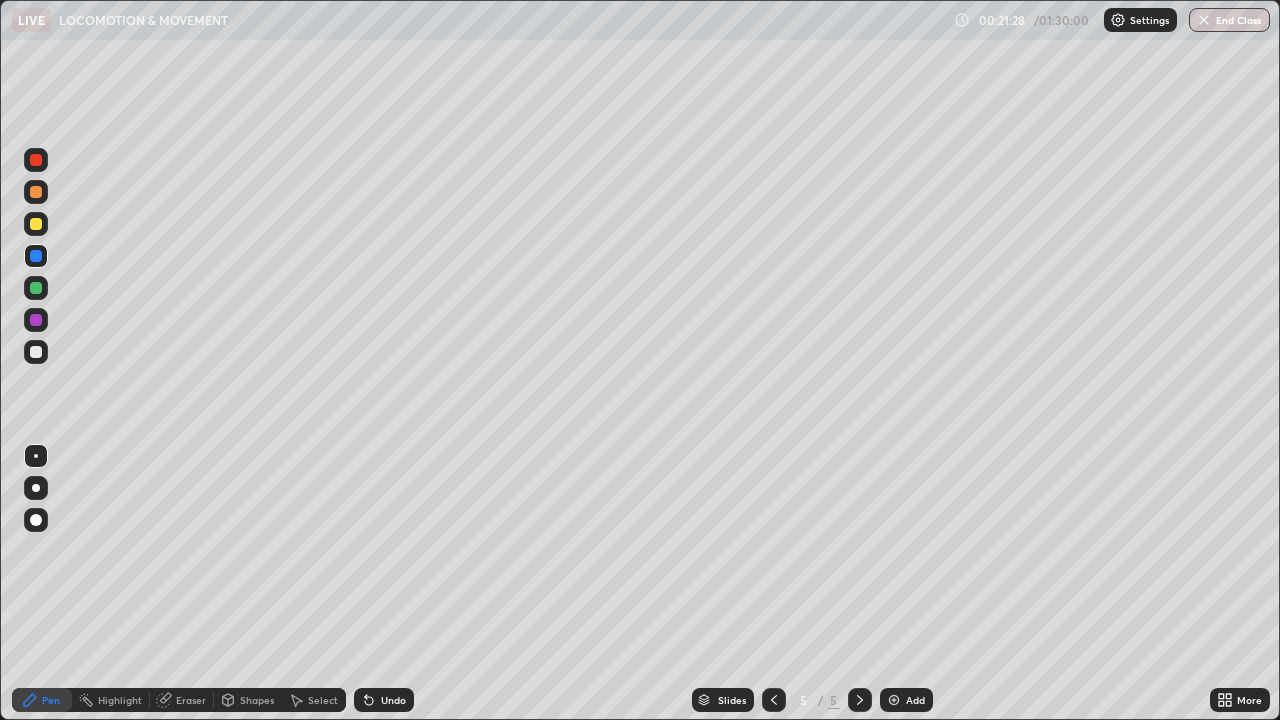 click at bounding box center (36, 352) 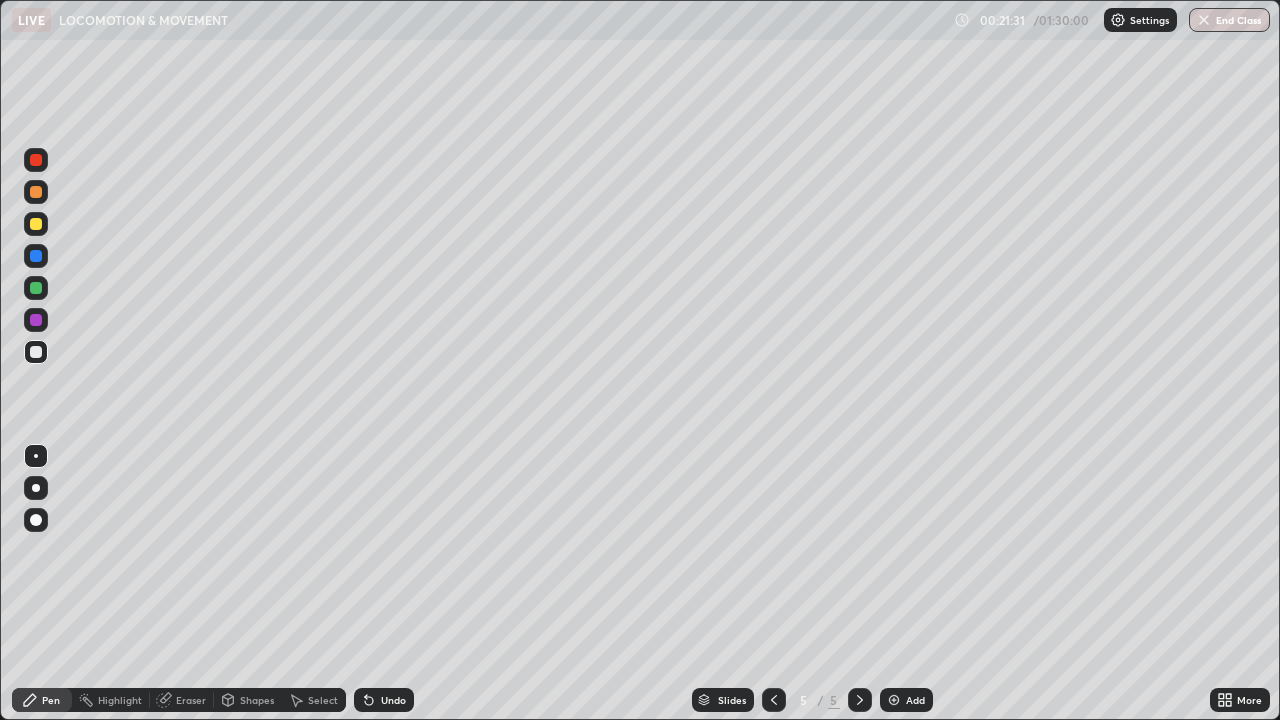 click on "Undo" at bounding box center [384, 700] 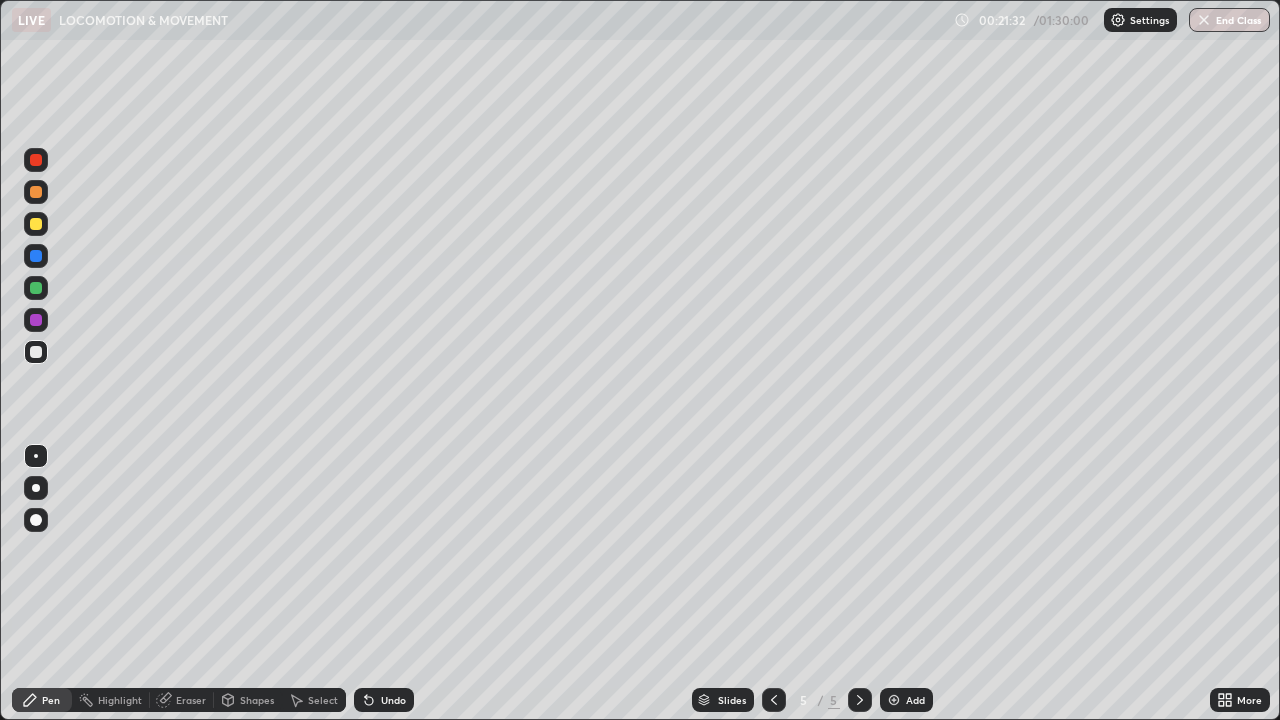 click 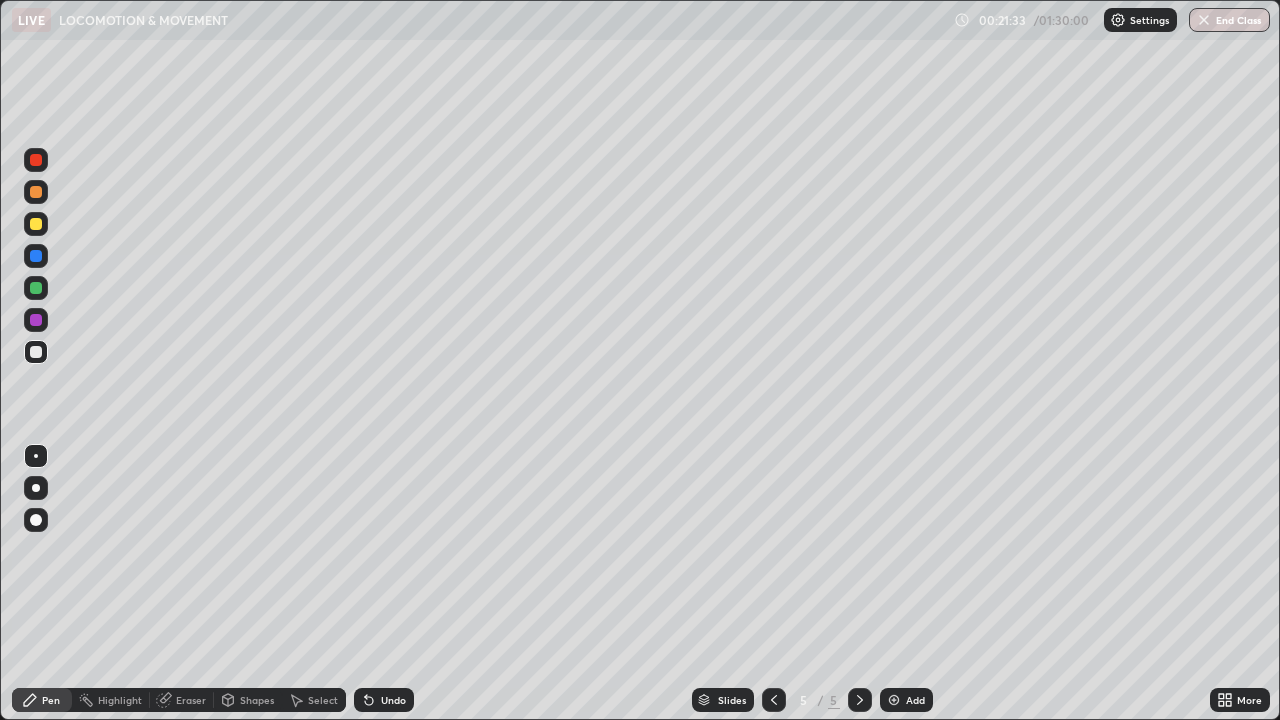 click 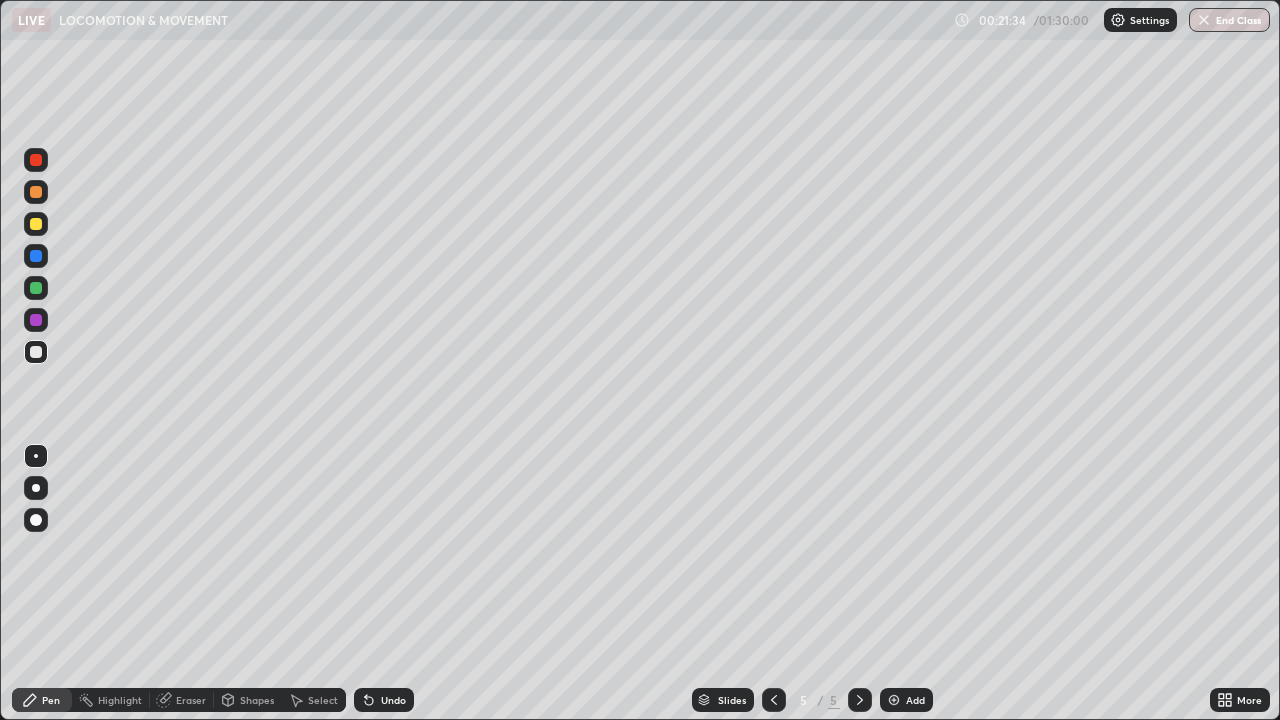 click at bounding box center (36, 256) 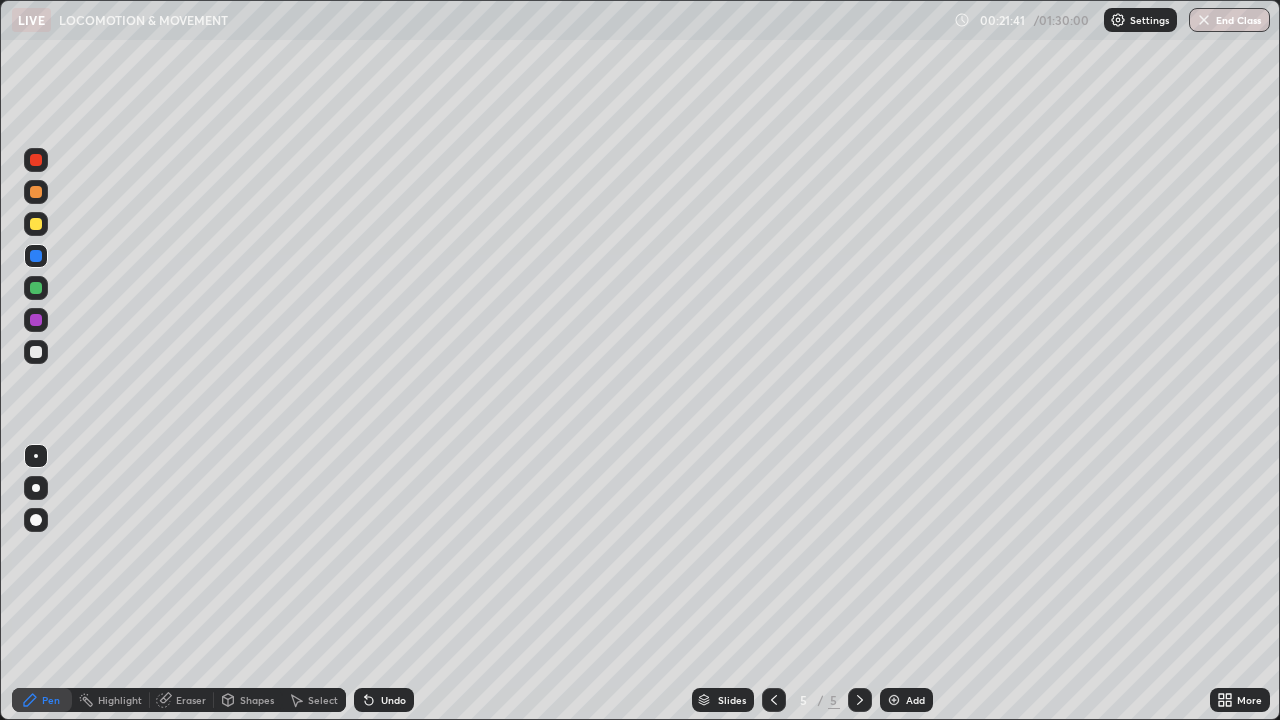click at bounding box center (36, 224) 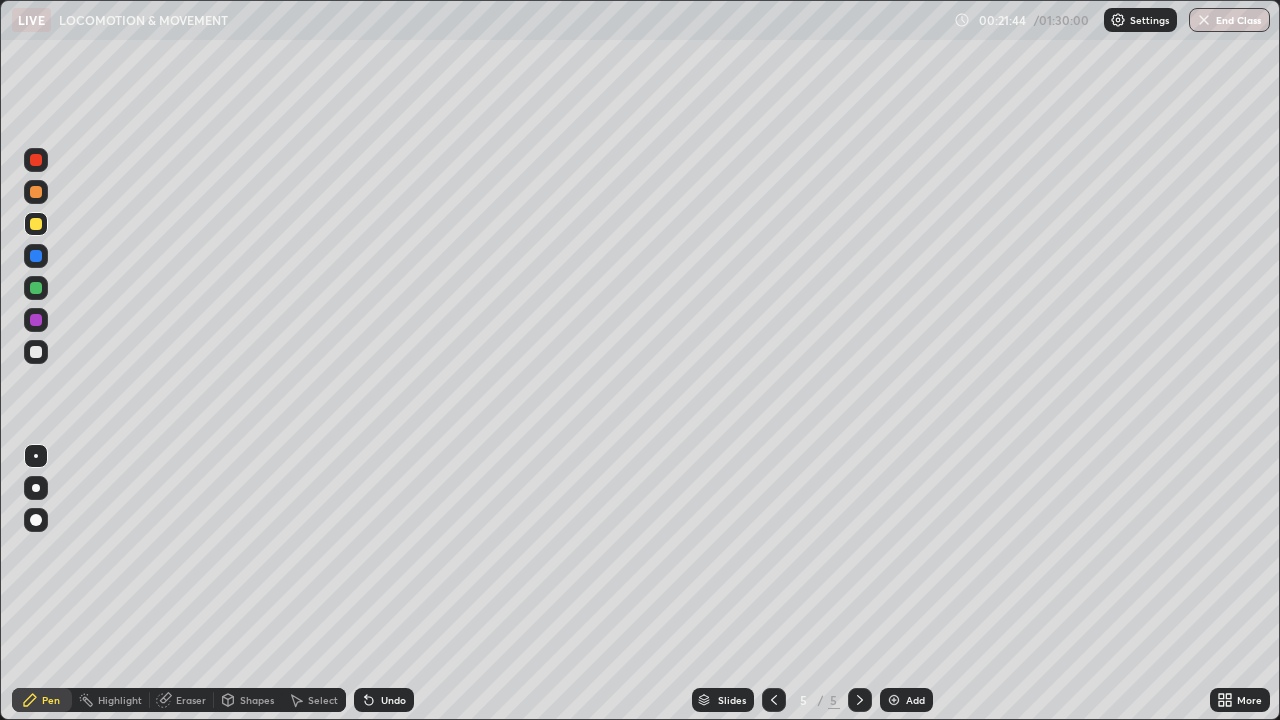 click 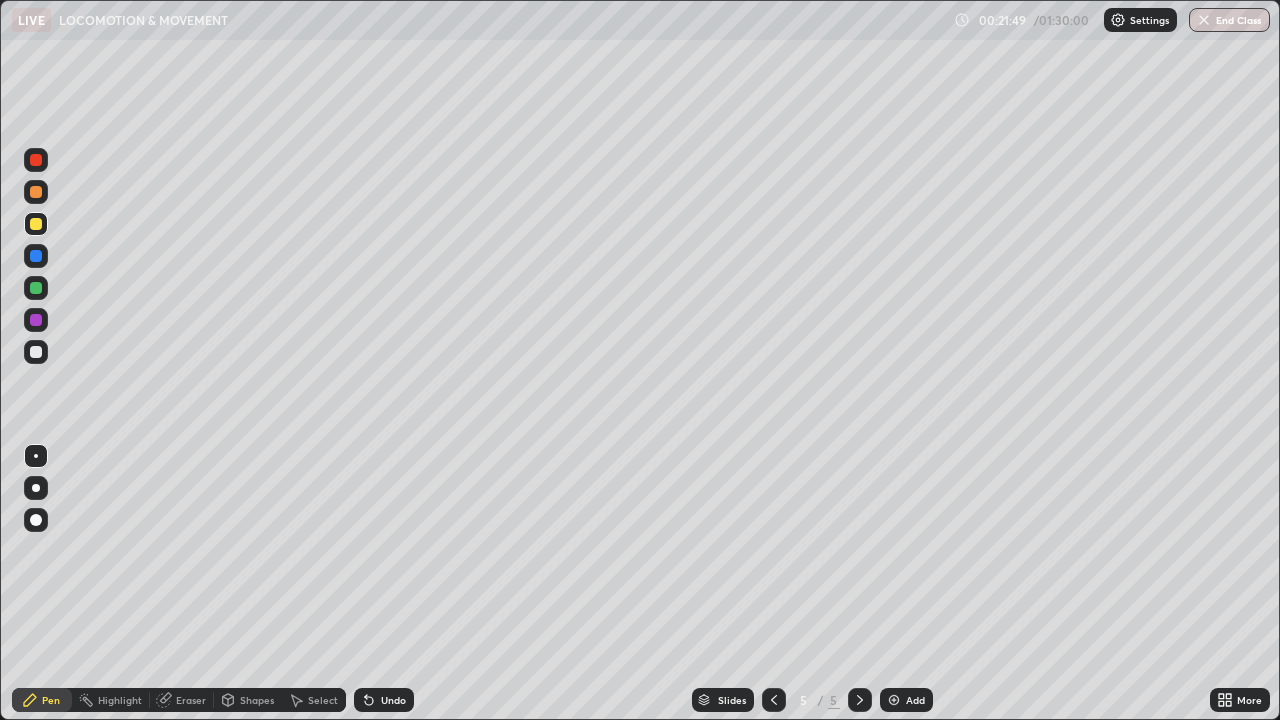 click at bounding box center [36, 352] 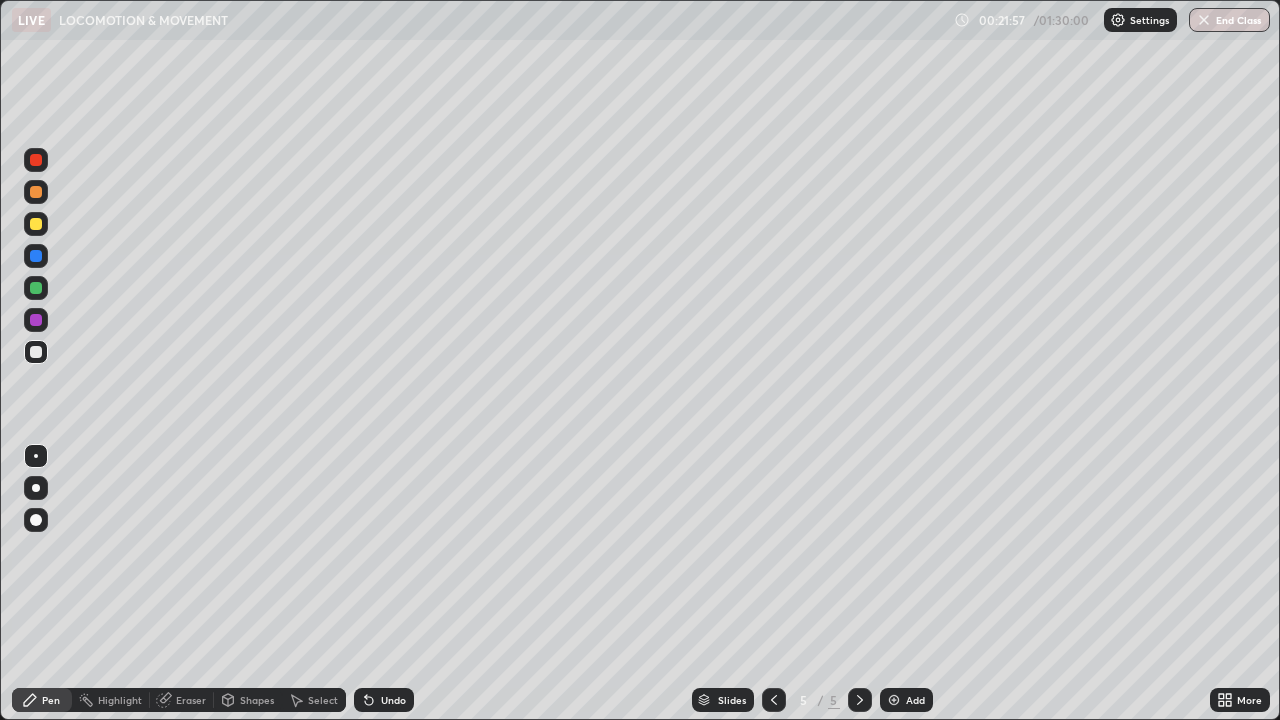 click at bounding box center [36, 320] 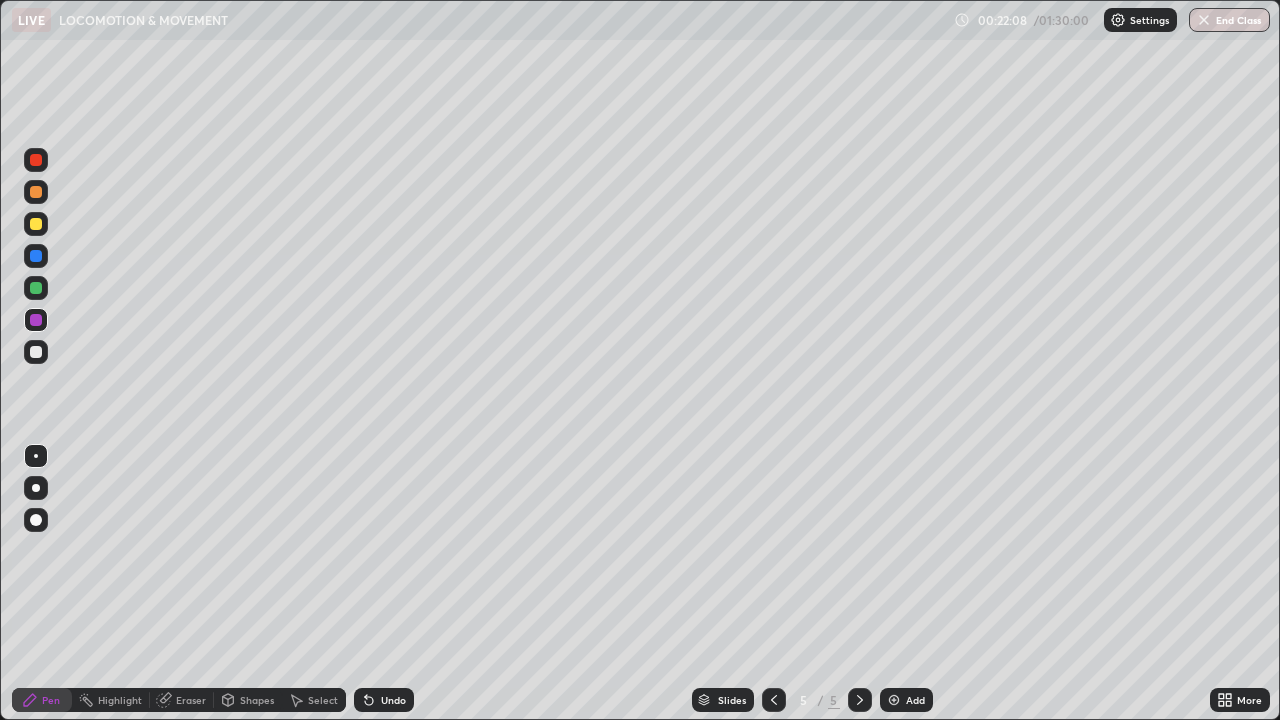 click at bounding box center (36, 288) 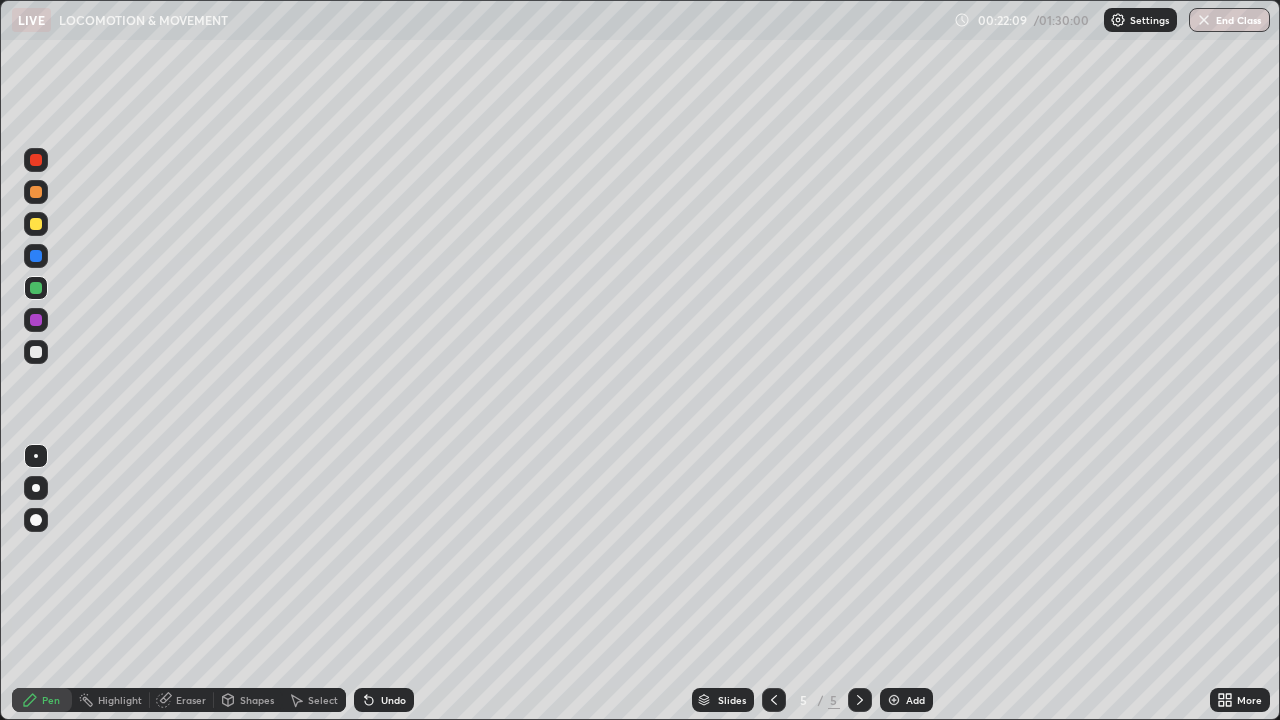 click at bounding box center [36, 256] 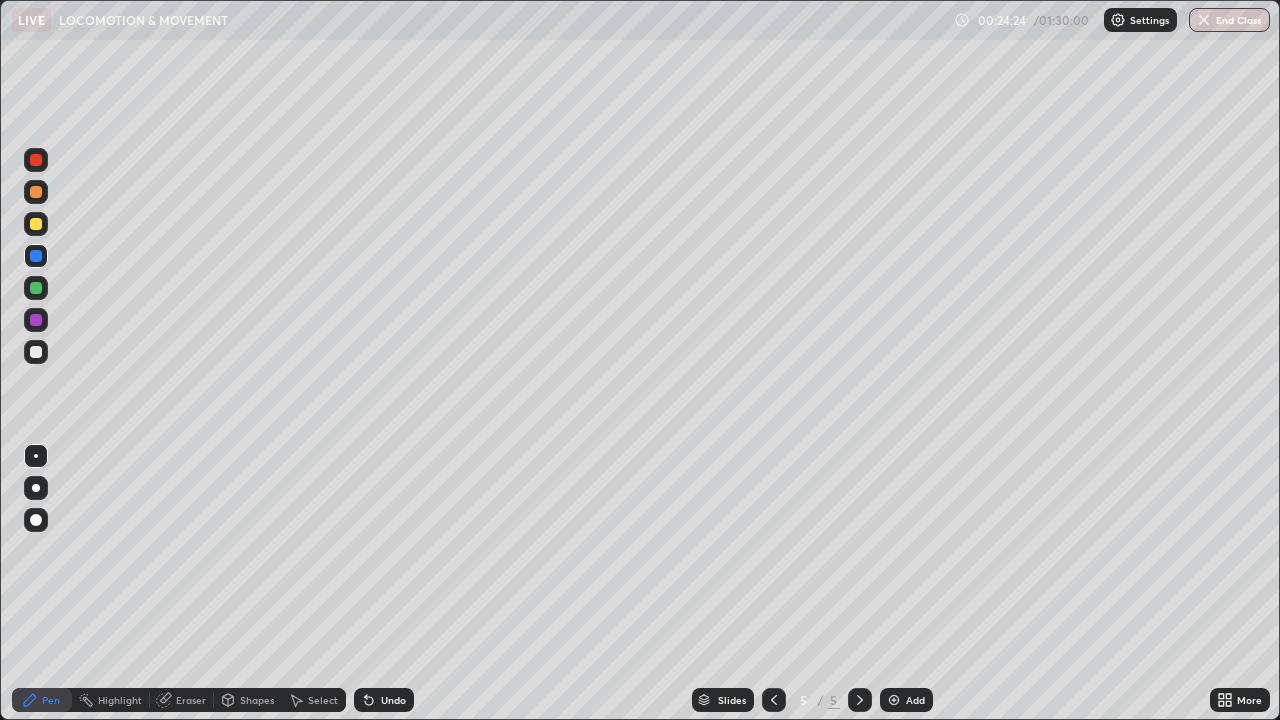 click on "Add" at bounding box center [915, 700] 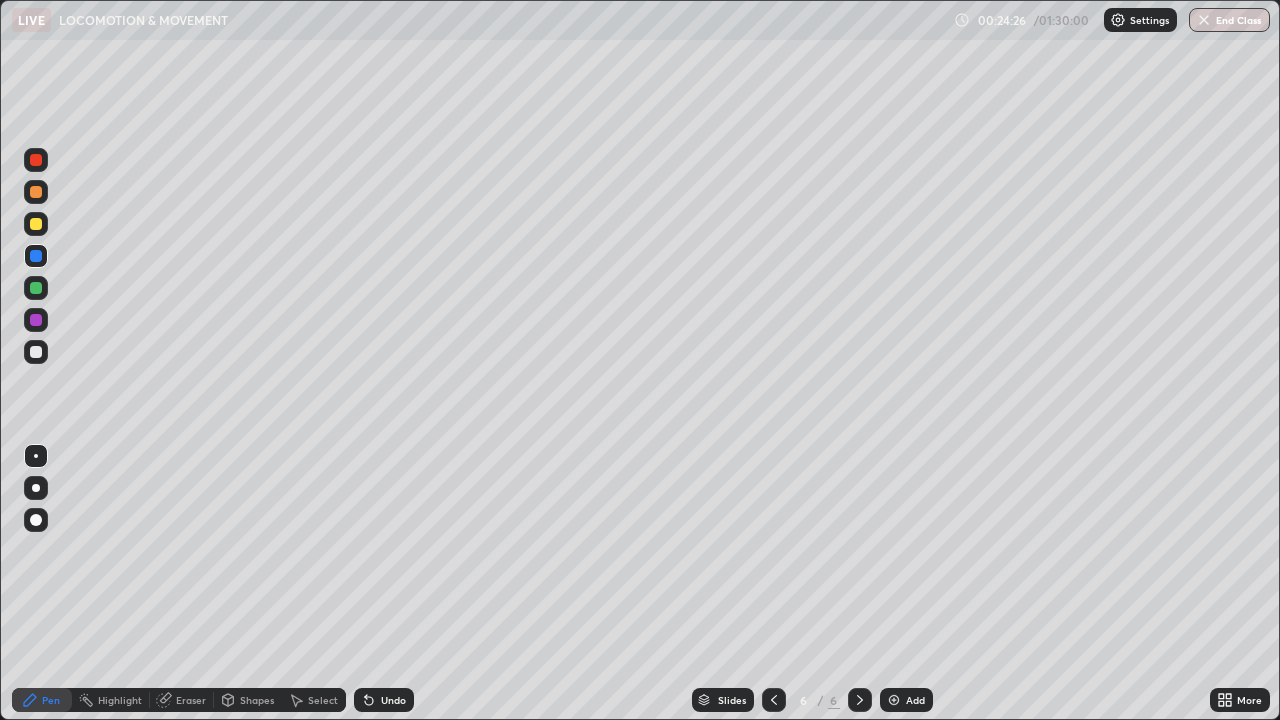 click on "Eraser" at bounding box center (191, 700) 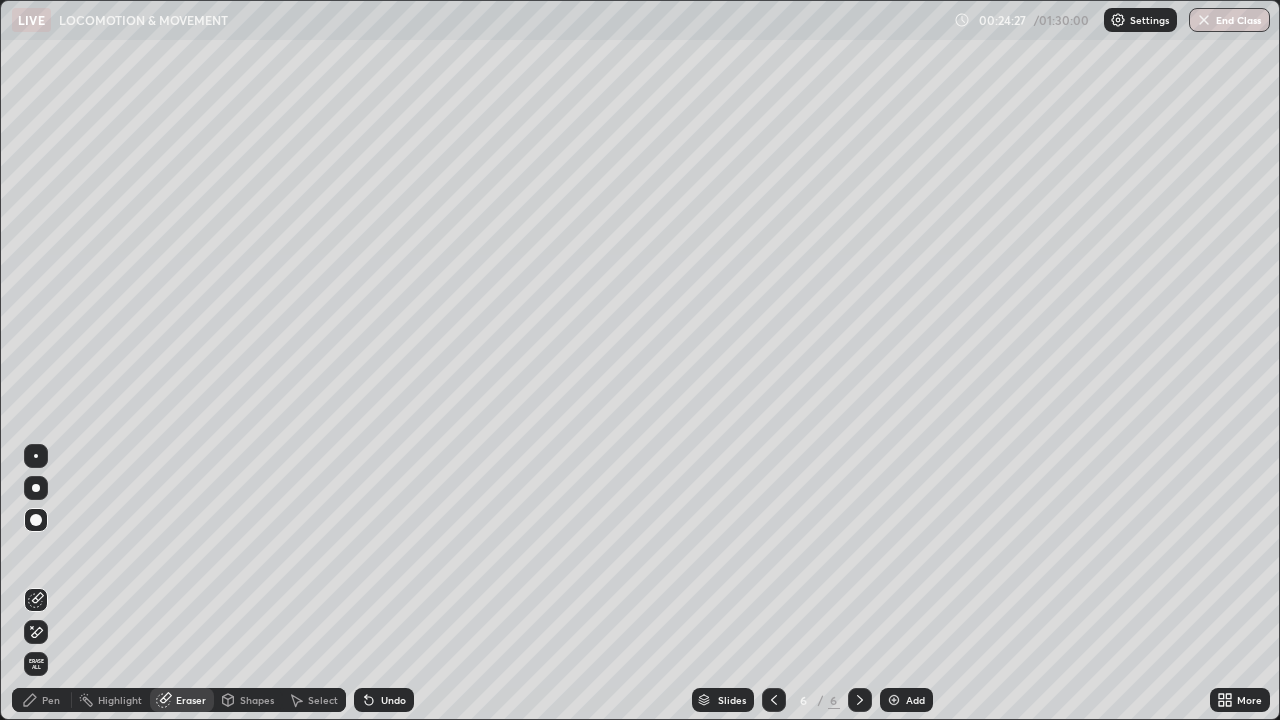 click on "Shapes" at bounding box center [257, 700] 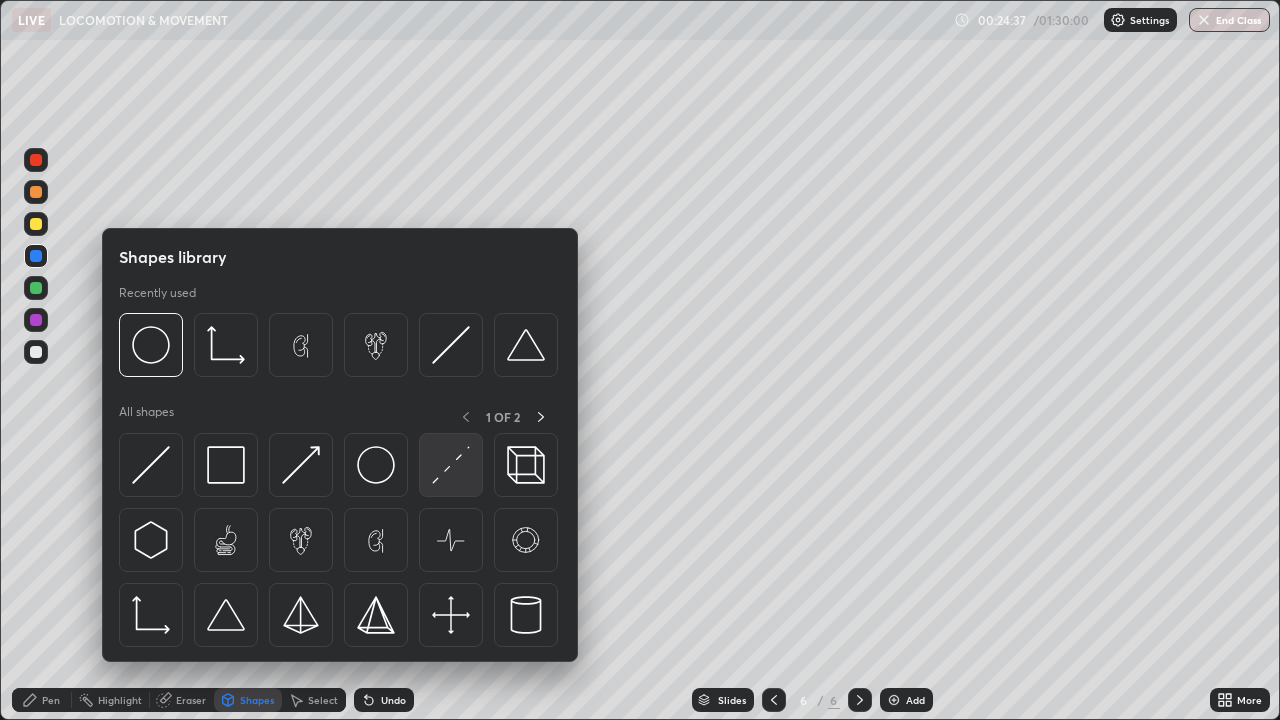 click at bounding box center [451, 465] 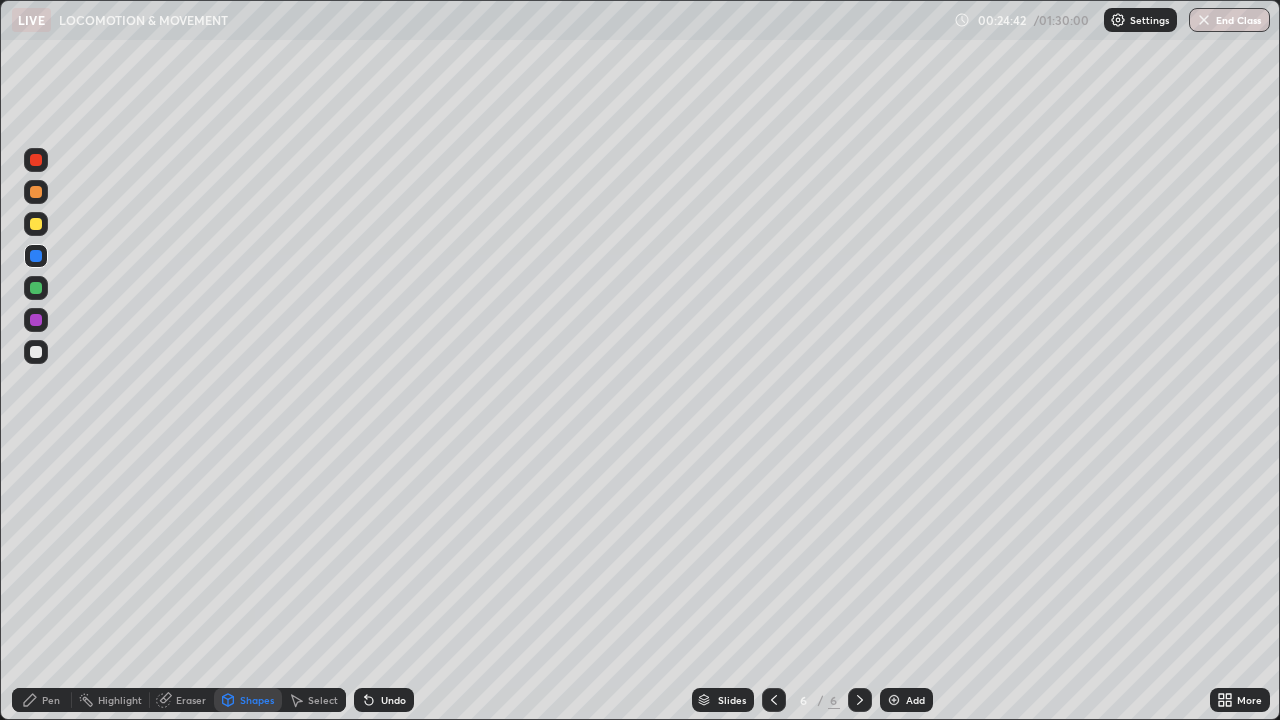 click 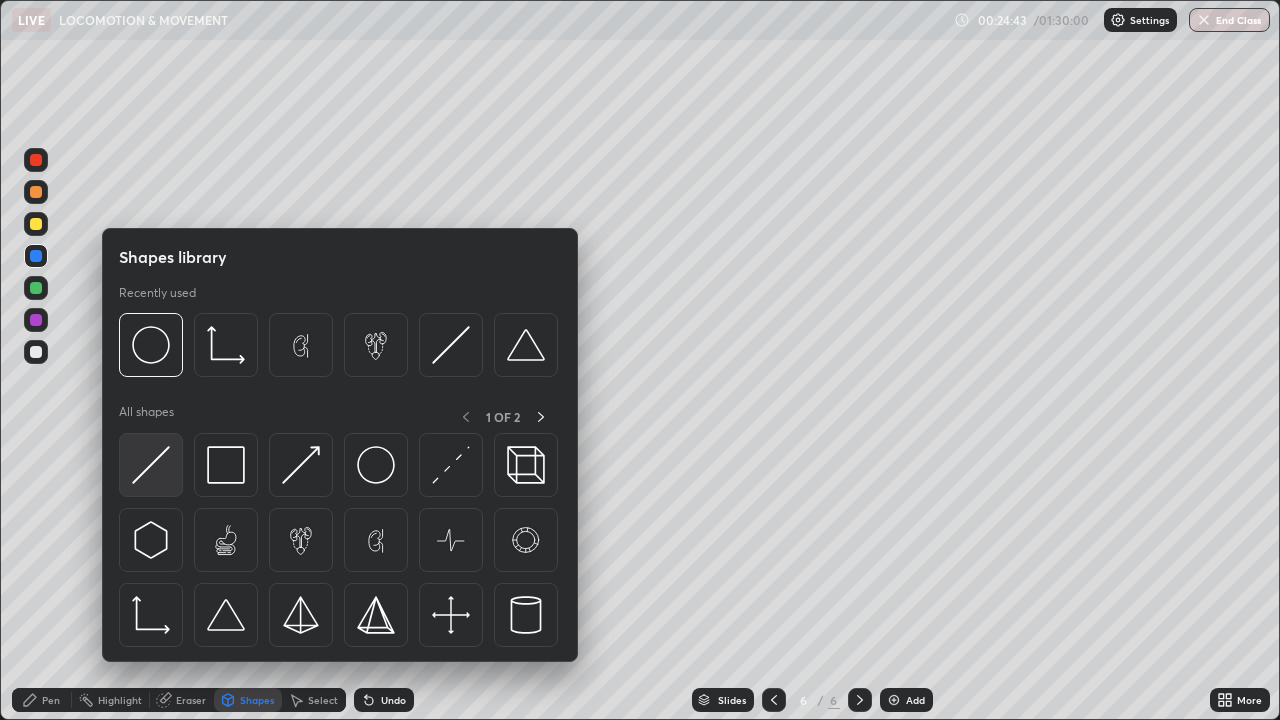 click at bounding box center (151, 465) 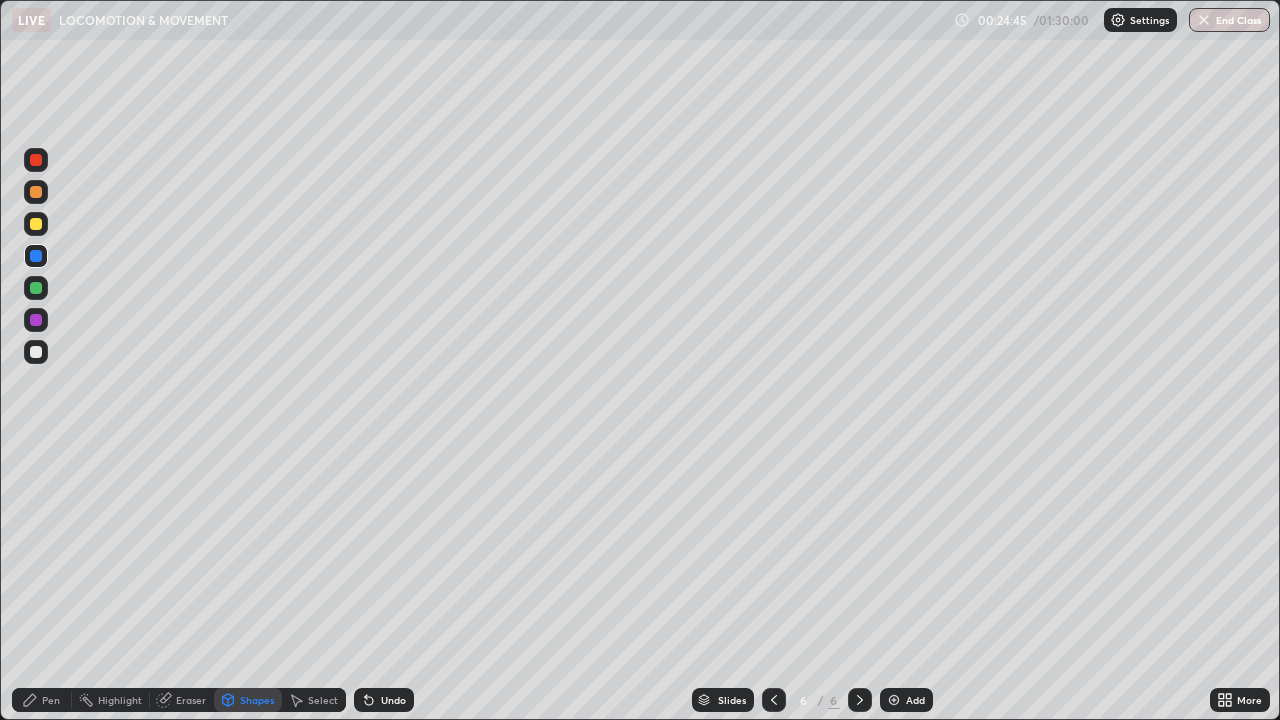 click at bounding box center [36, 352] 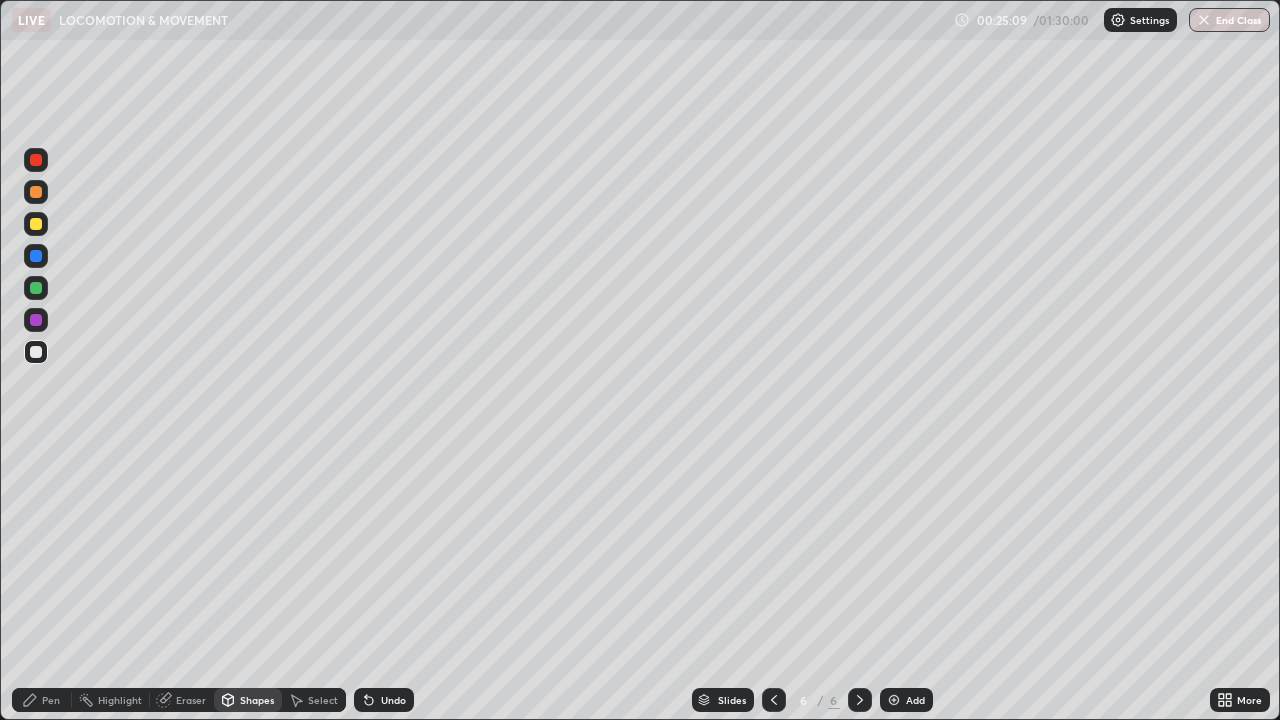click at bounding box center [36, 224] 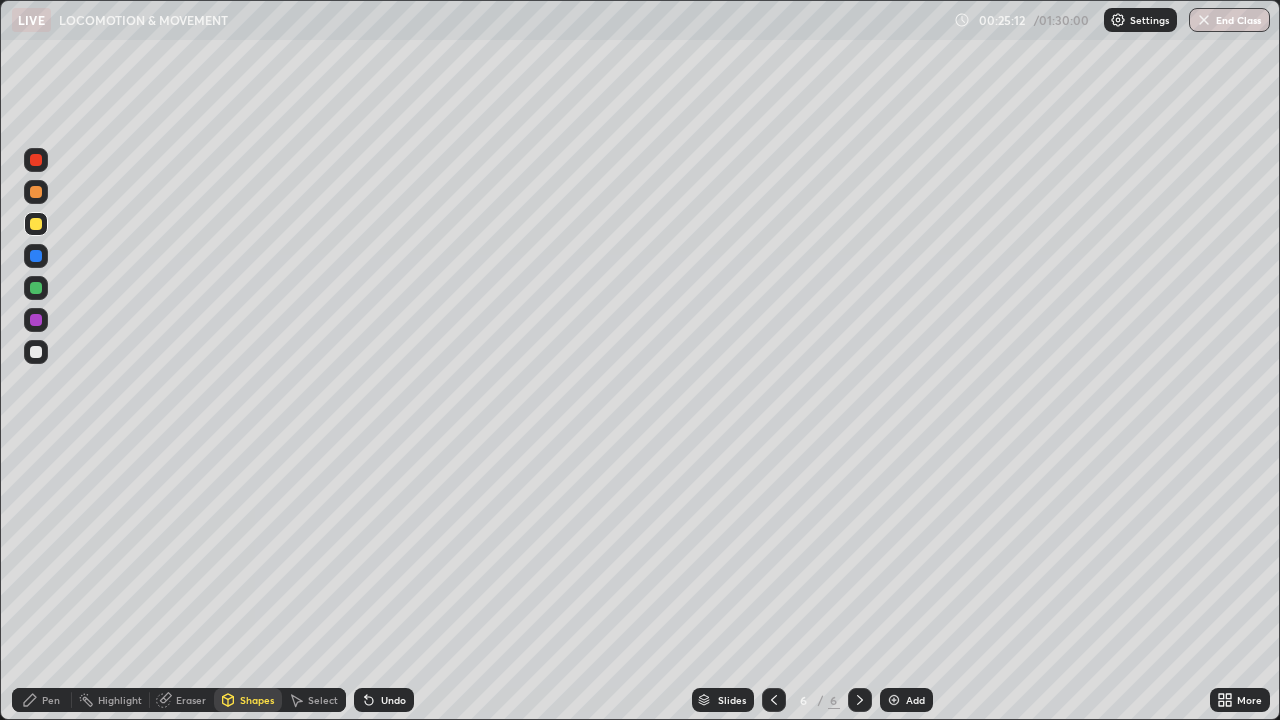 click 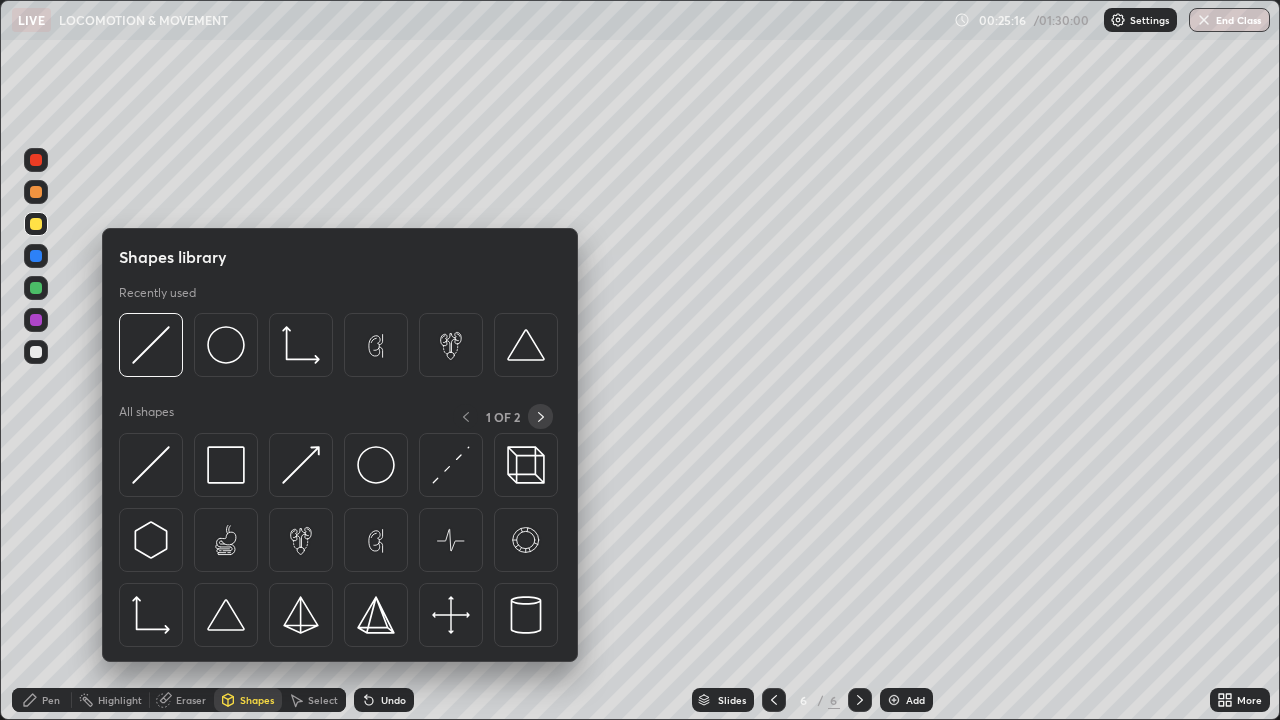 click 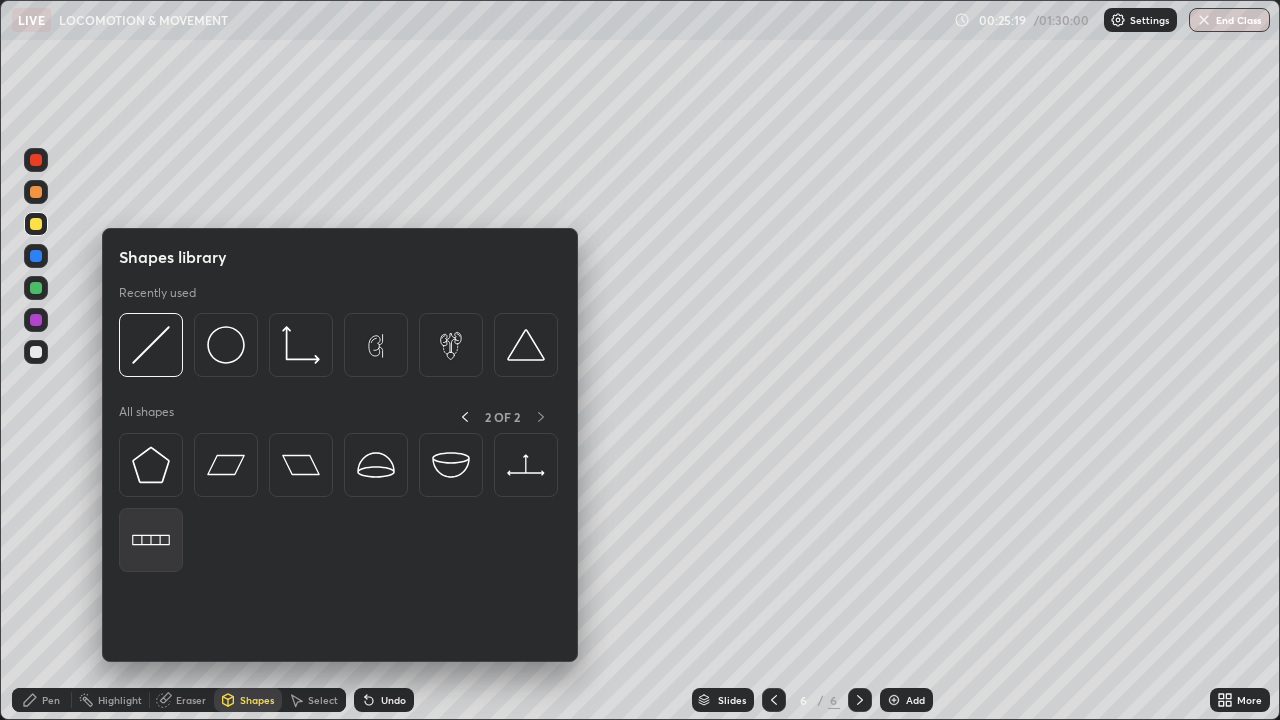 click at bounding box center (151, 540) 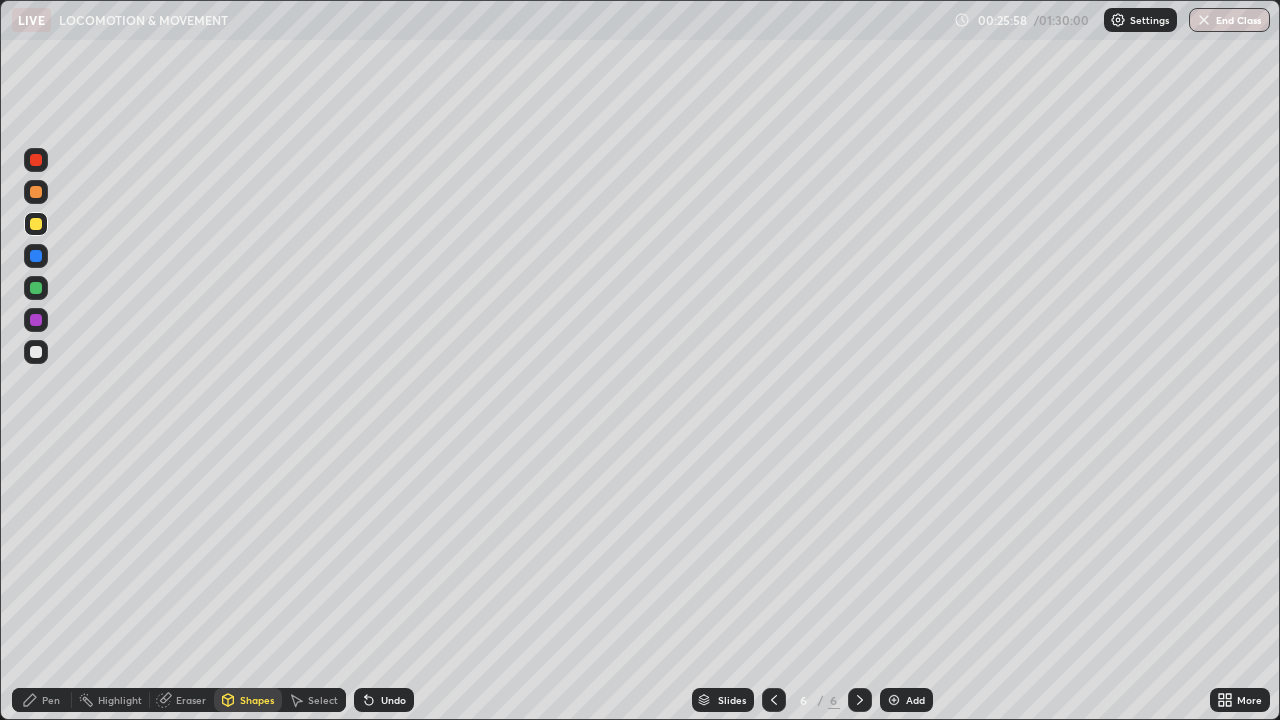 click at bounding box center (36, 352) 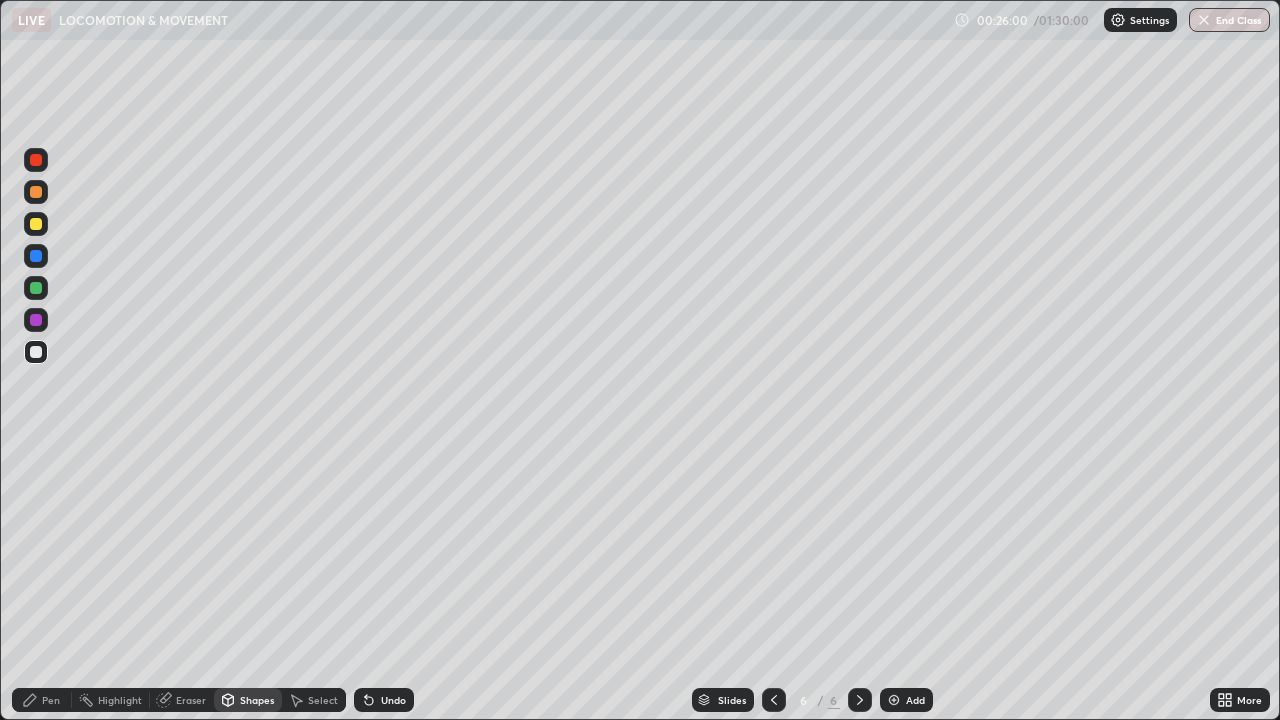click on "Pen" at bounding box center [42, 700] 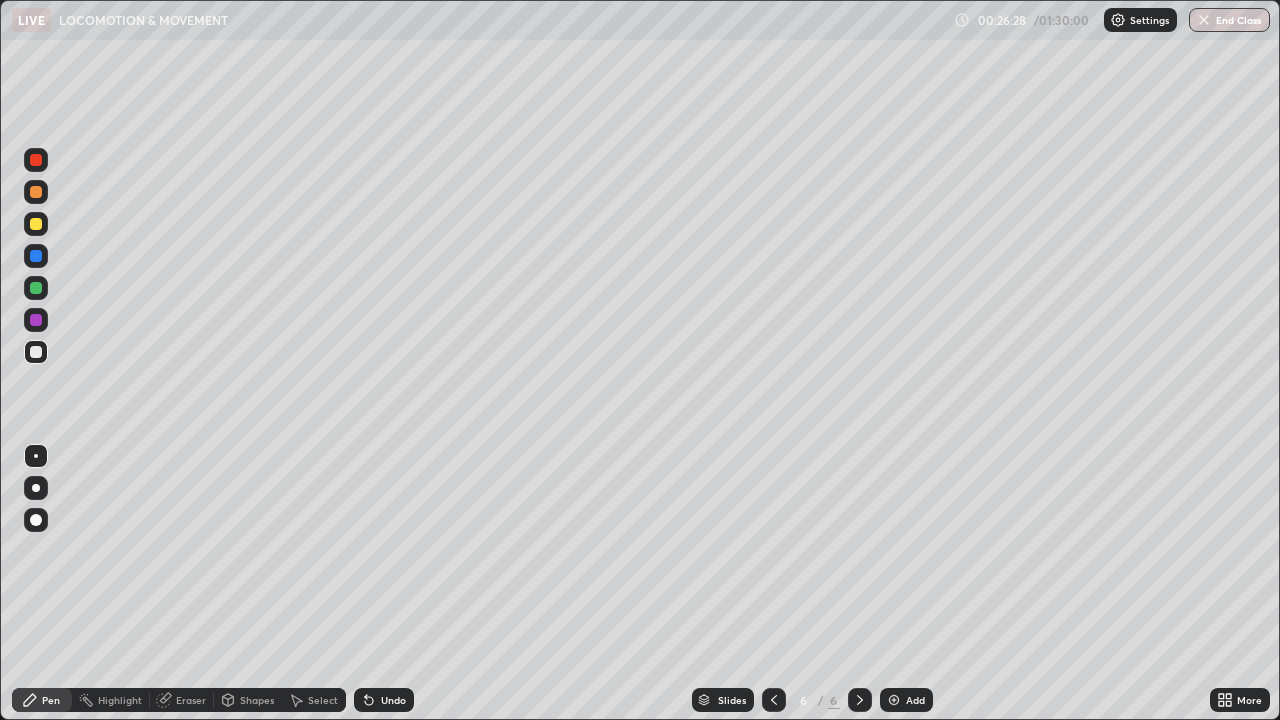 click at bounding box center (36, 320) 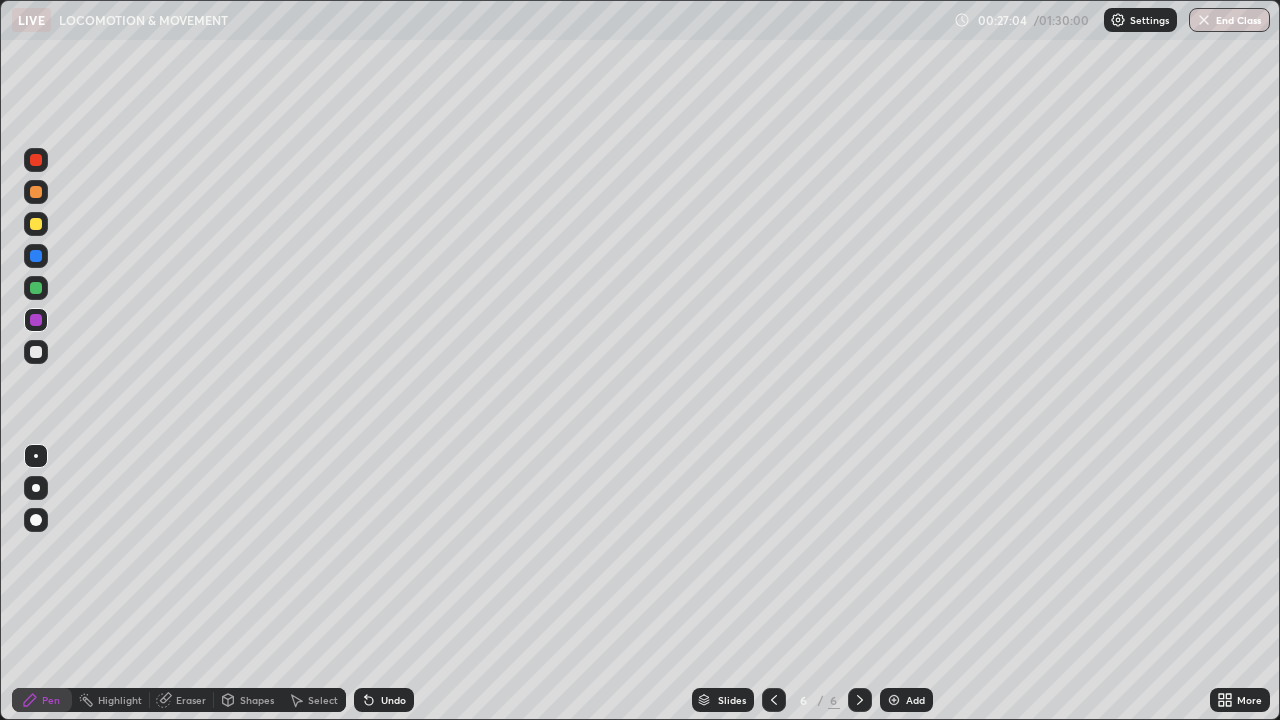 click at bounding box center [36, 352] 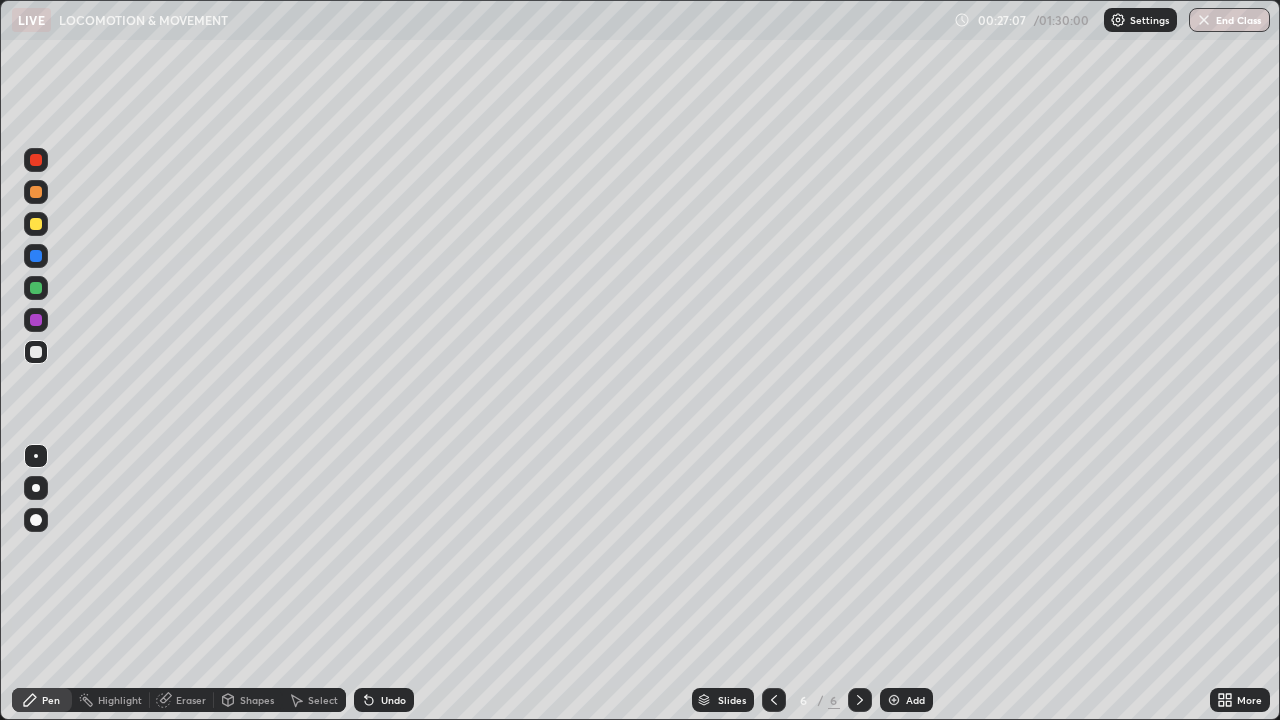 click at bounding box center [36, 256] 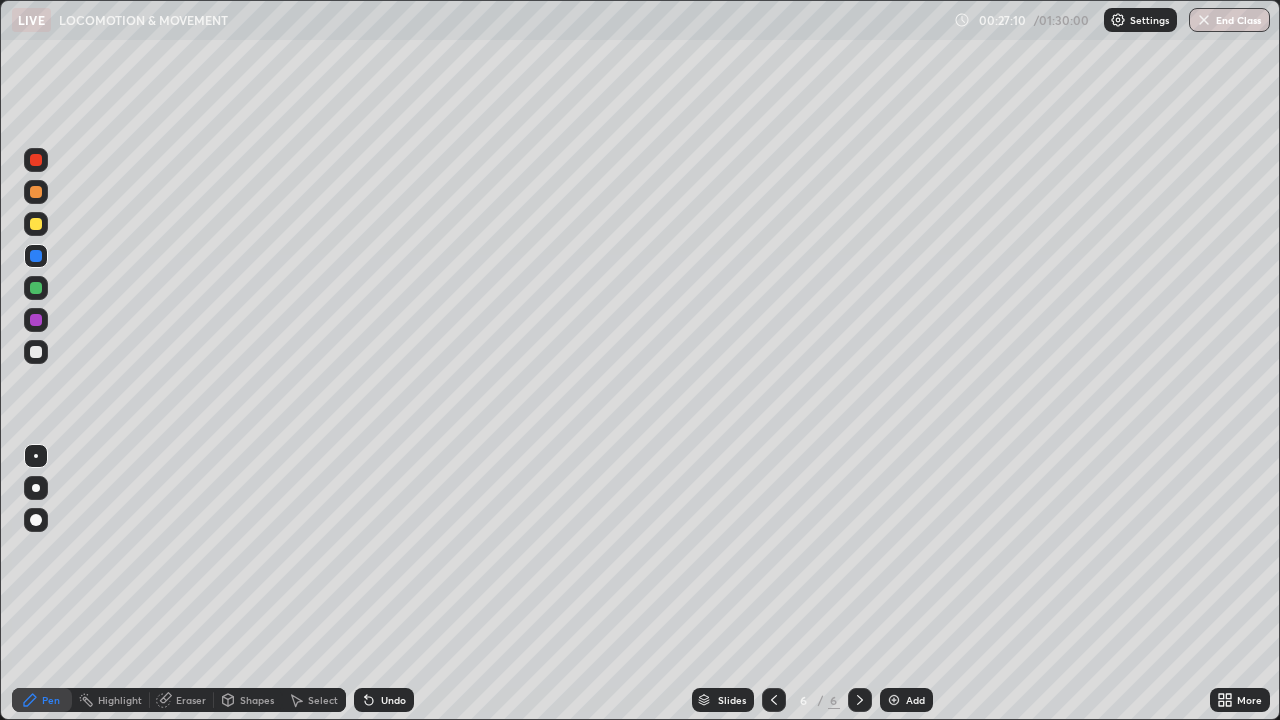 click on "Undo" at bounding box center (384, 700) 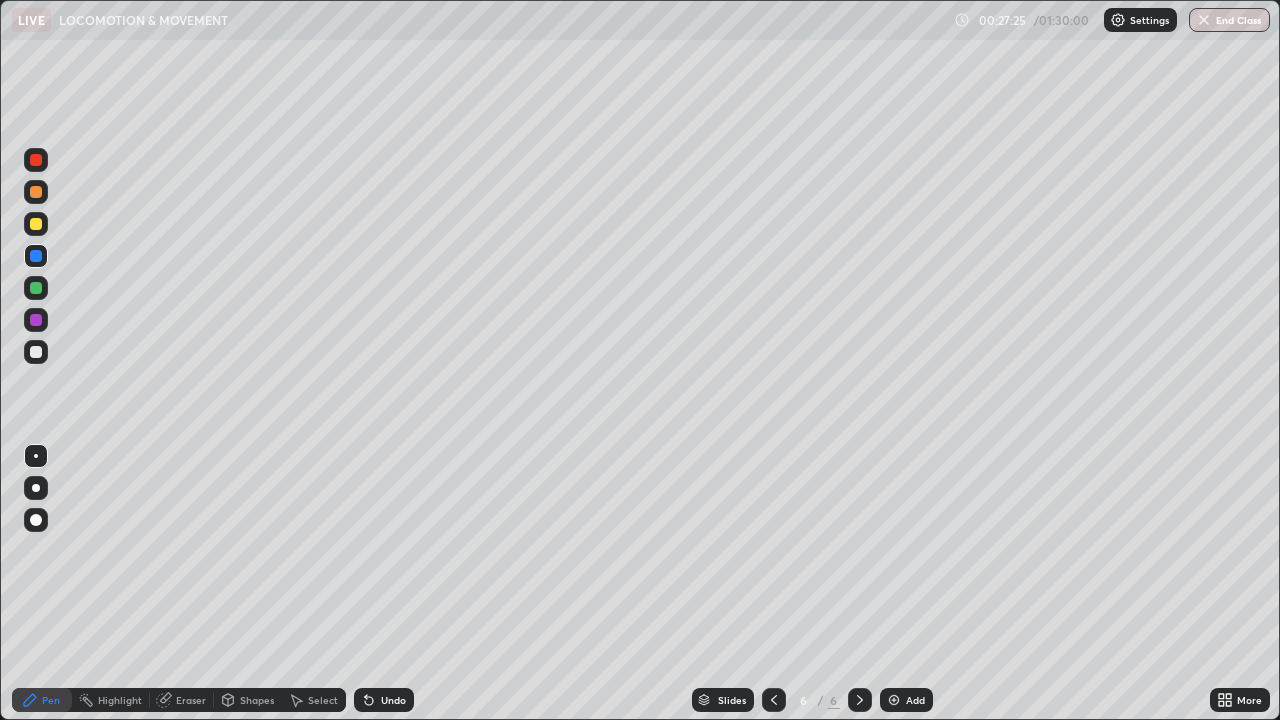 click at bounding box center (36, 352) 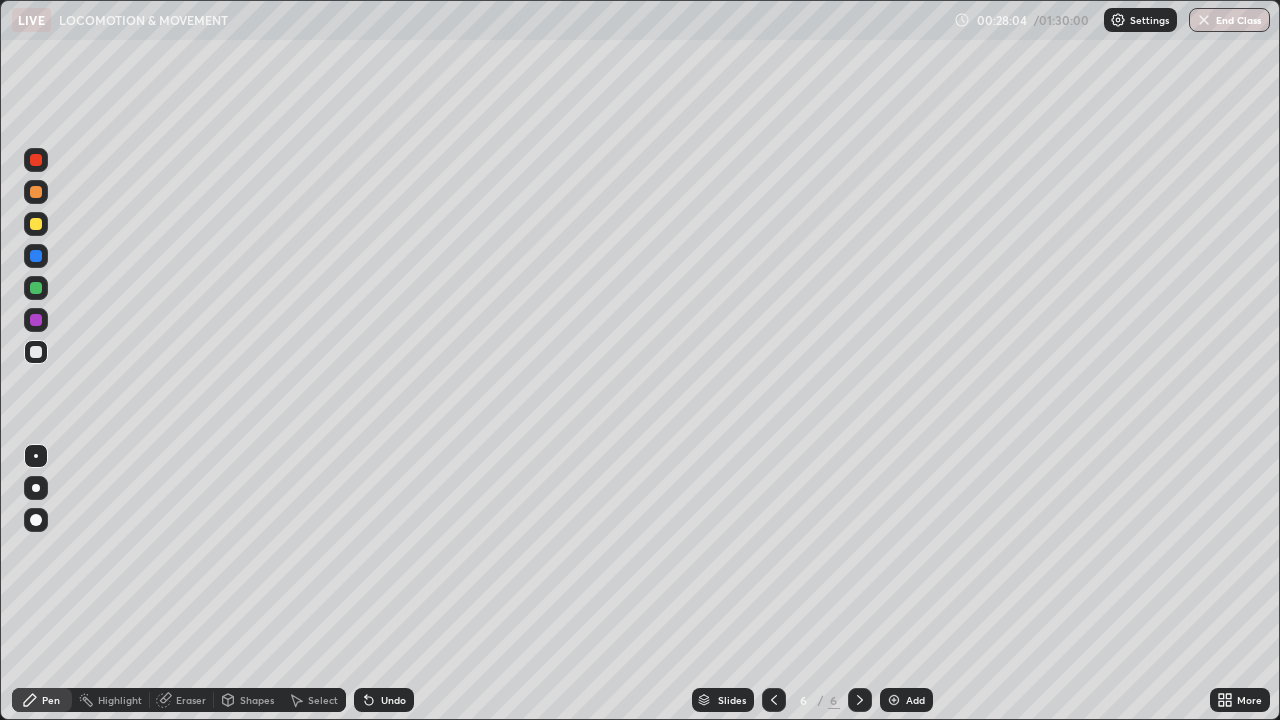 click at bounding box center (36, 224) 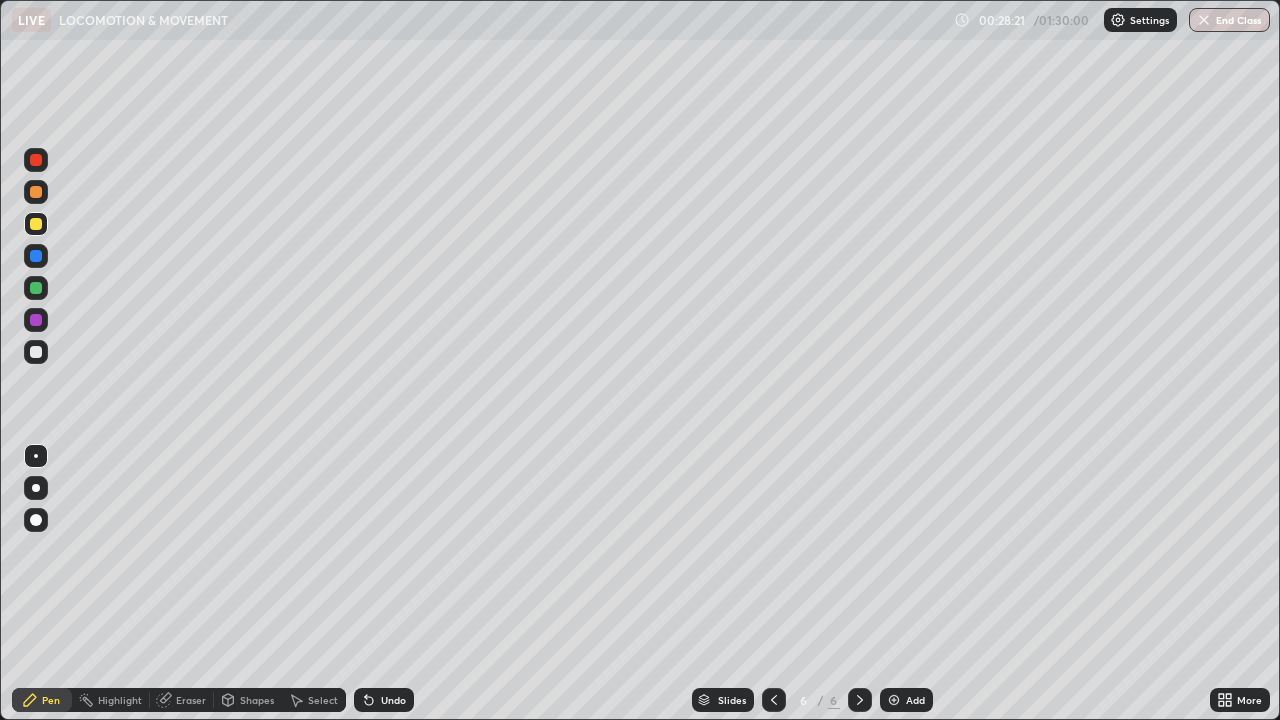 click at bounding box center [36, 160] 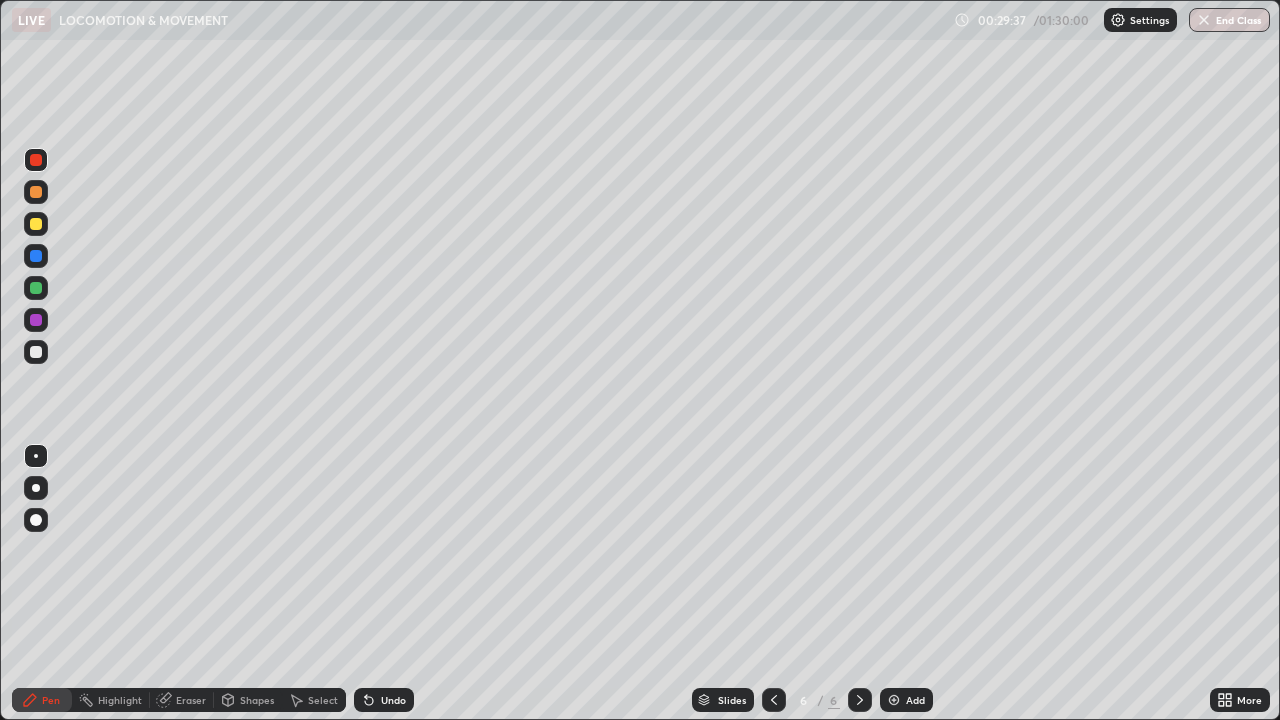 click at bounding box center [36, 352] 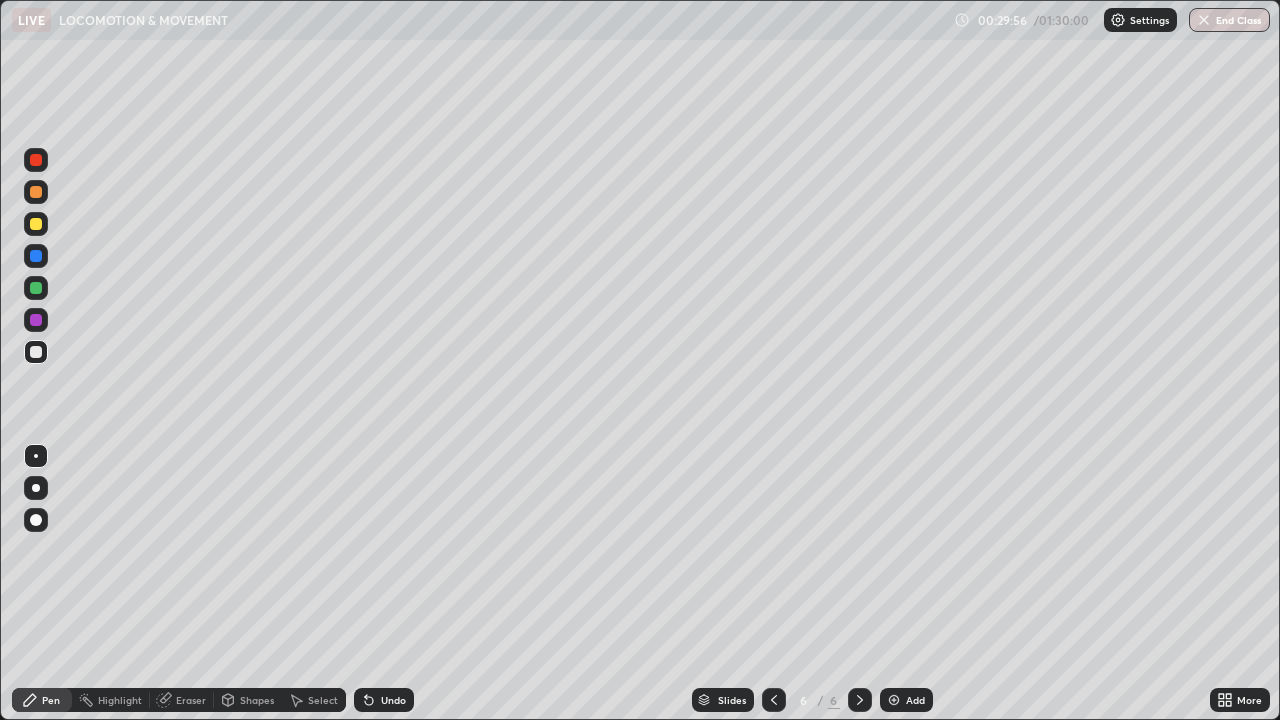 click at bounding box center (894, 700) 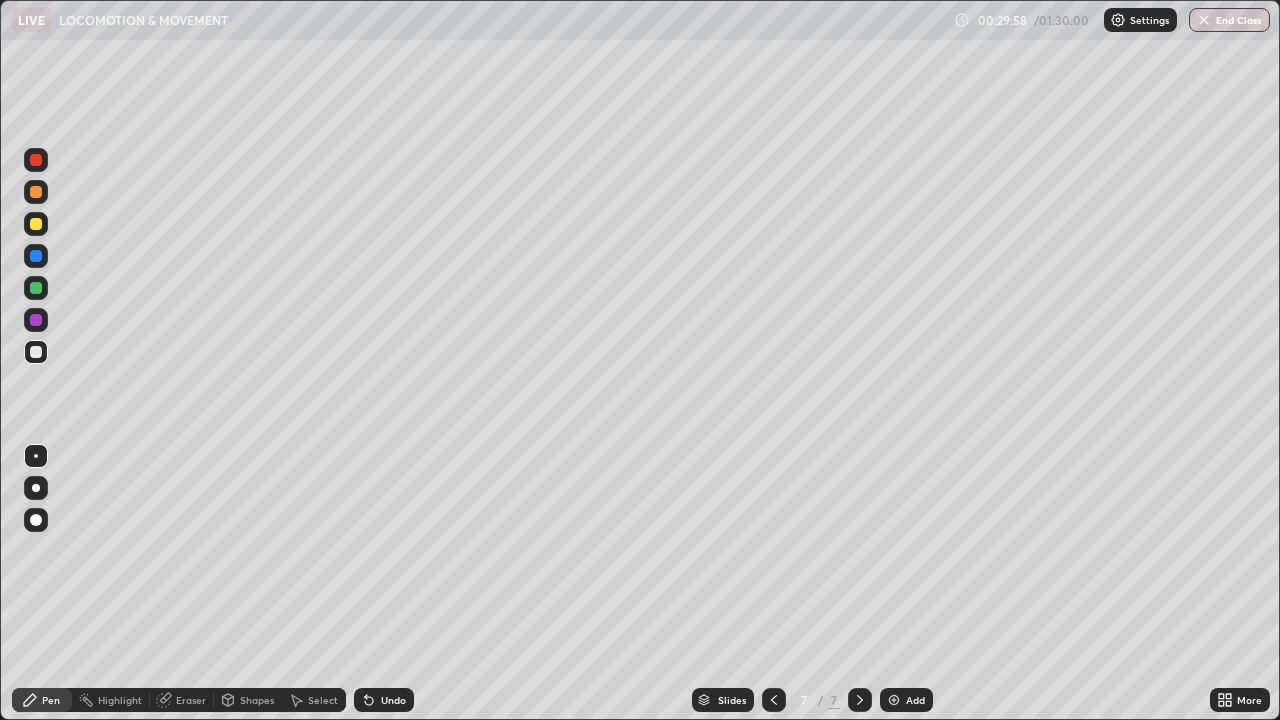 click at bounding box center [36, 352] 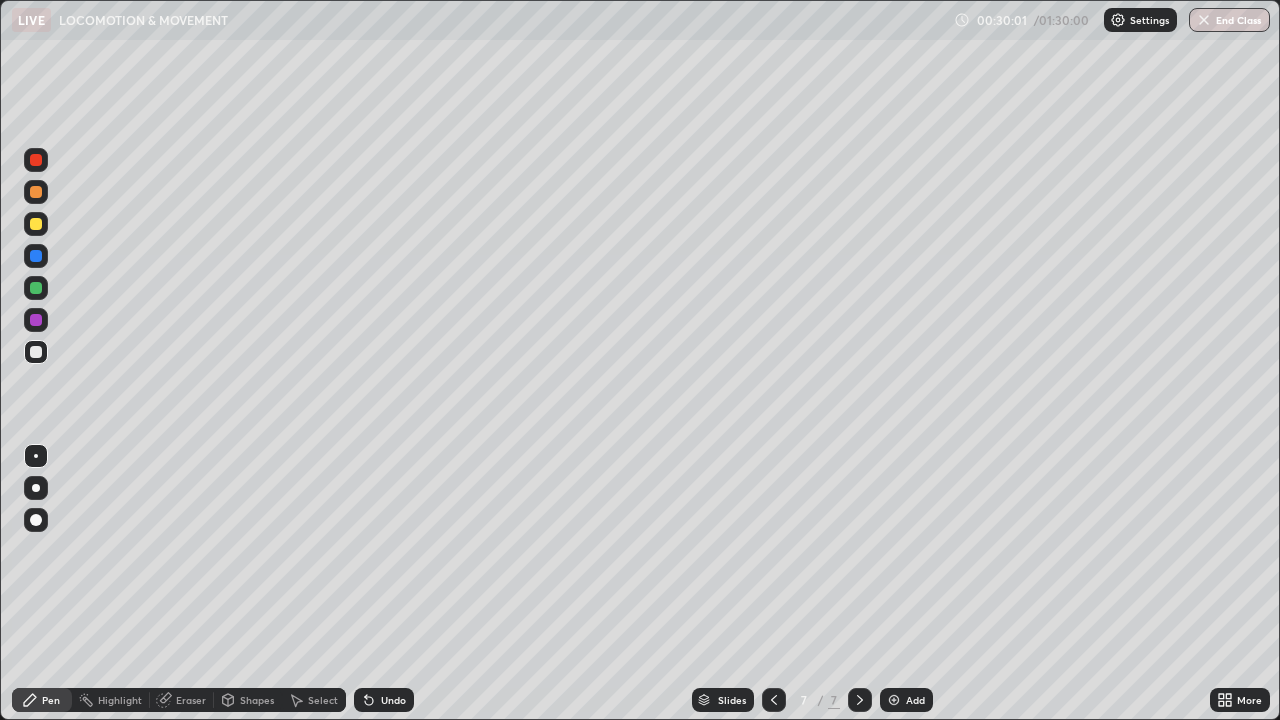 click on "Select" at bounding box center [314, 700] 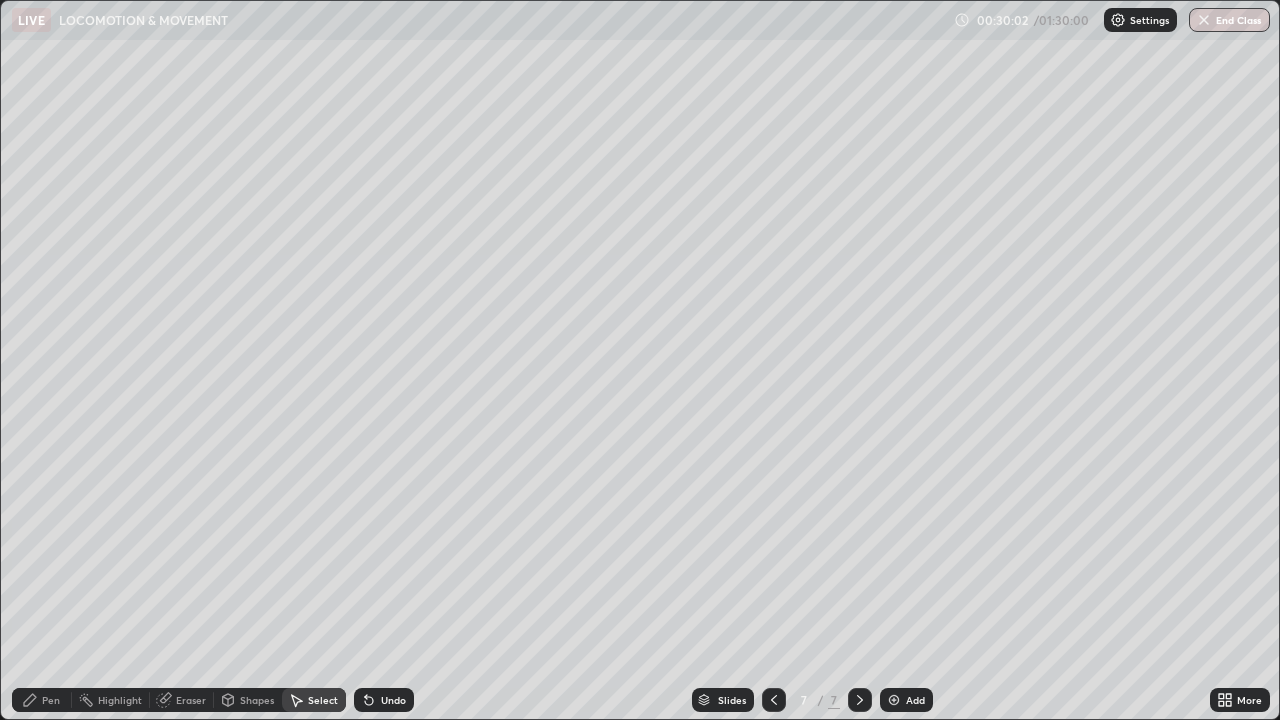 click 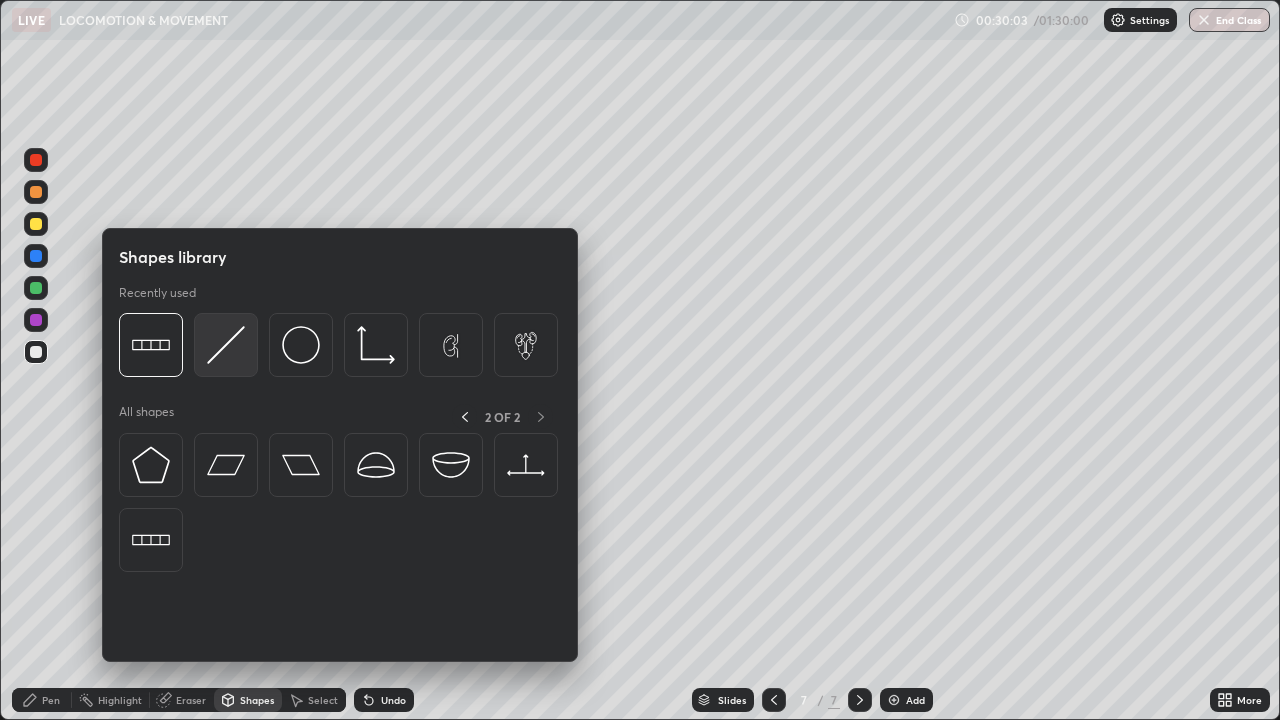 click at bounding box center [226, 345] 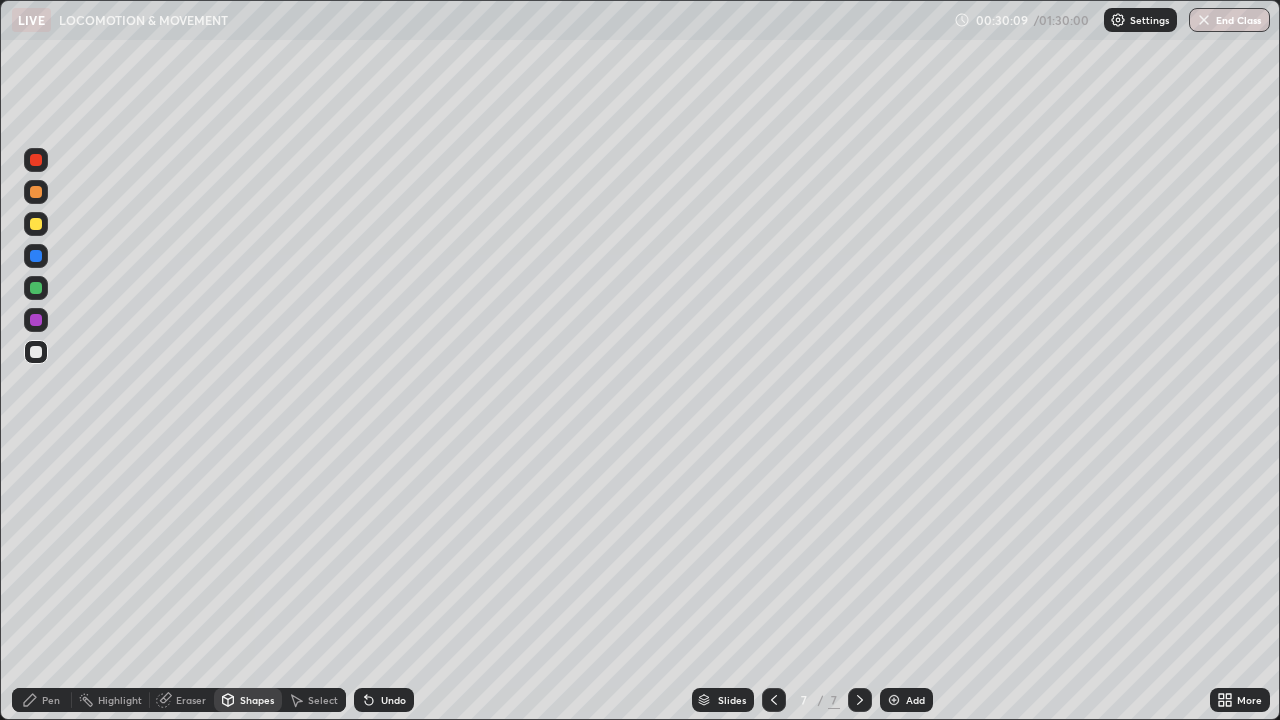click on "Undo" at bounding box center (393, 700) 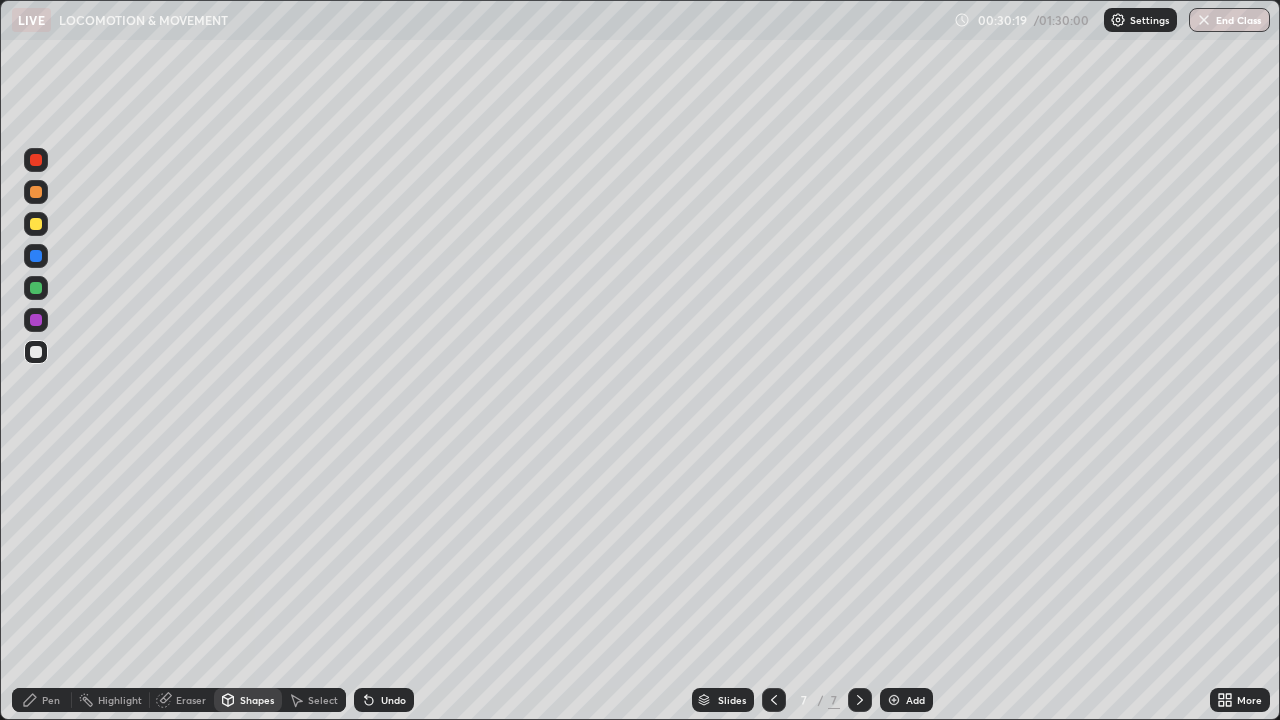 click on "Pen" at bounding box center [51, 700] 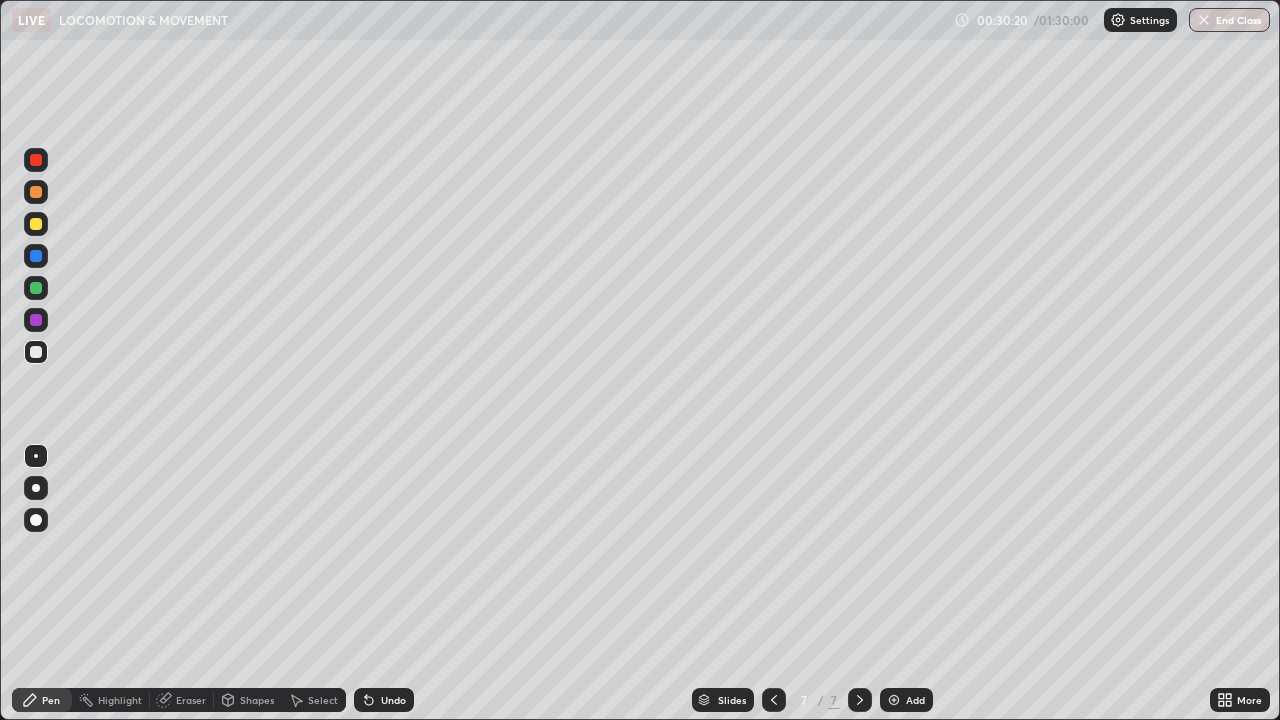 click on "Eraser" at bounding box center [191, 700] 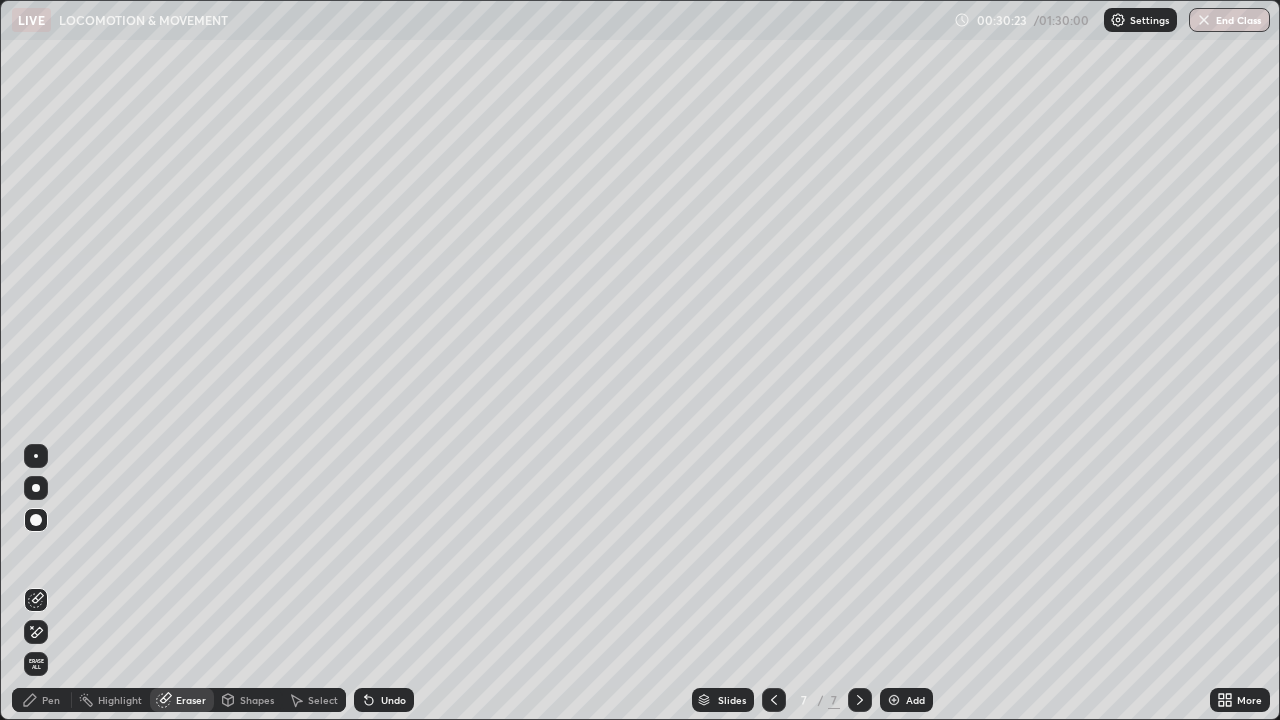 click on "Pen" at bounding box center (51, 700) 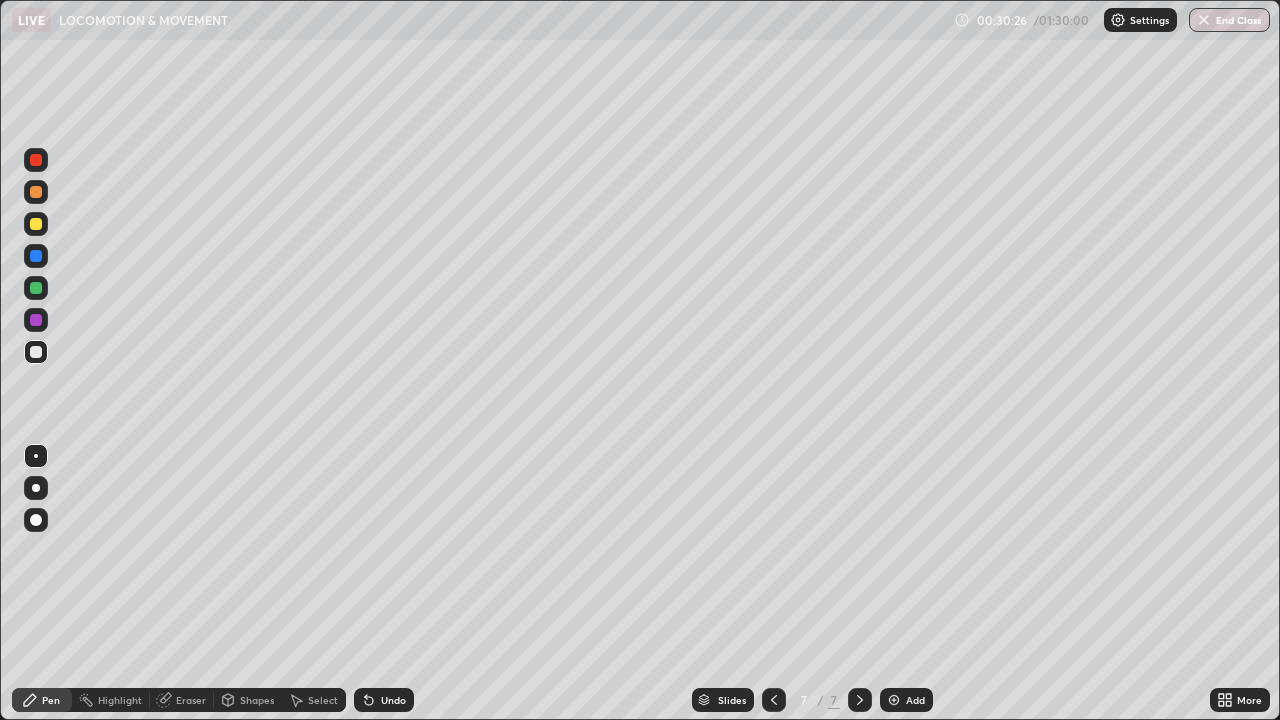 click on "Eraser" at bounding box center [191, 700] 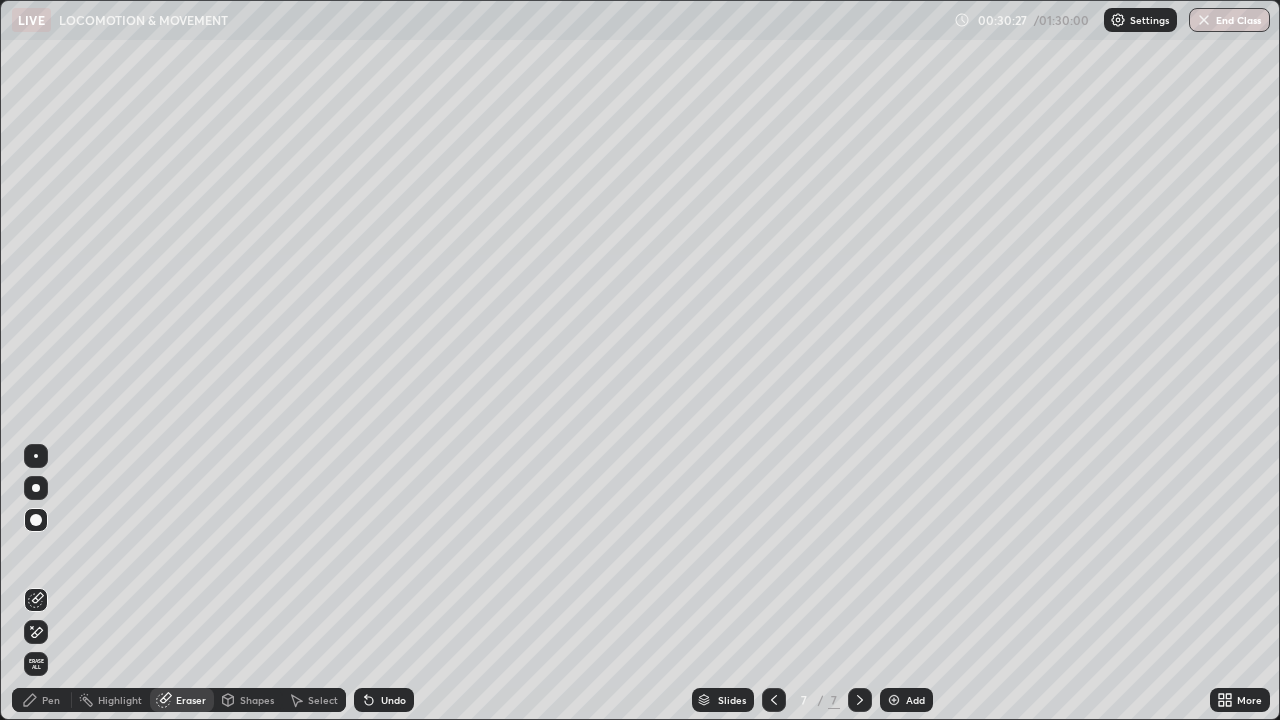 click at bounding box center [36, 456] 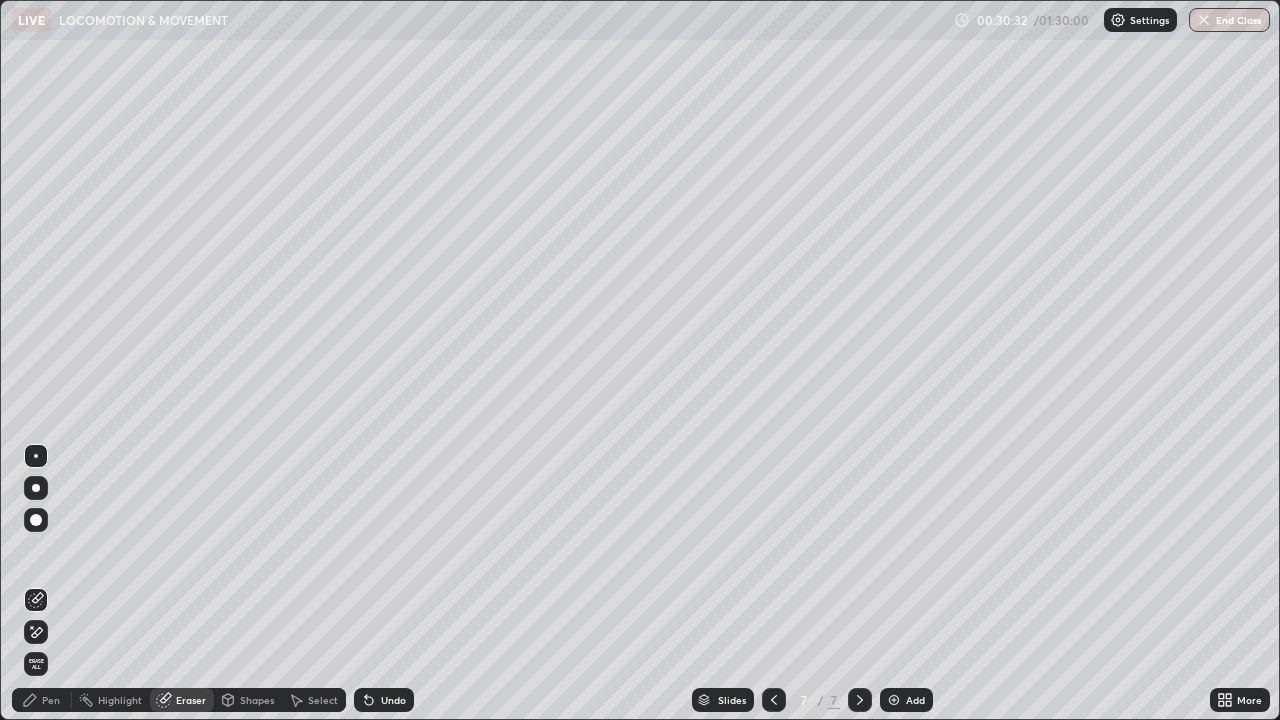 click on "Pen" at bounding box center (51, 700) 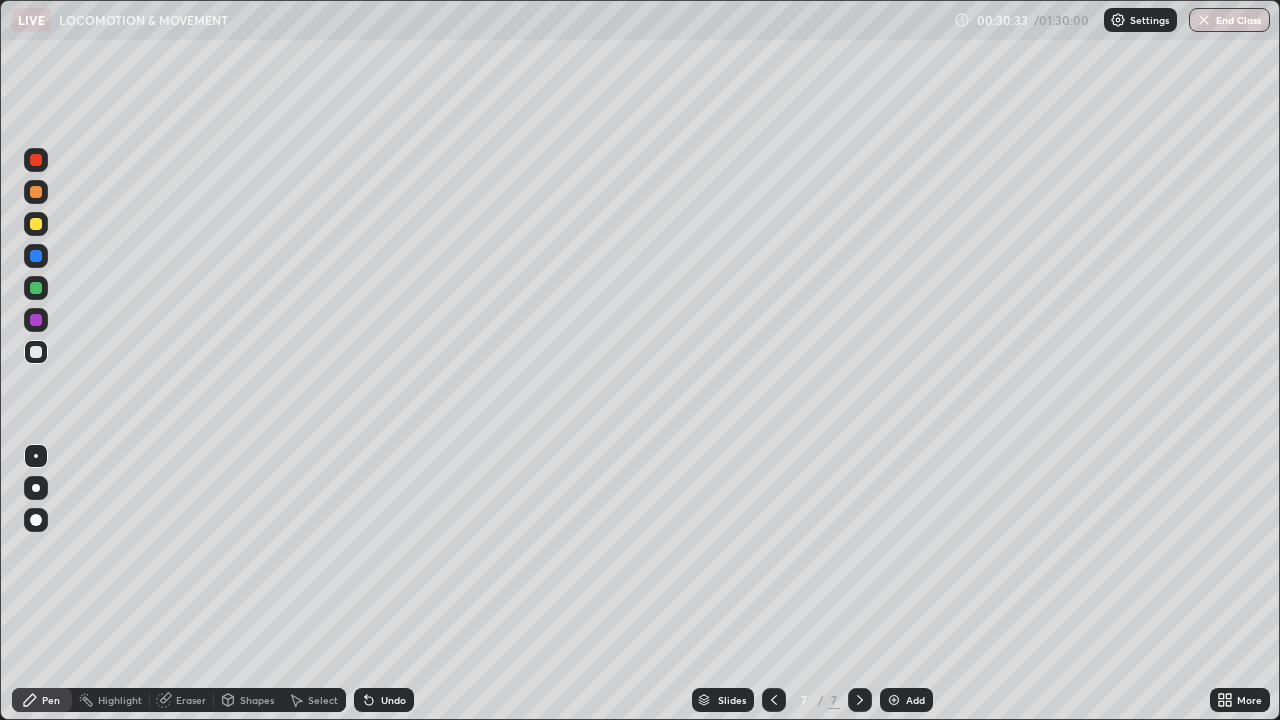 click at bounding box center (36, 520) 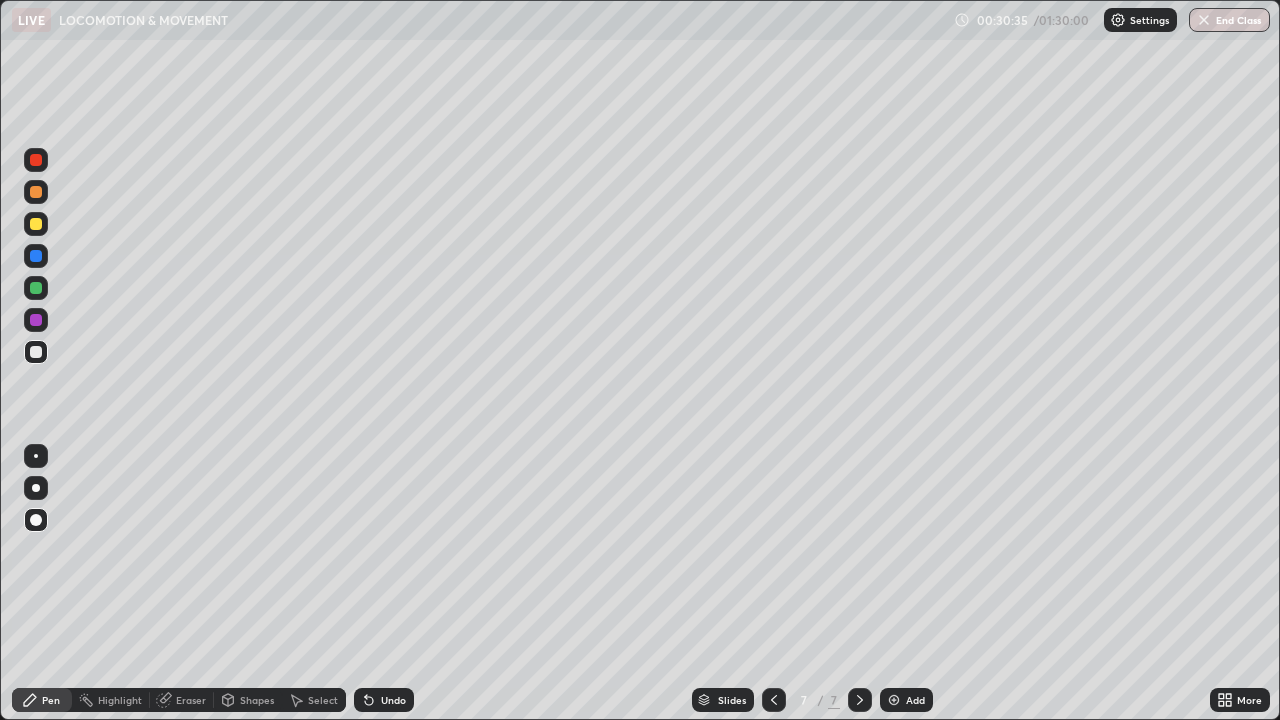 click on "Shapes" at bounding box center (257, 700) 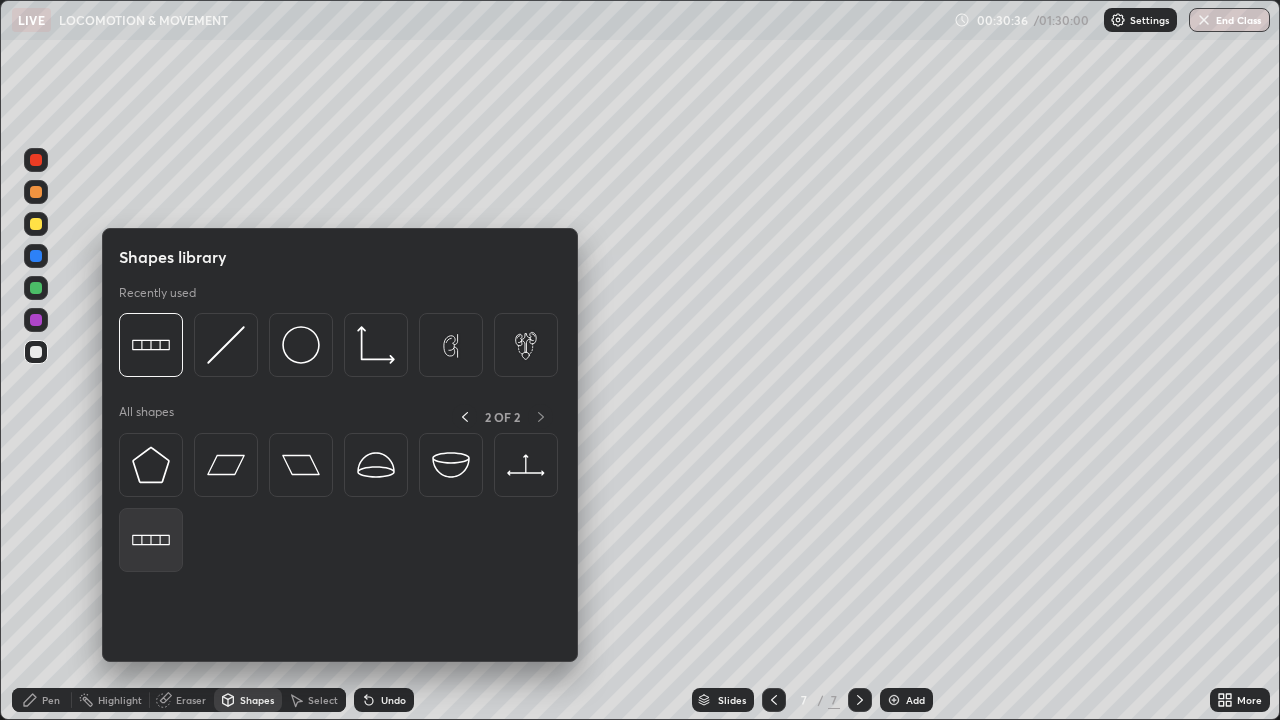 click at bounding box center (151, 540) 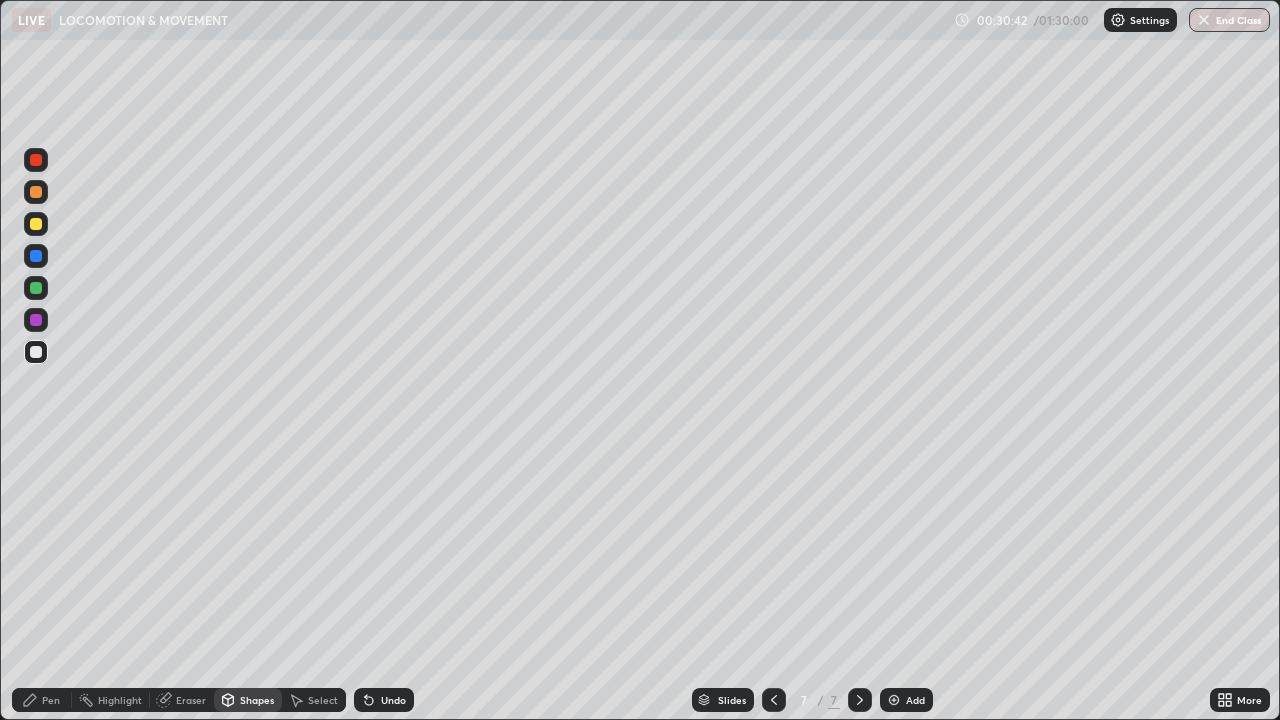 click on "Undo" at bounding box center (384, 700) 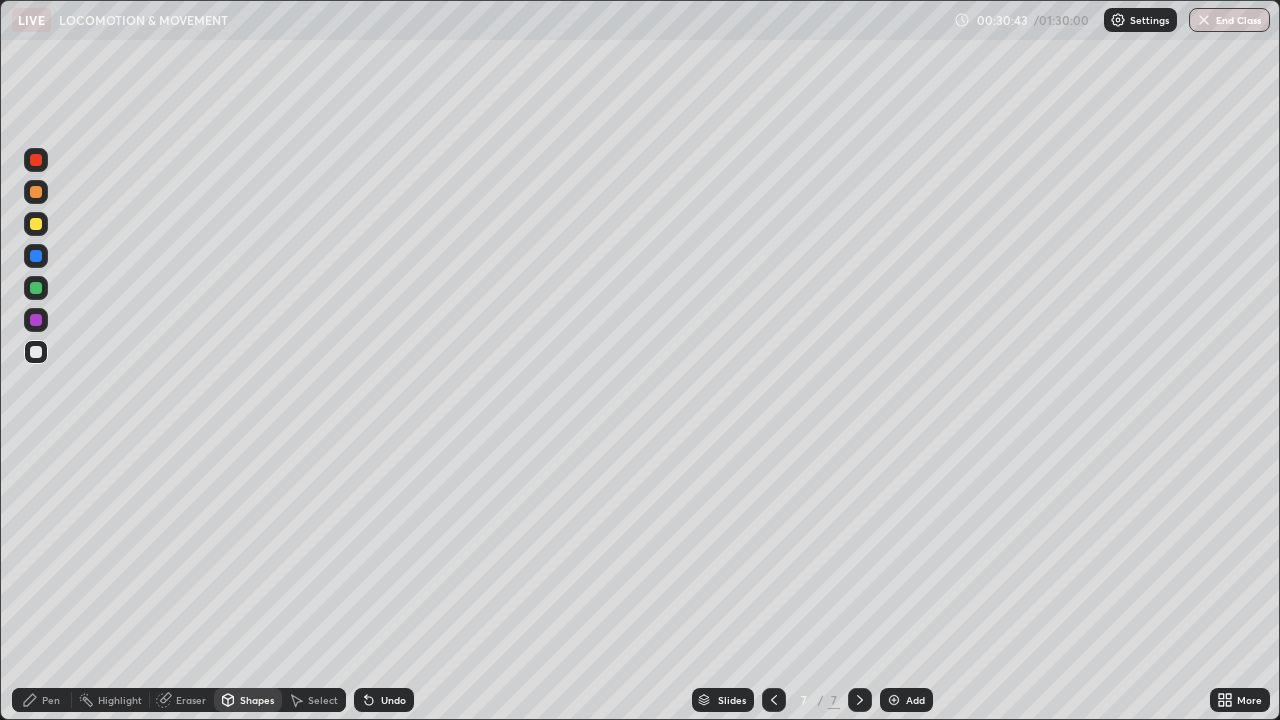 click at bounding box center [36, 224] 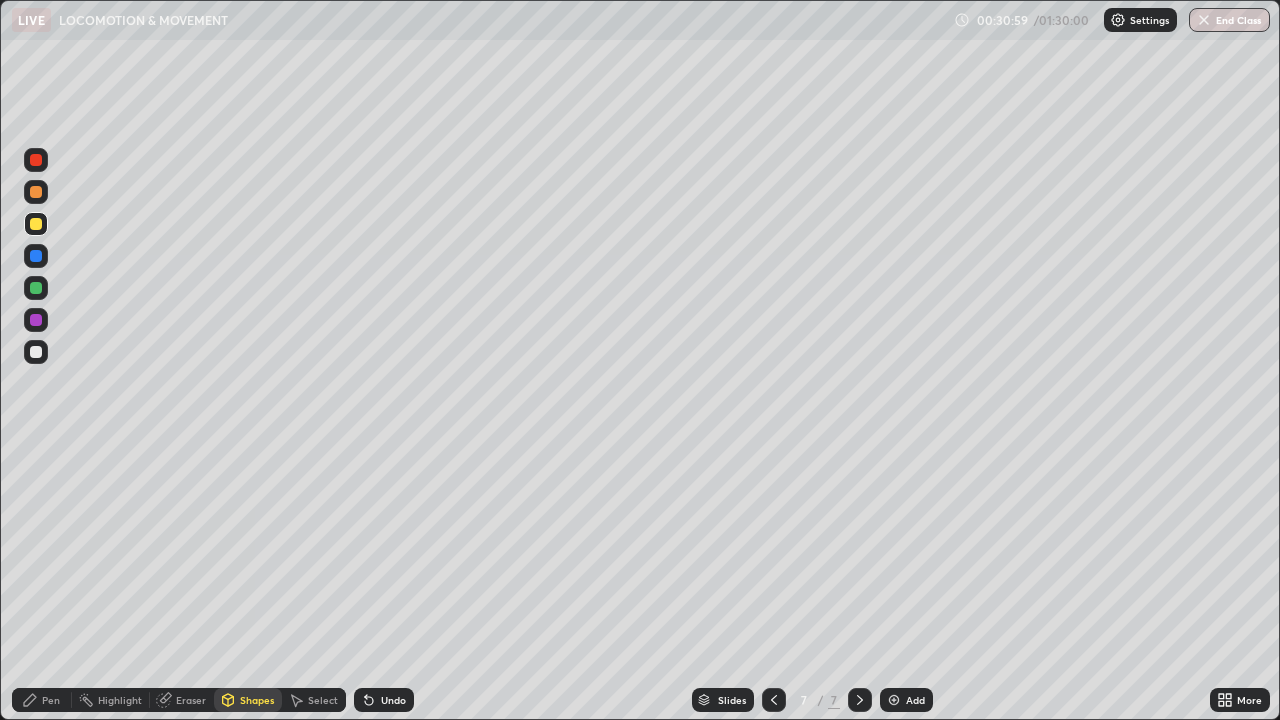 click at bounding box center (36, 352) 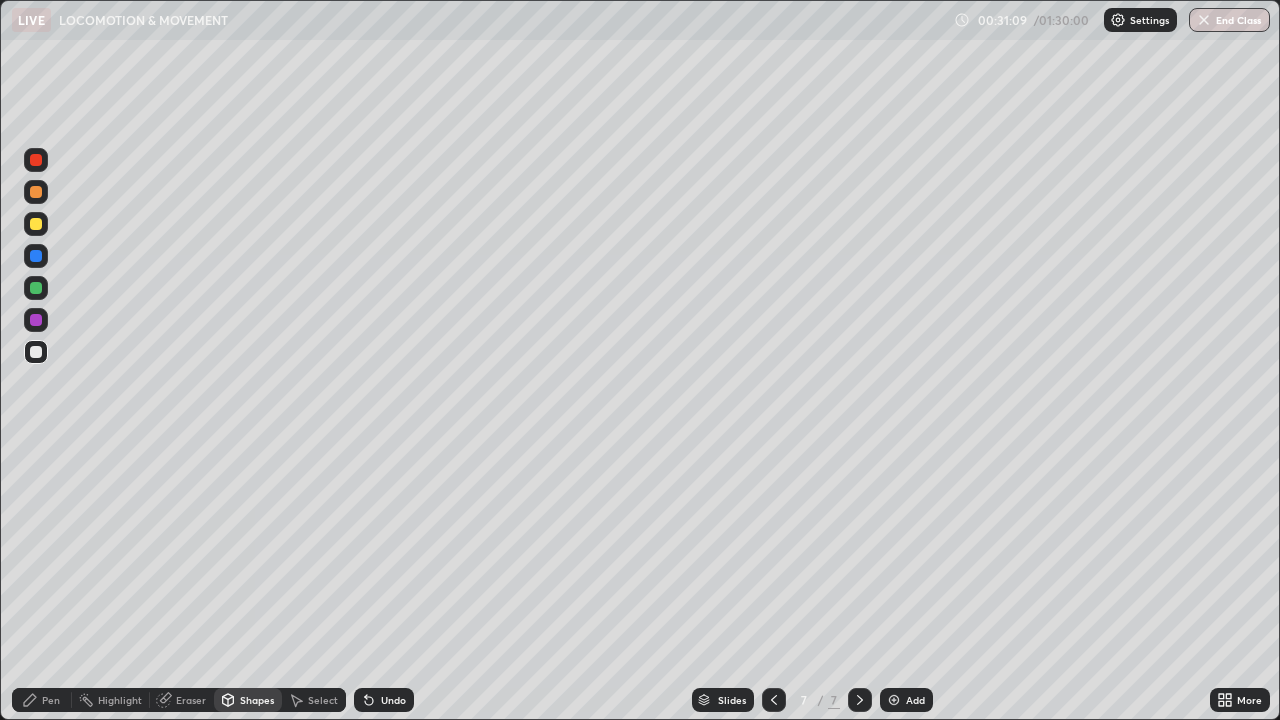 click on "Pen" at bounding box center (42, 700) 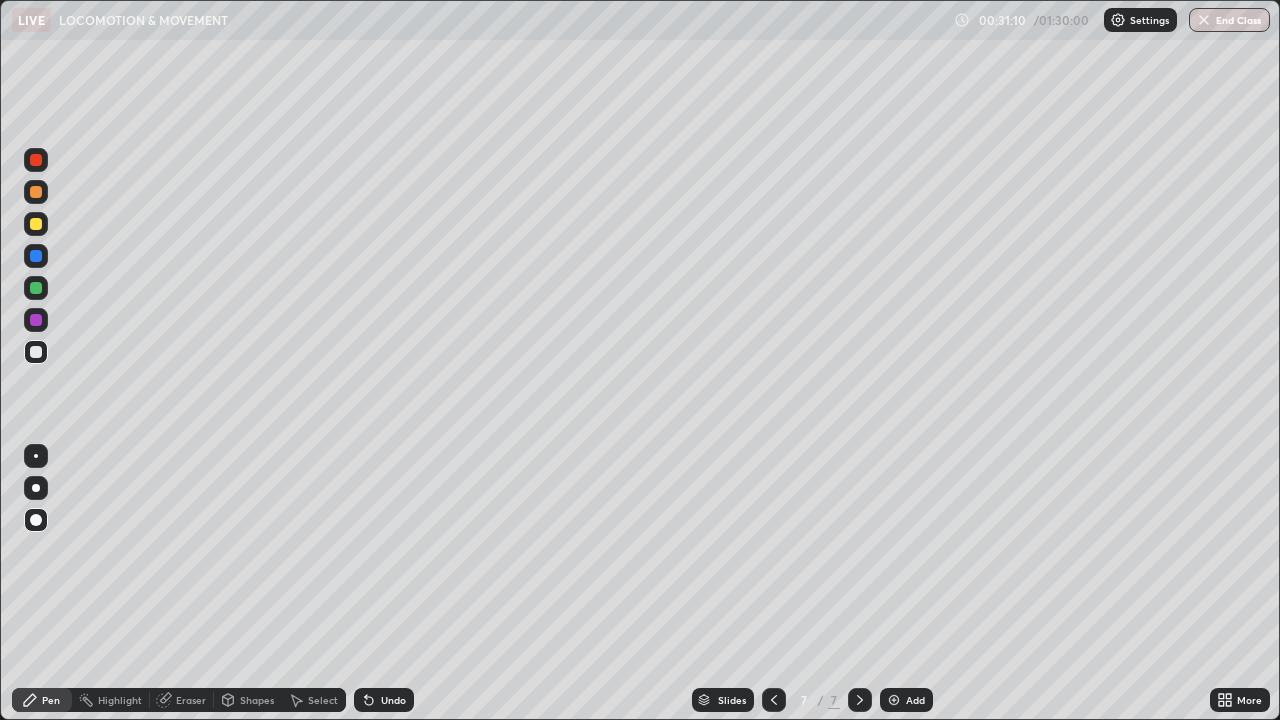 click at bounding box center (36, 320) 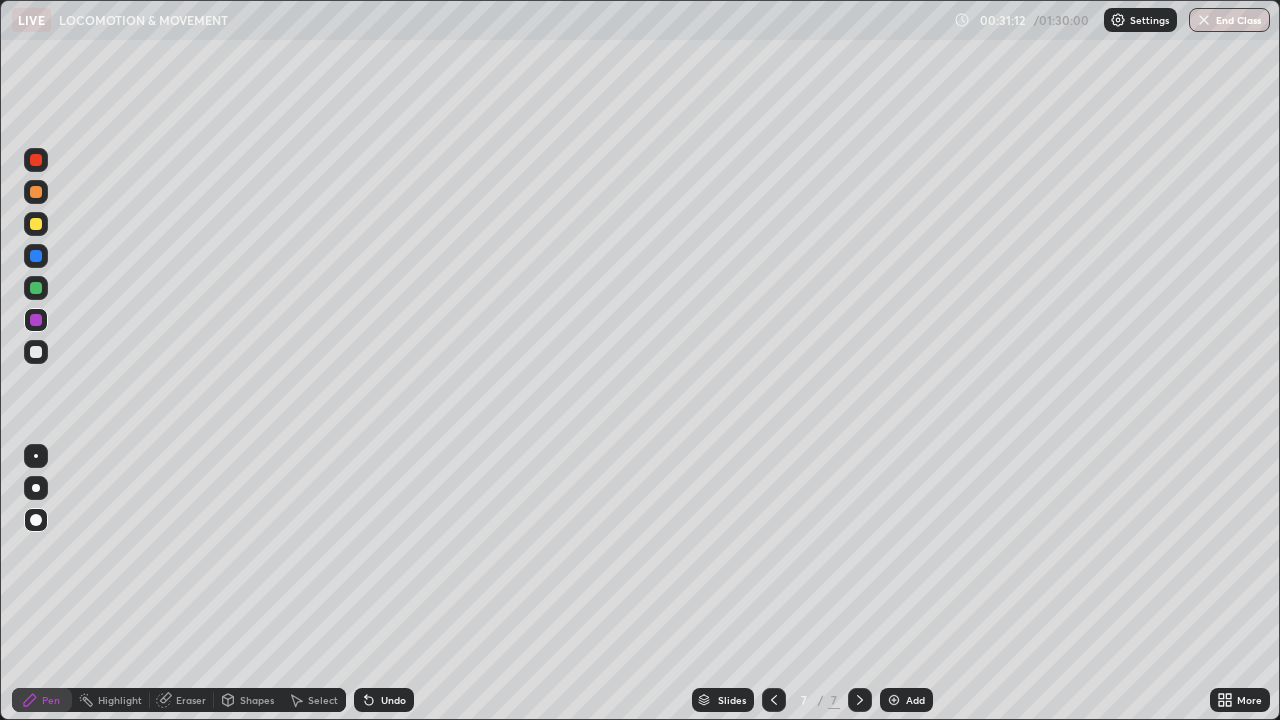 click at bounding box center (36, 456) 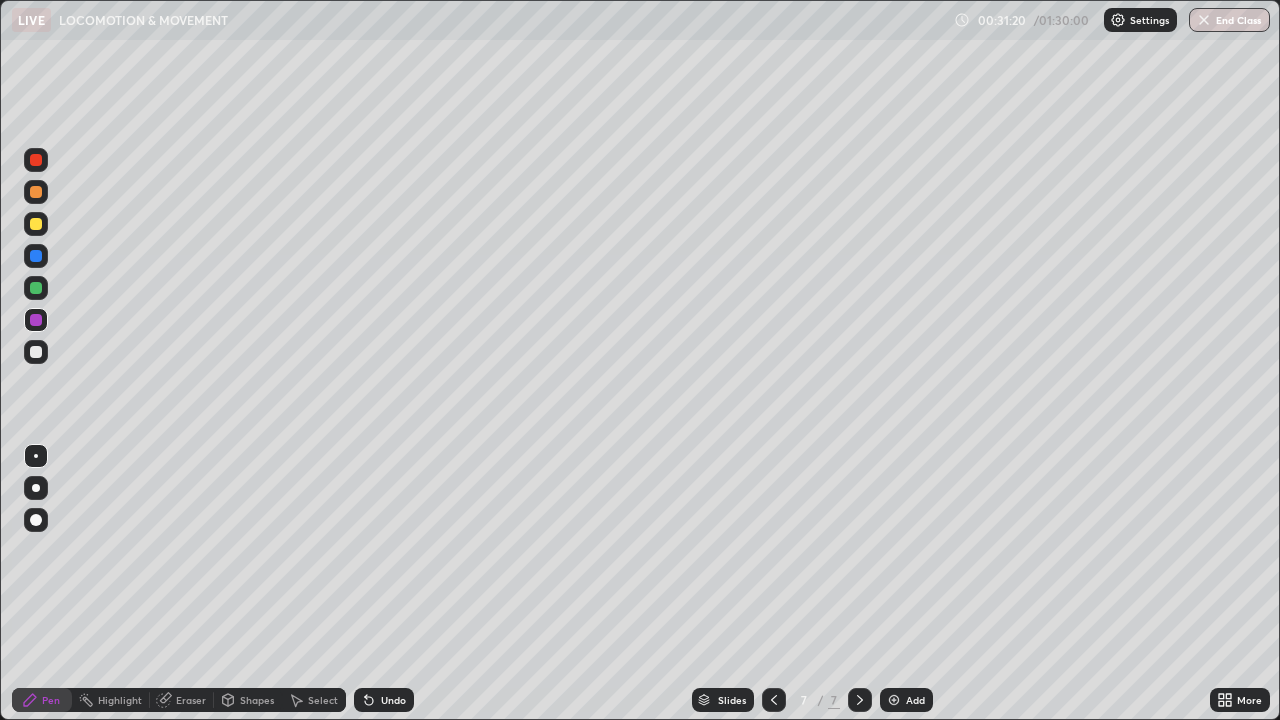 click 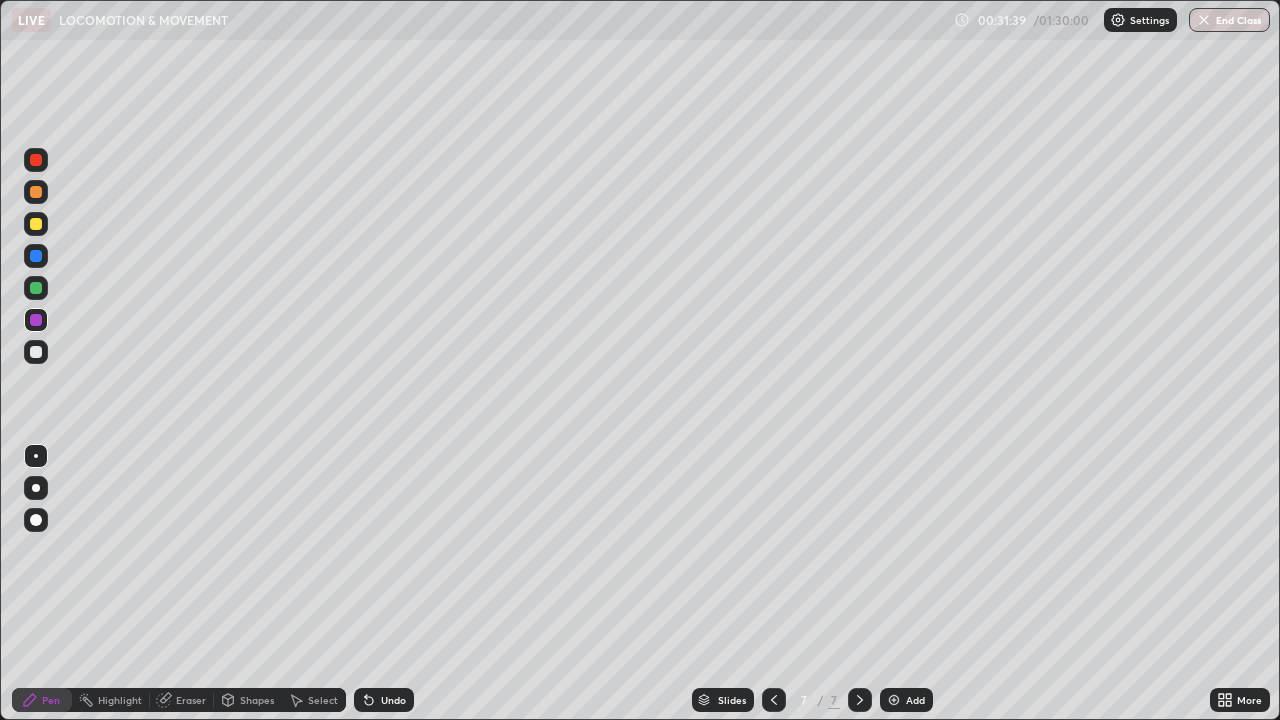 click at bounding box center [36, 256] 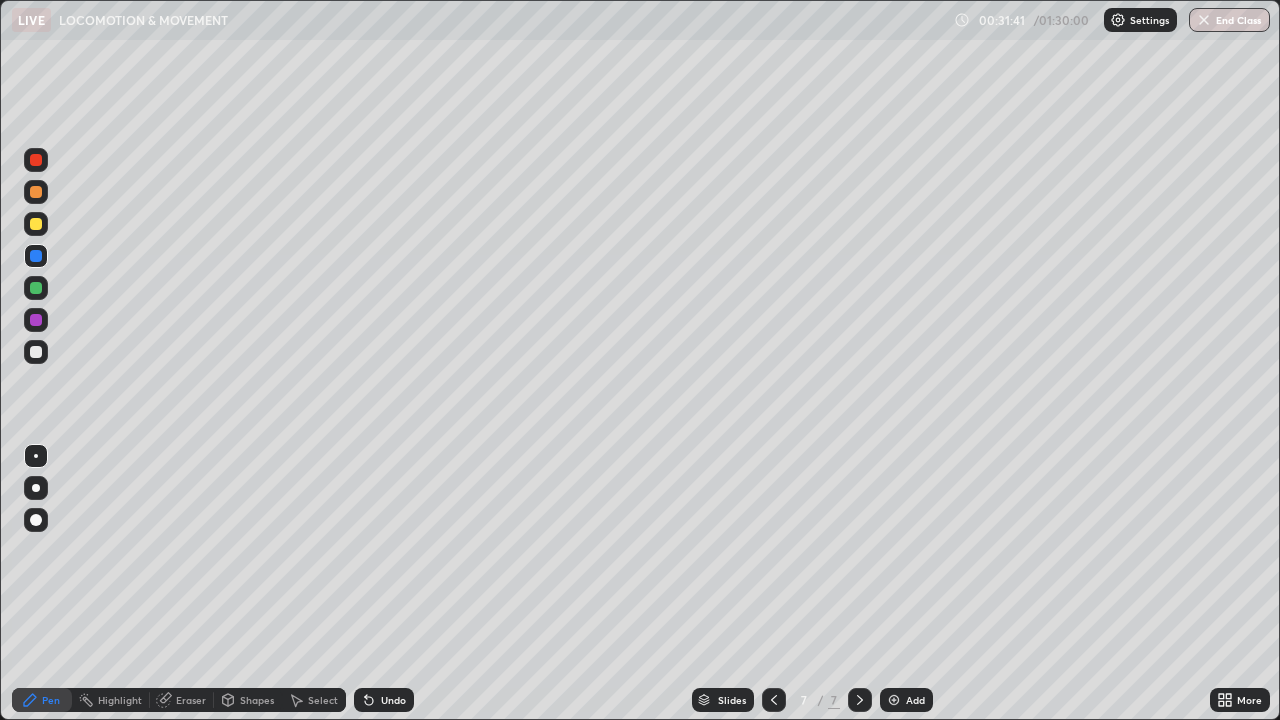 click on "Undo" at bounding box center [384, 700] 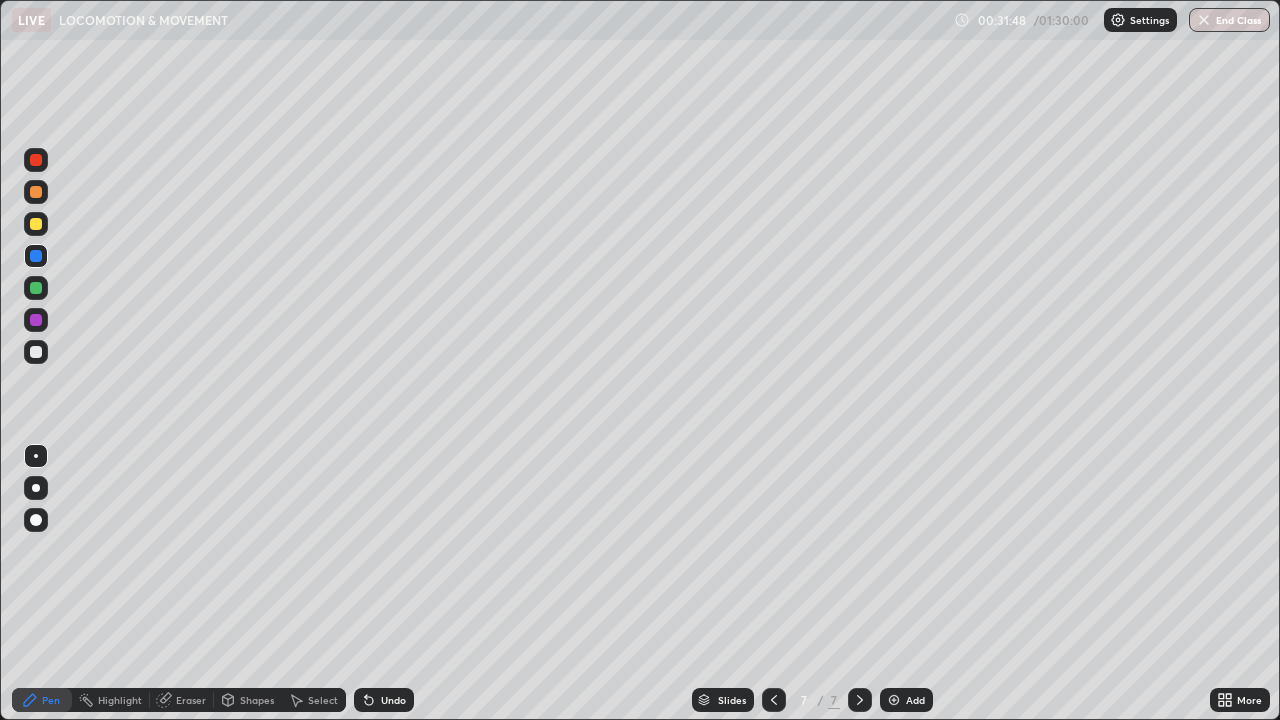 click at bounding box center [36, 352] 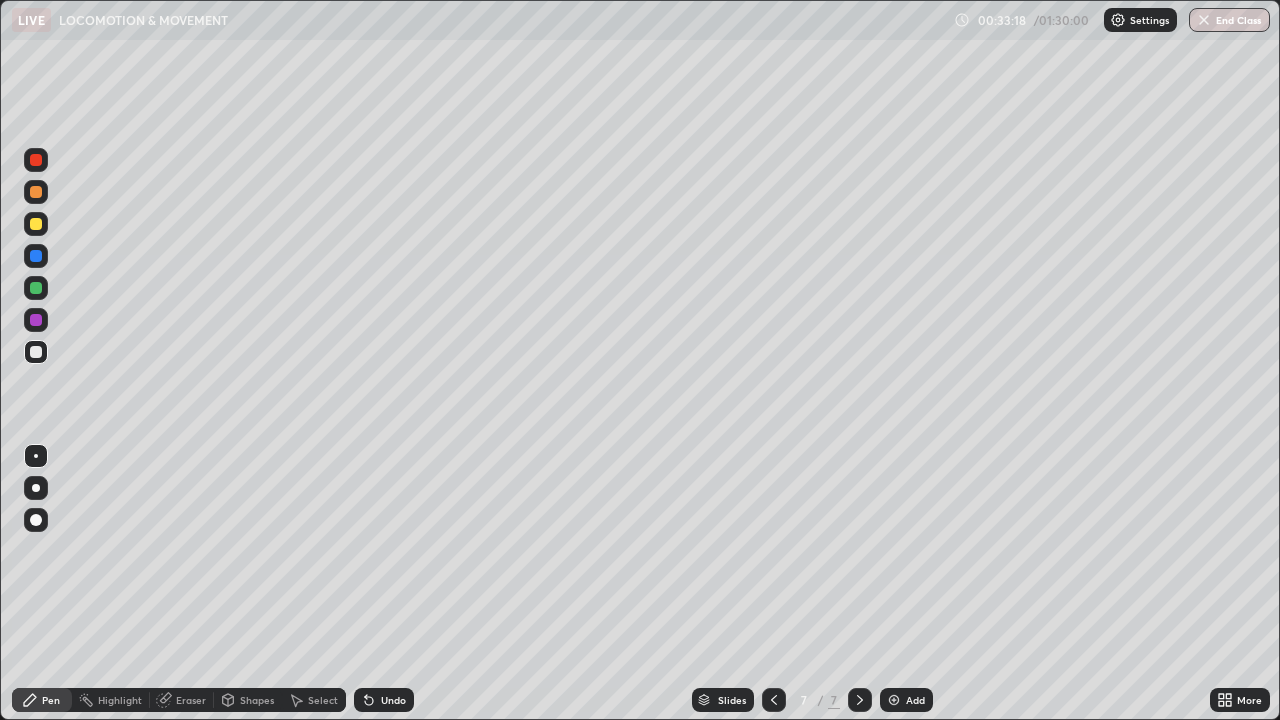 click 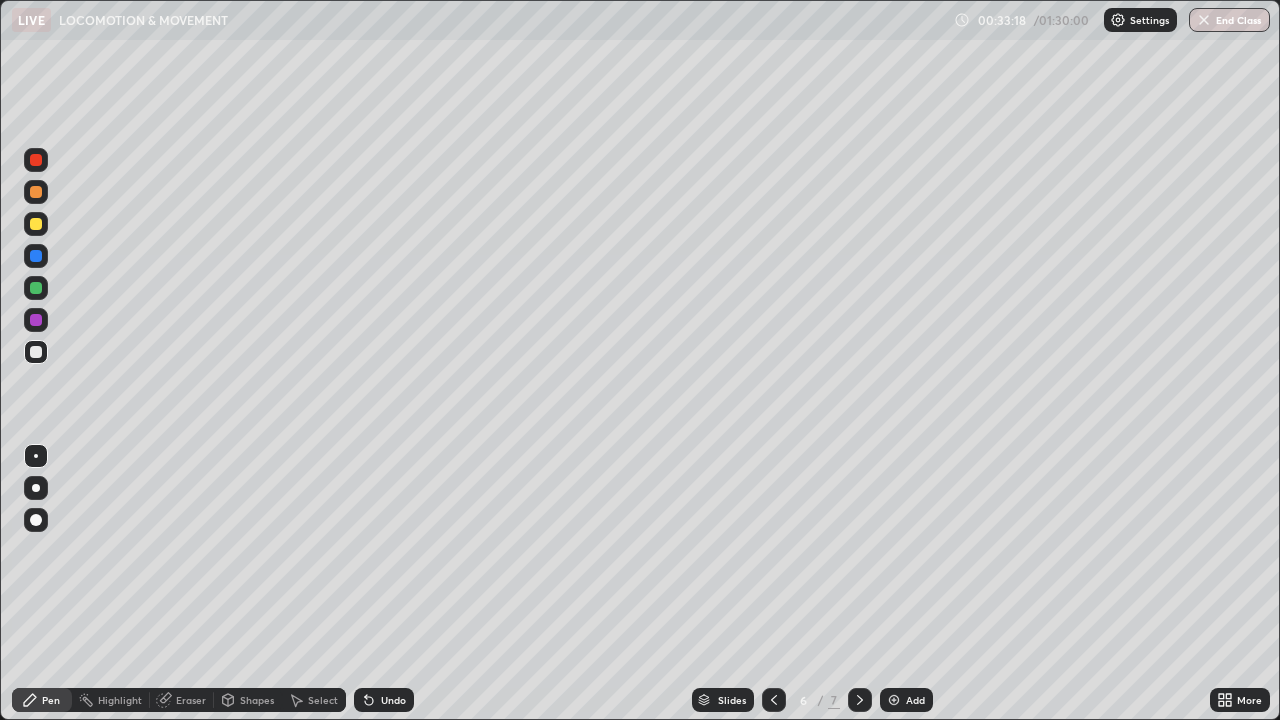click 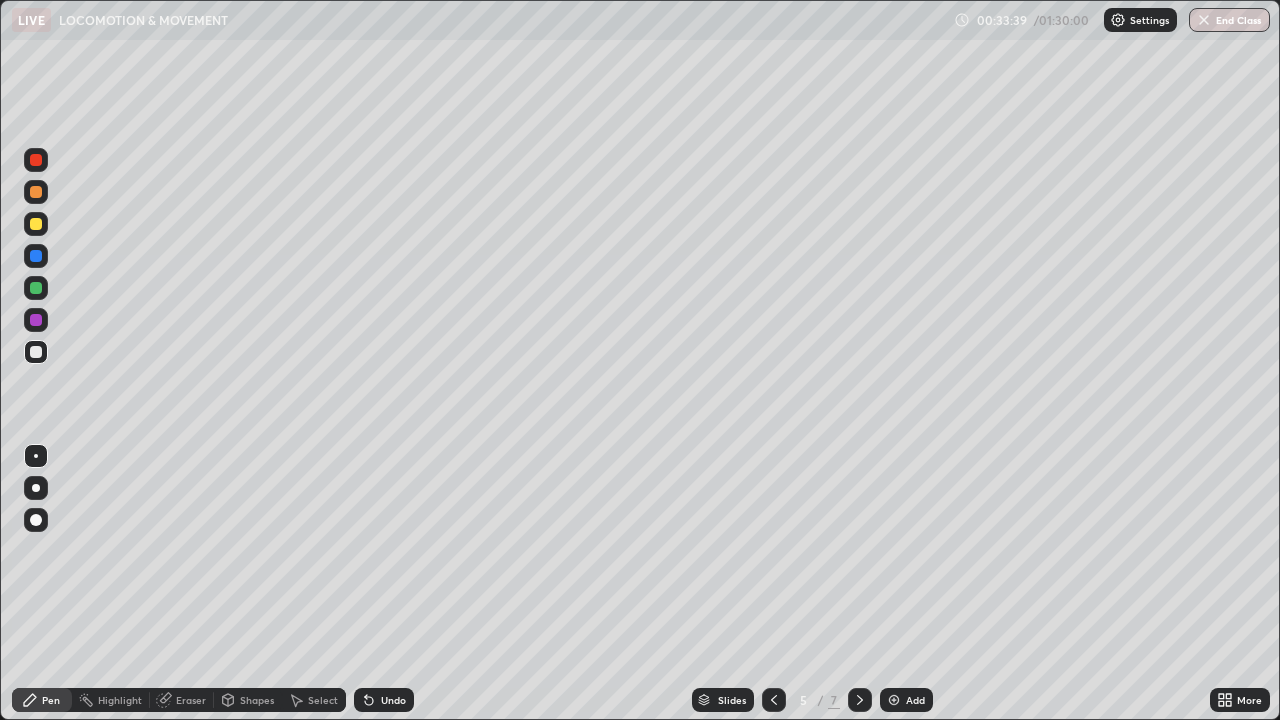 click at bounding box center (860, 700) 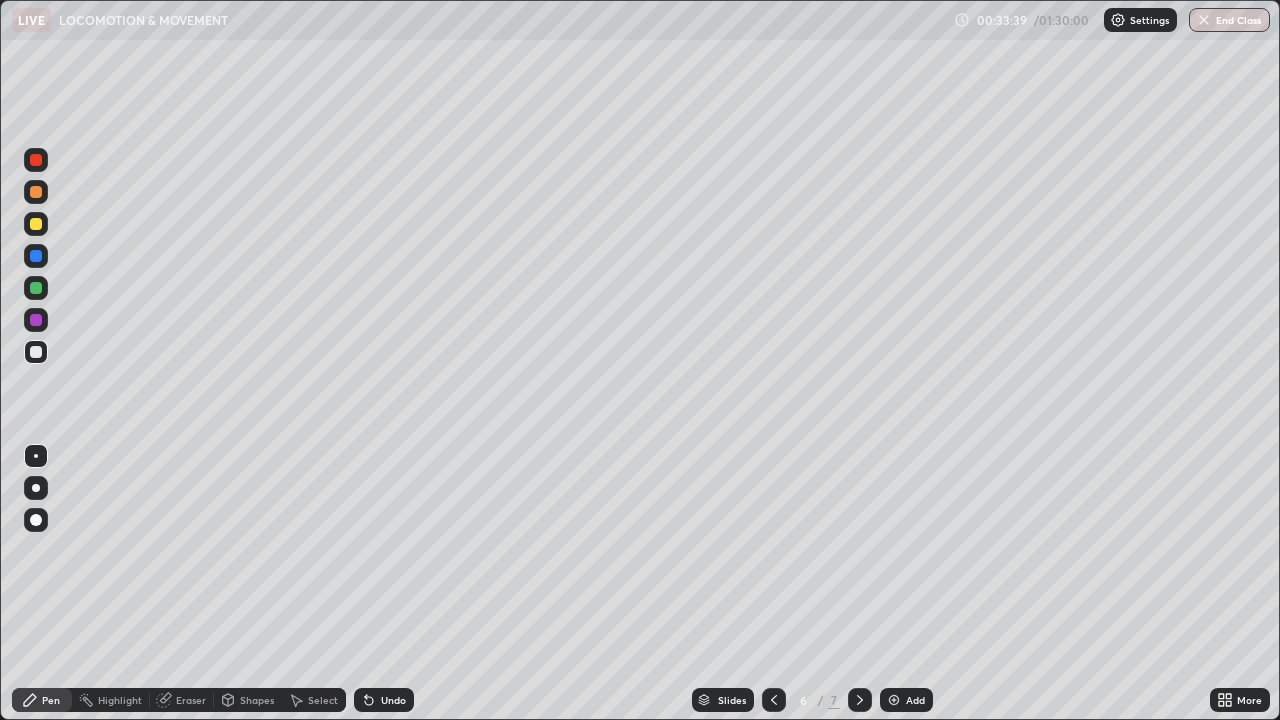 click at bounding box center [860, 700] 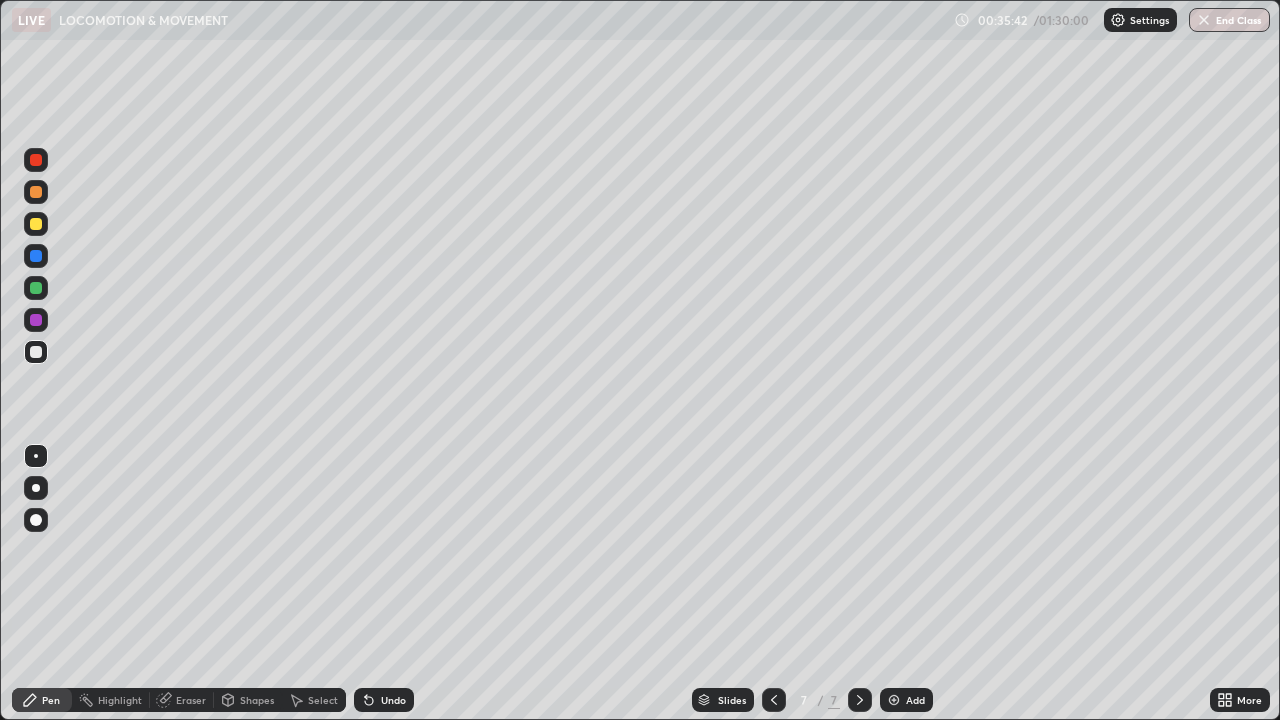 click 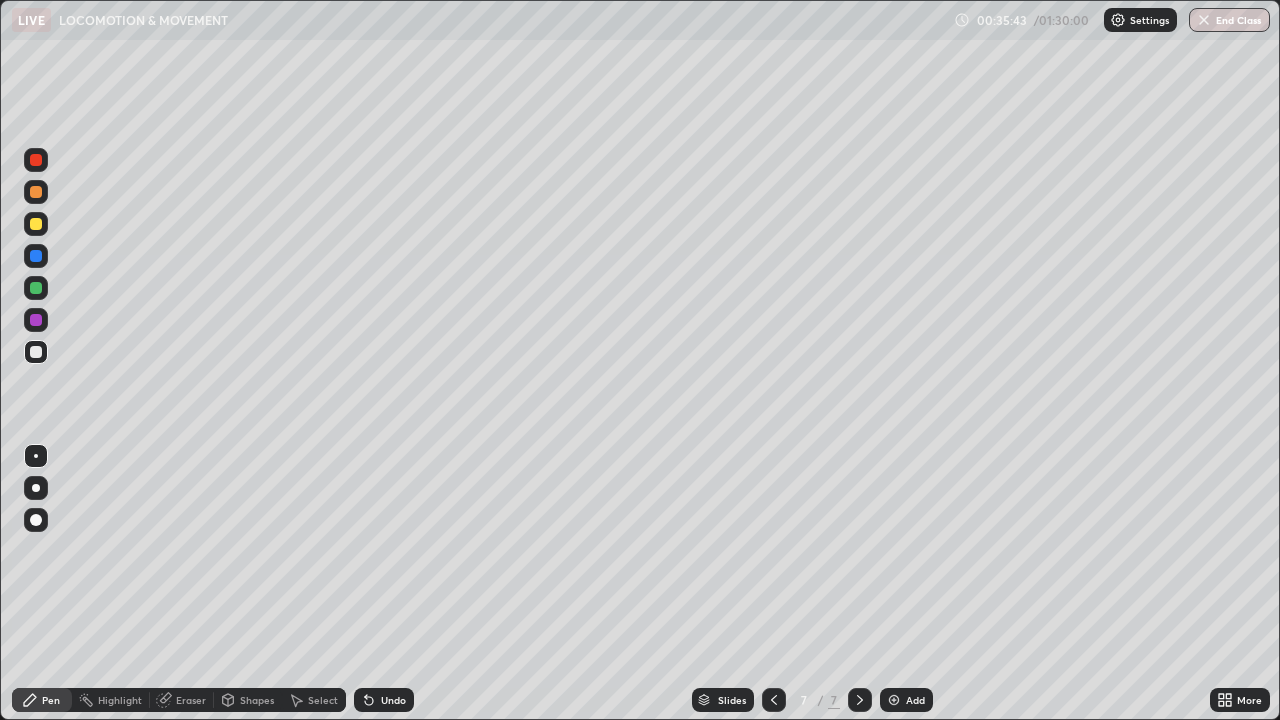 click at bounding box center (894, 700) 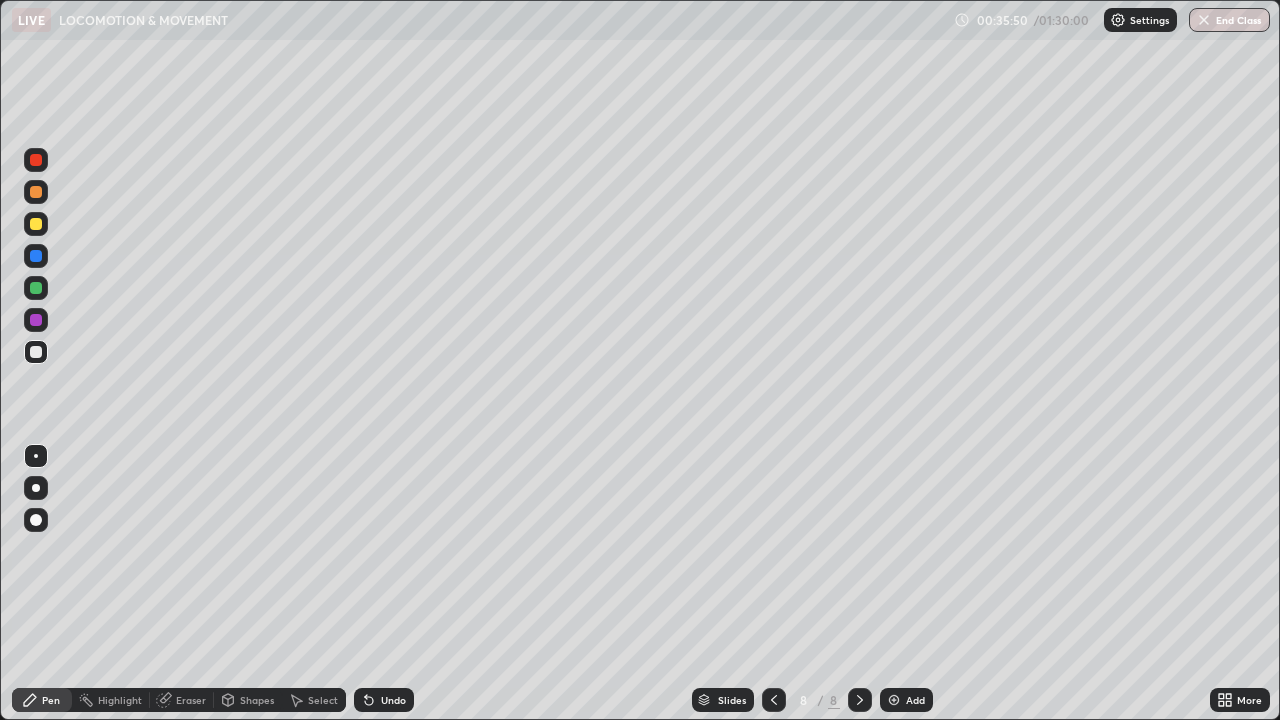 click at bounding box center [36, 352] 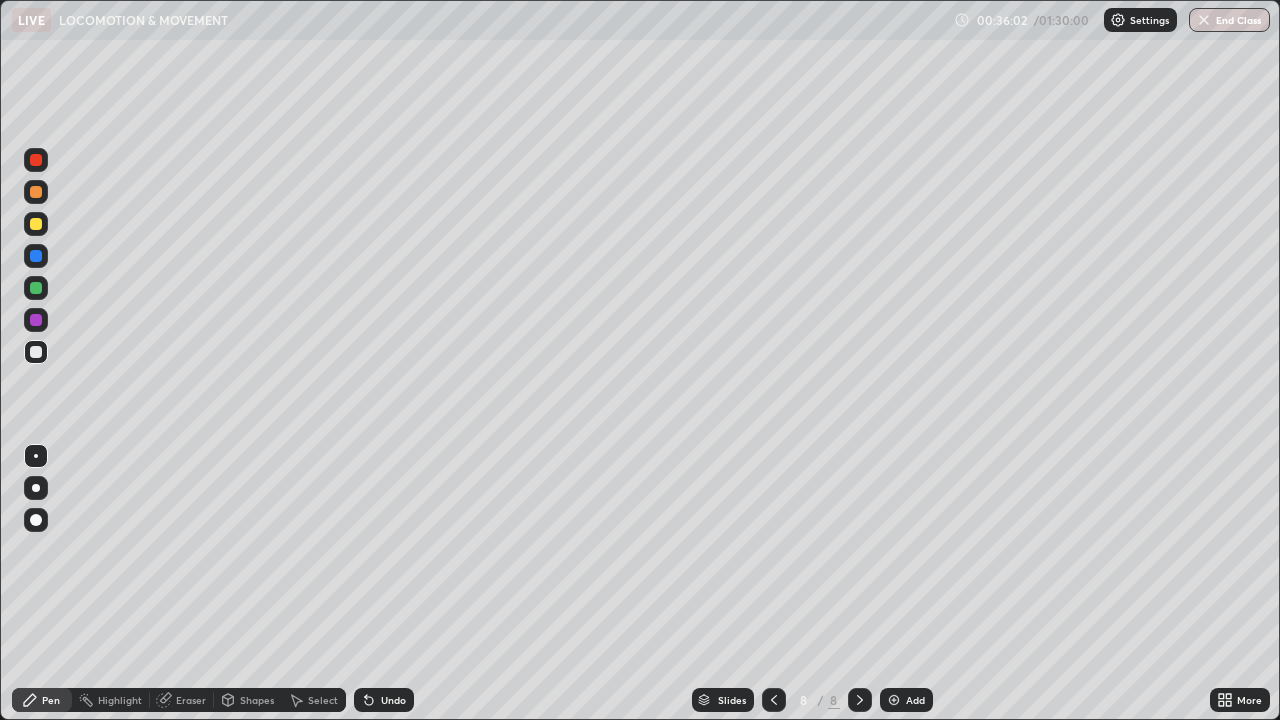 click 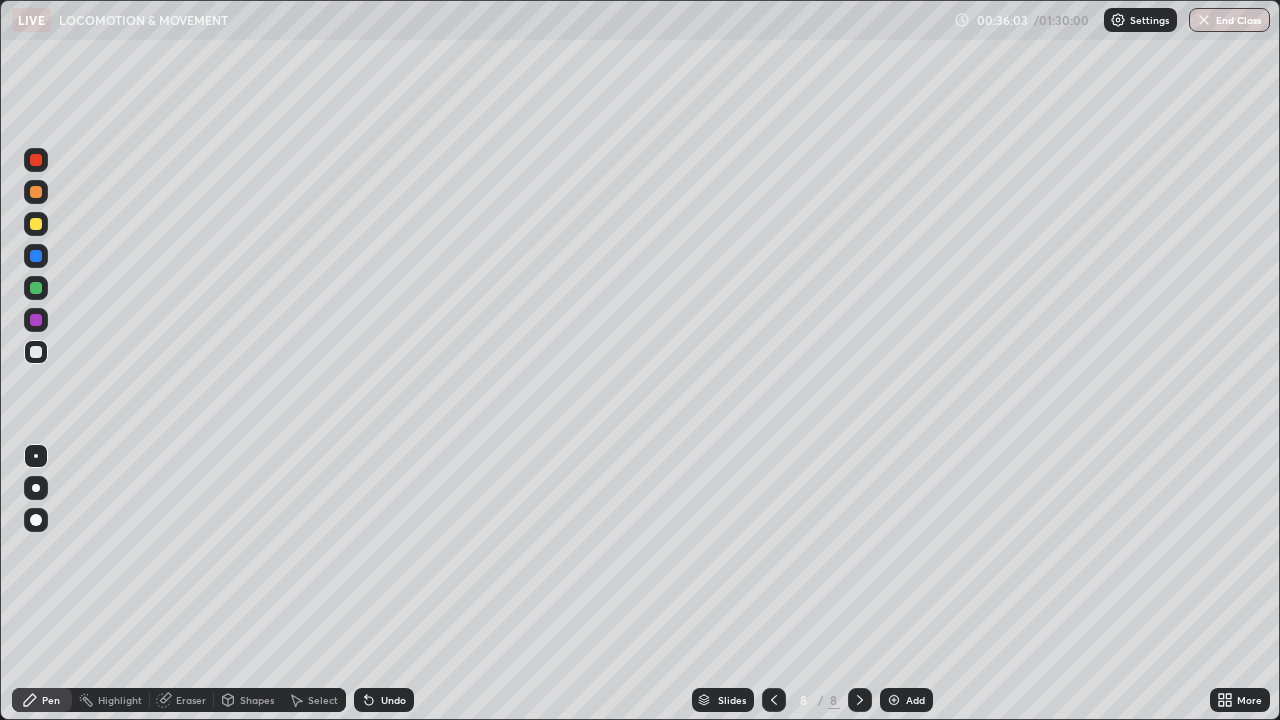 click on "Undo" at bounding box center (393, 700) 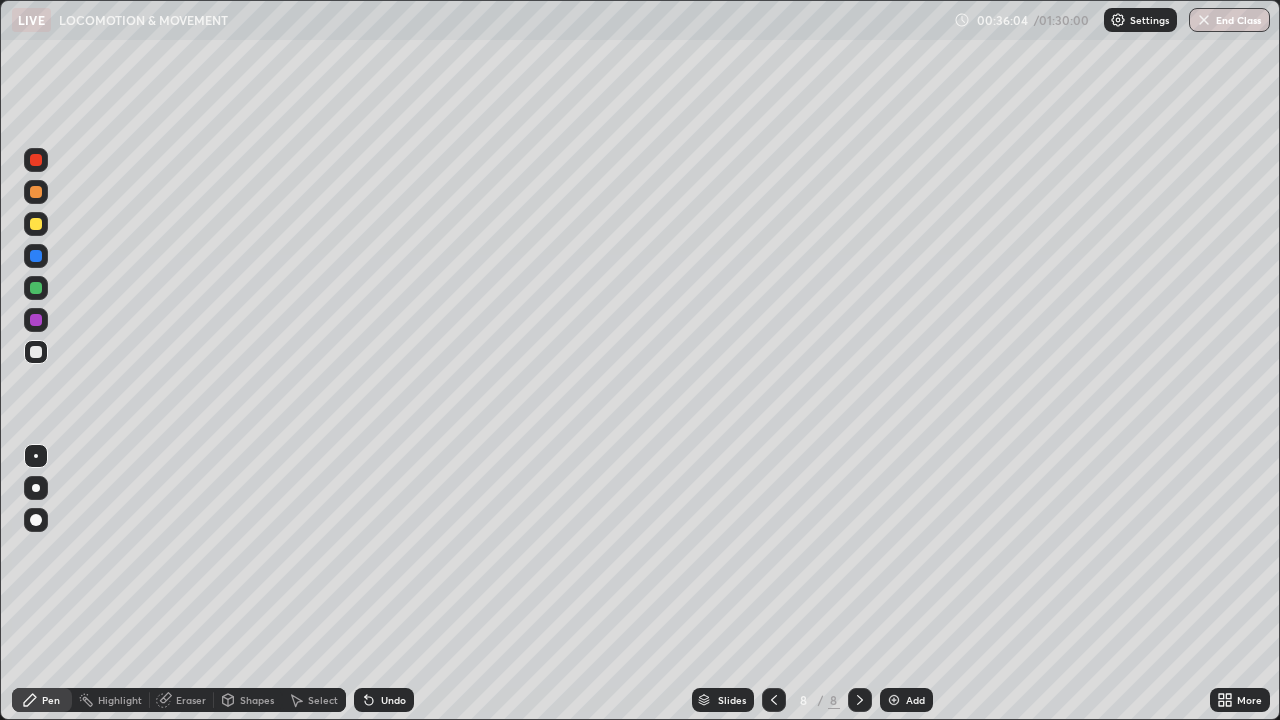 click on "Undo" at bounding box center [393, 700] 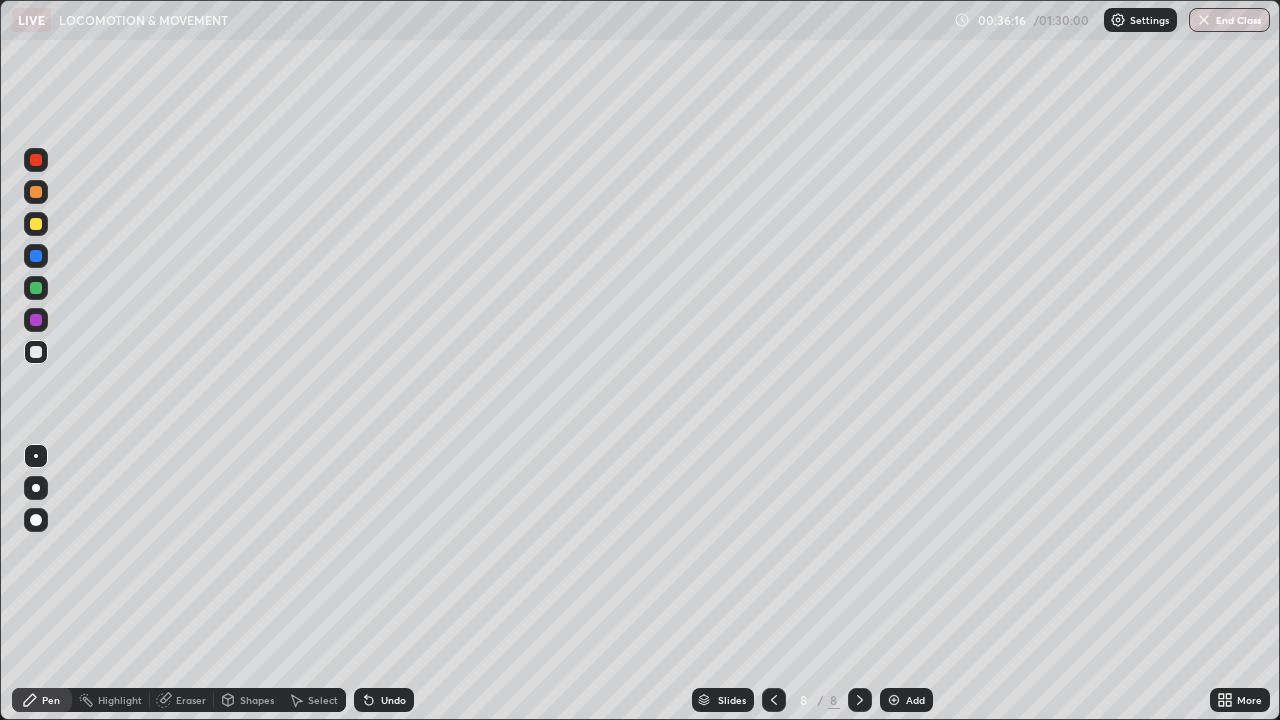 click 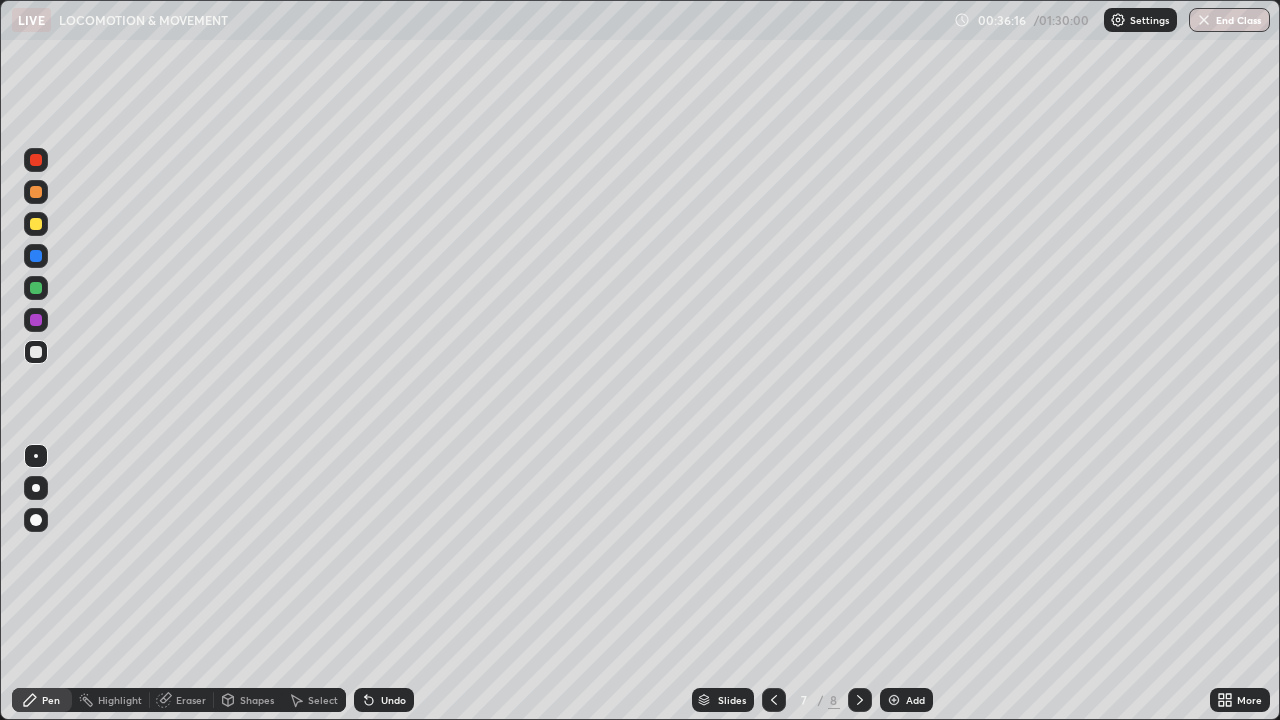 click at bounding box center (774, 700) 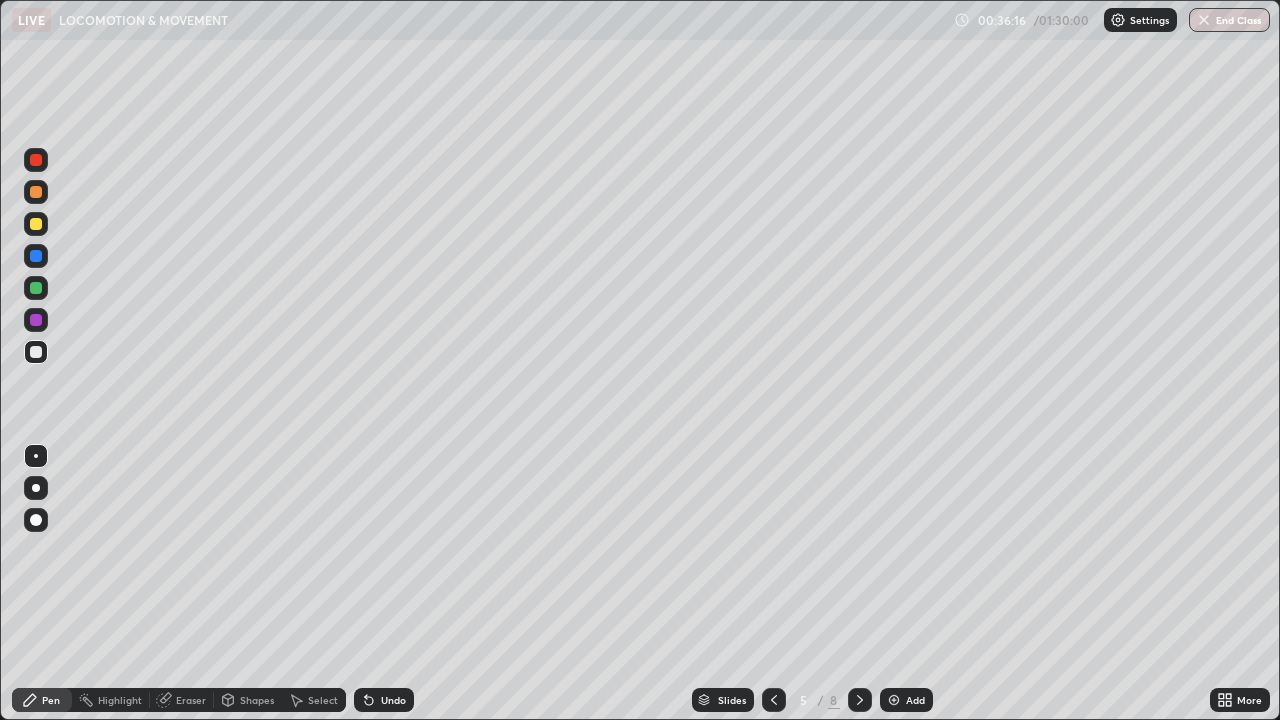 click 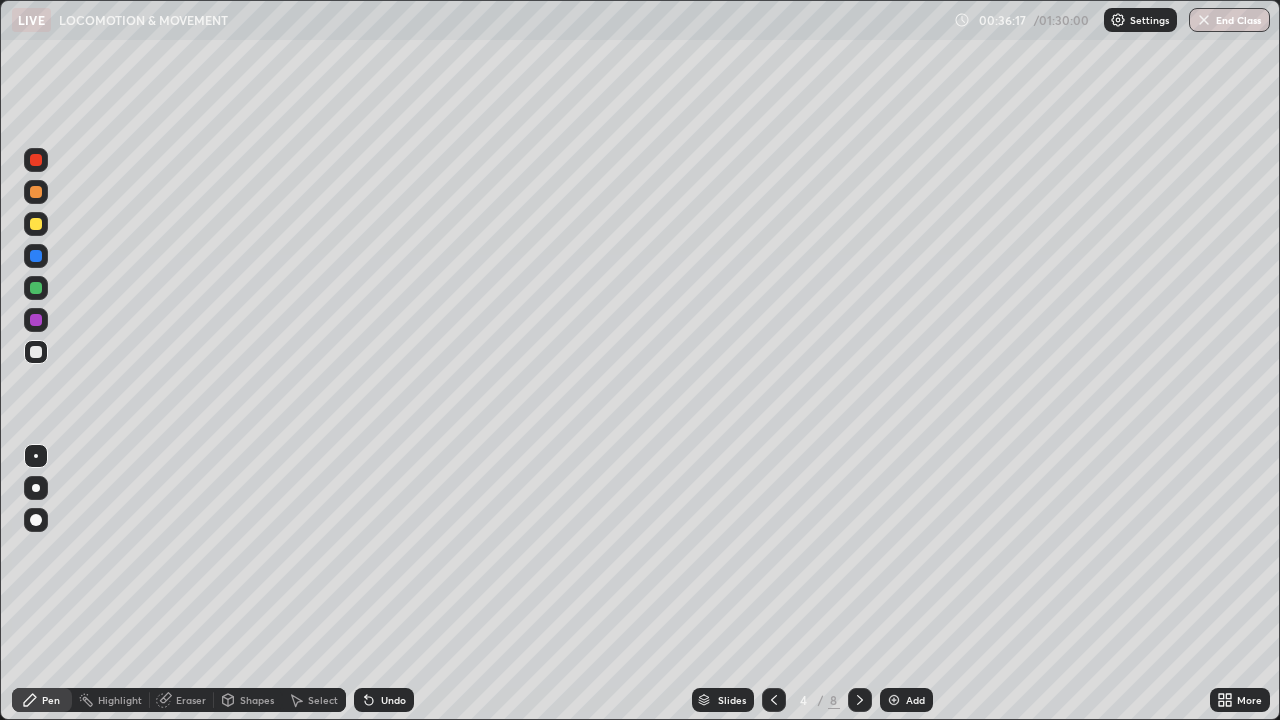 click 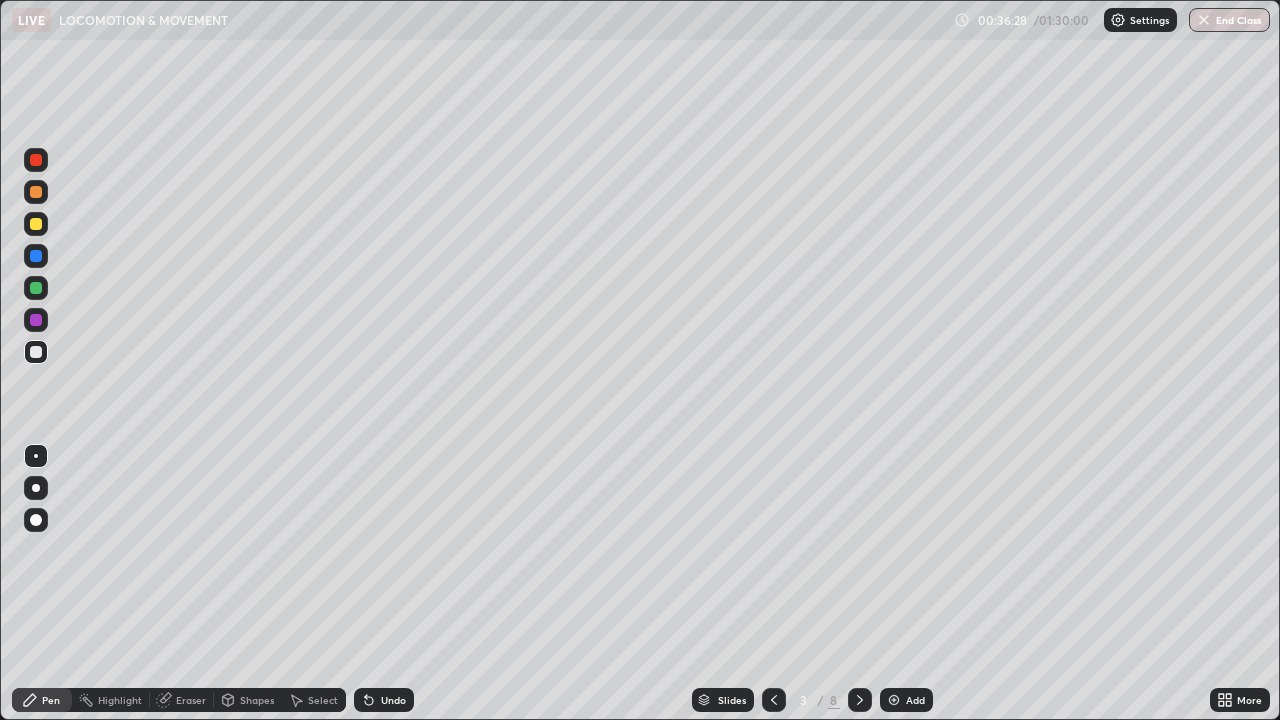click at bounding box center (36, 352) 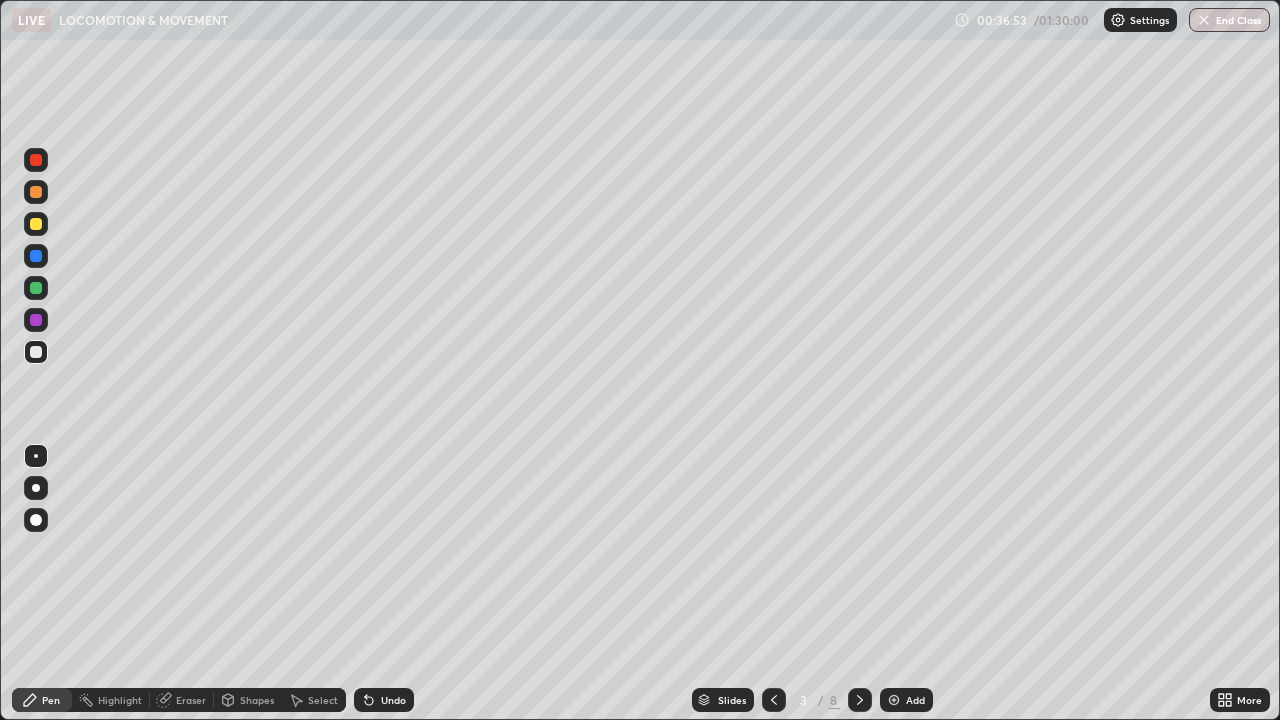 click 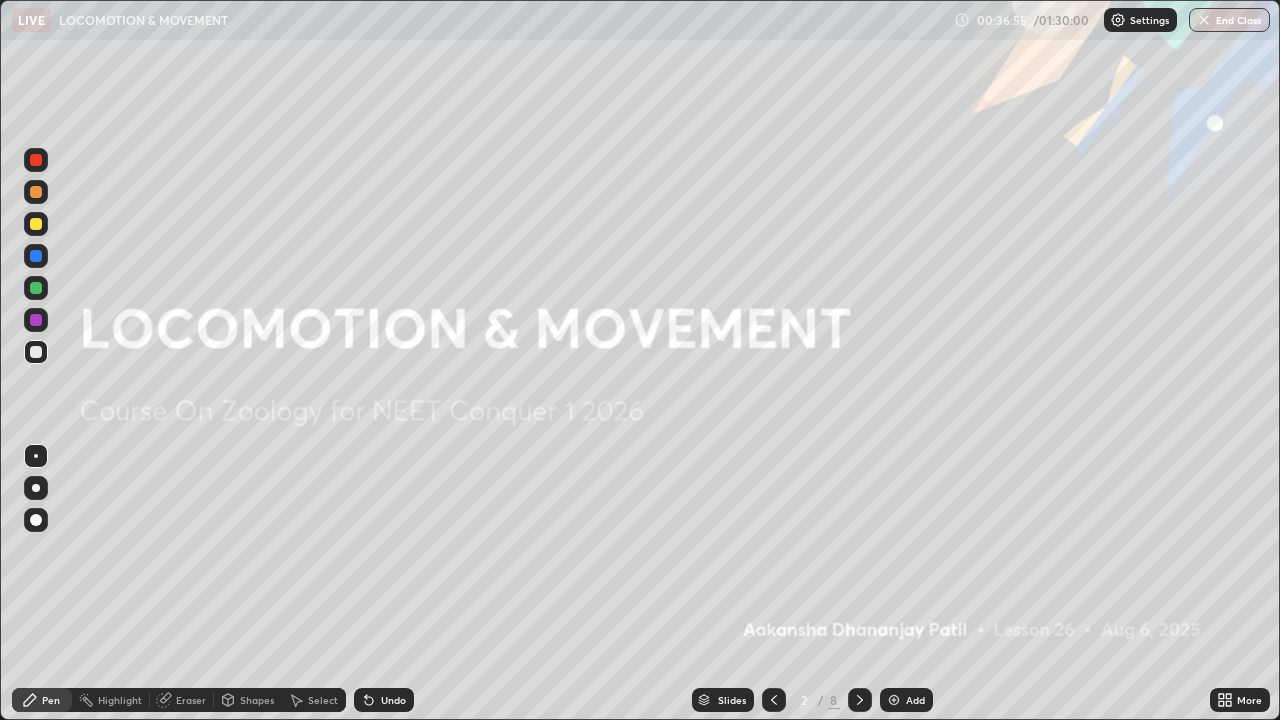 click 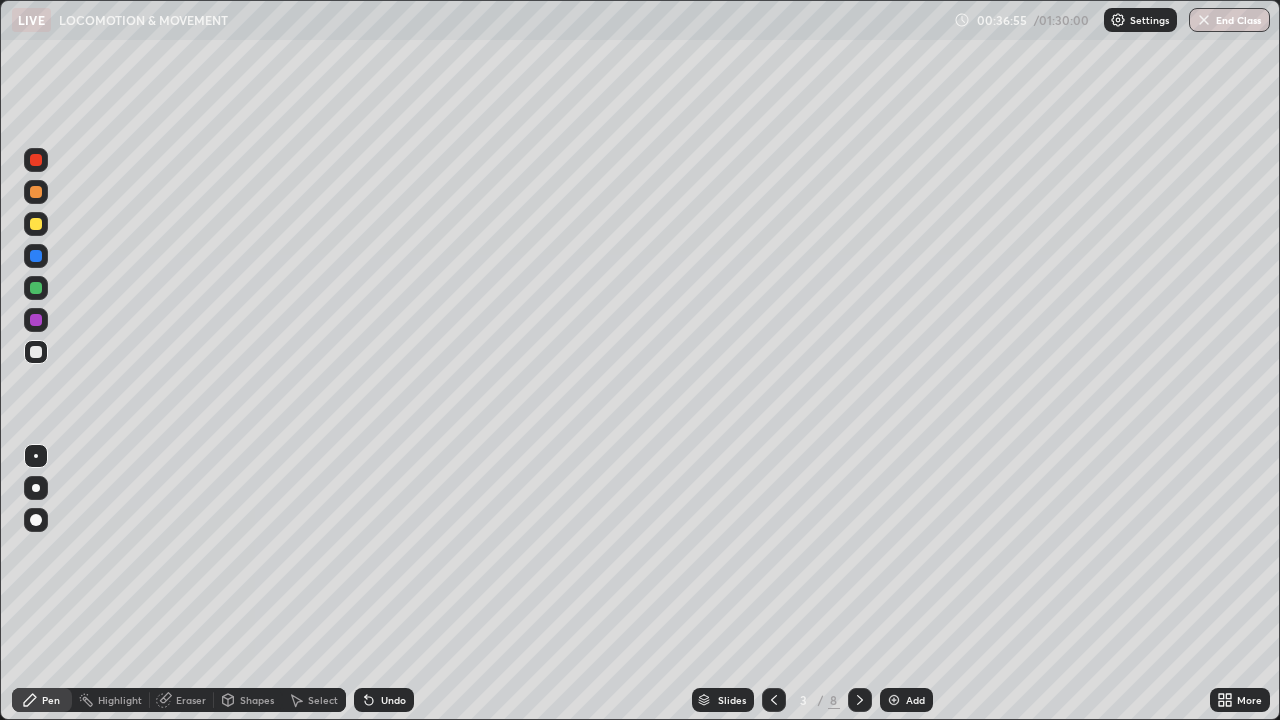 click 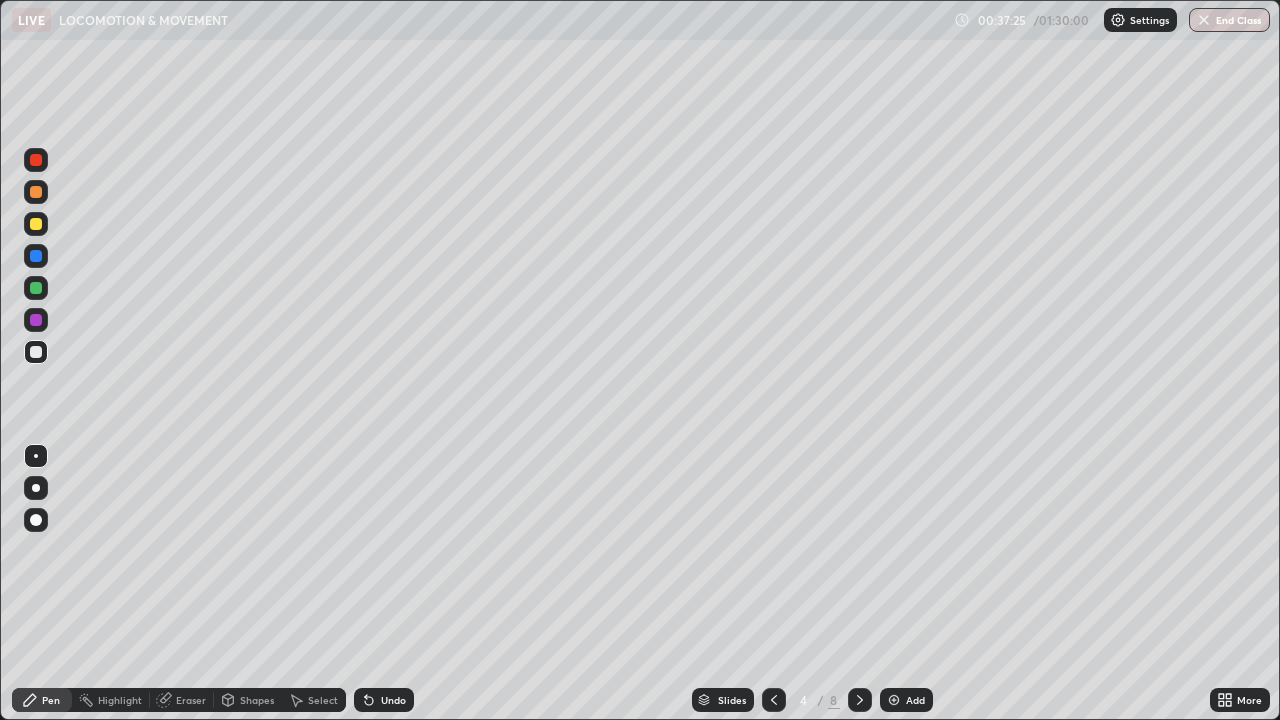 click 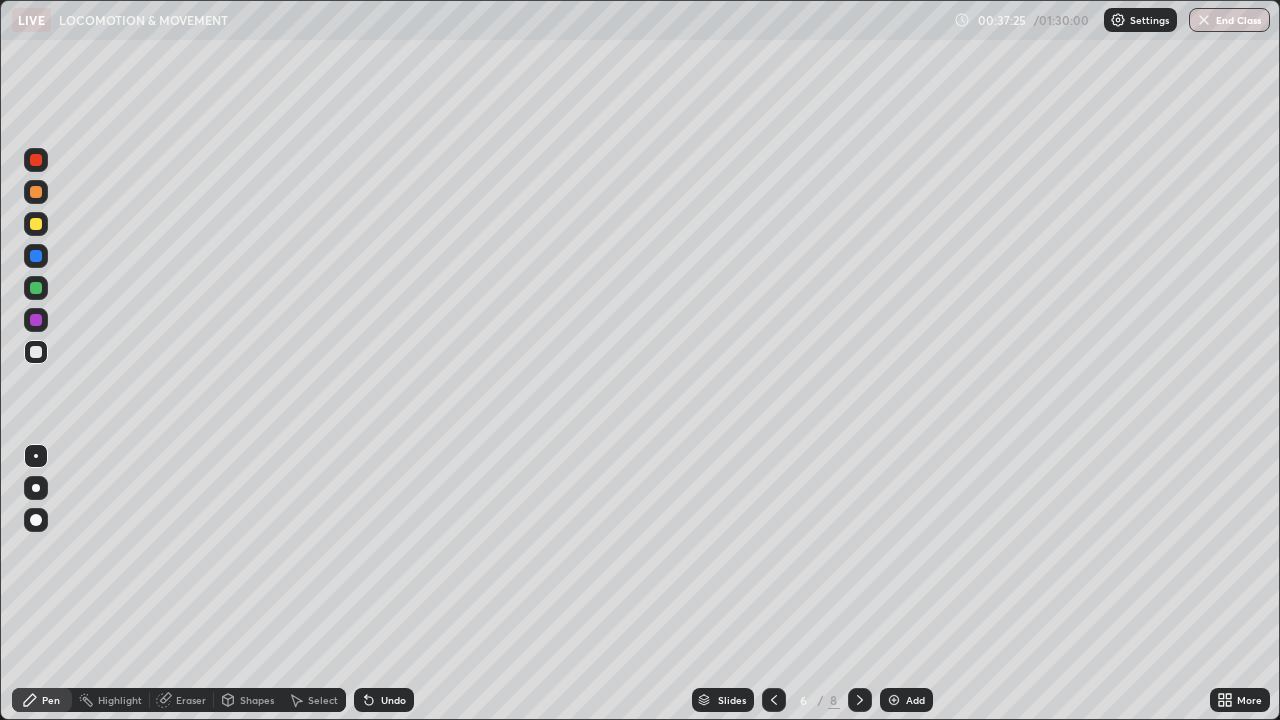 click at bounding box center [860, 700] 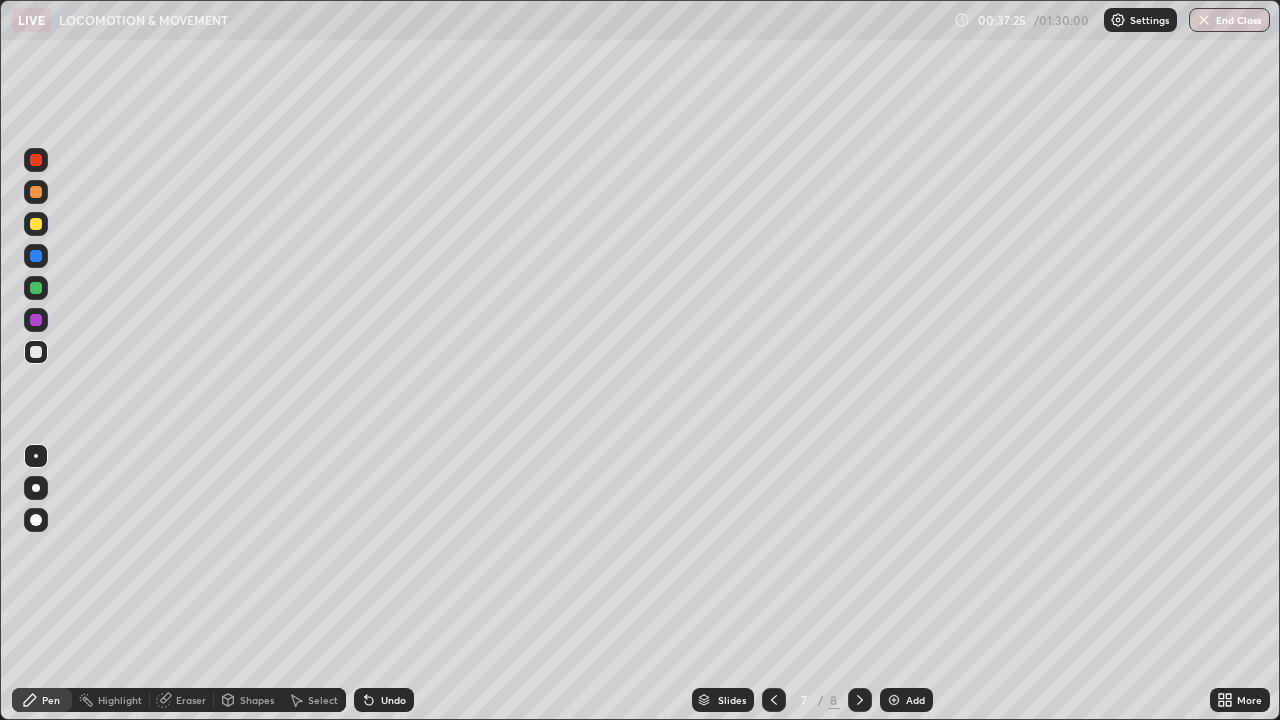click 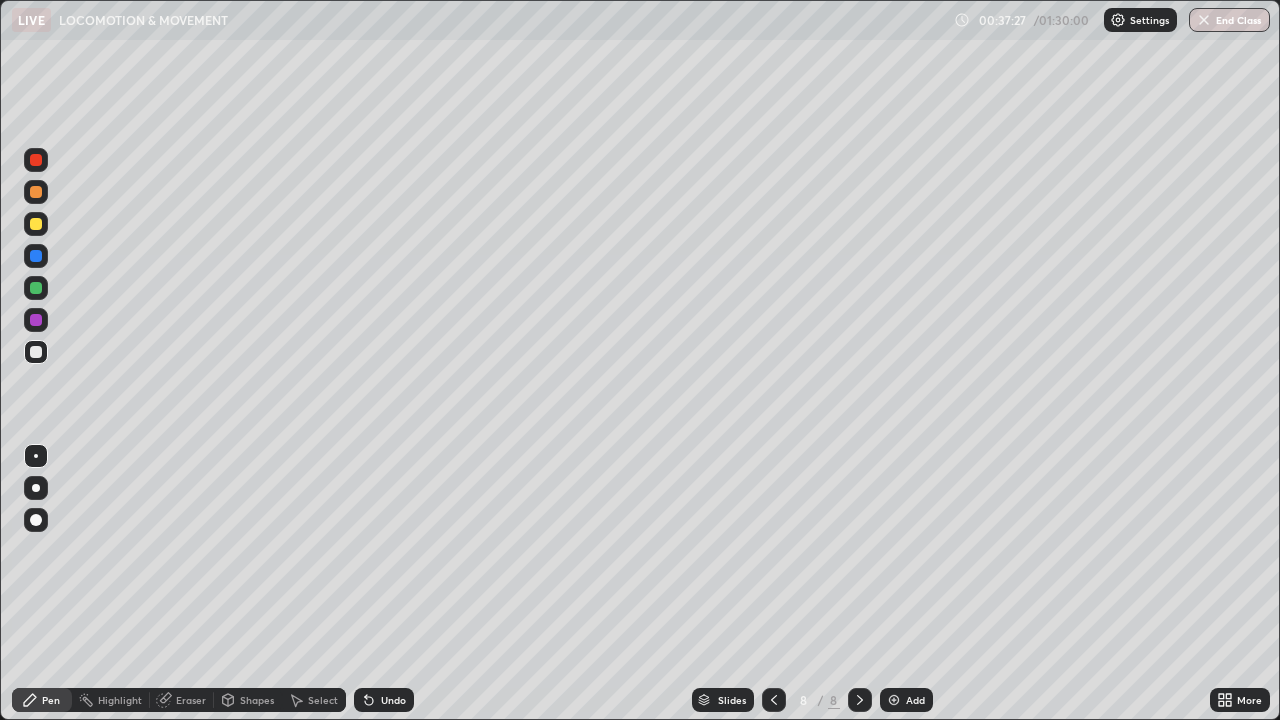 click 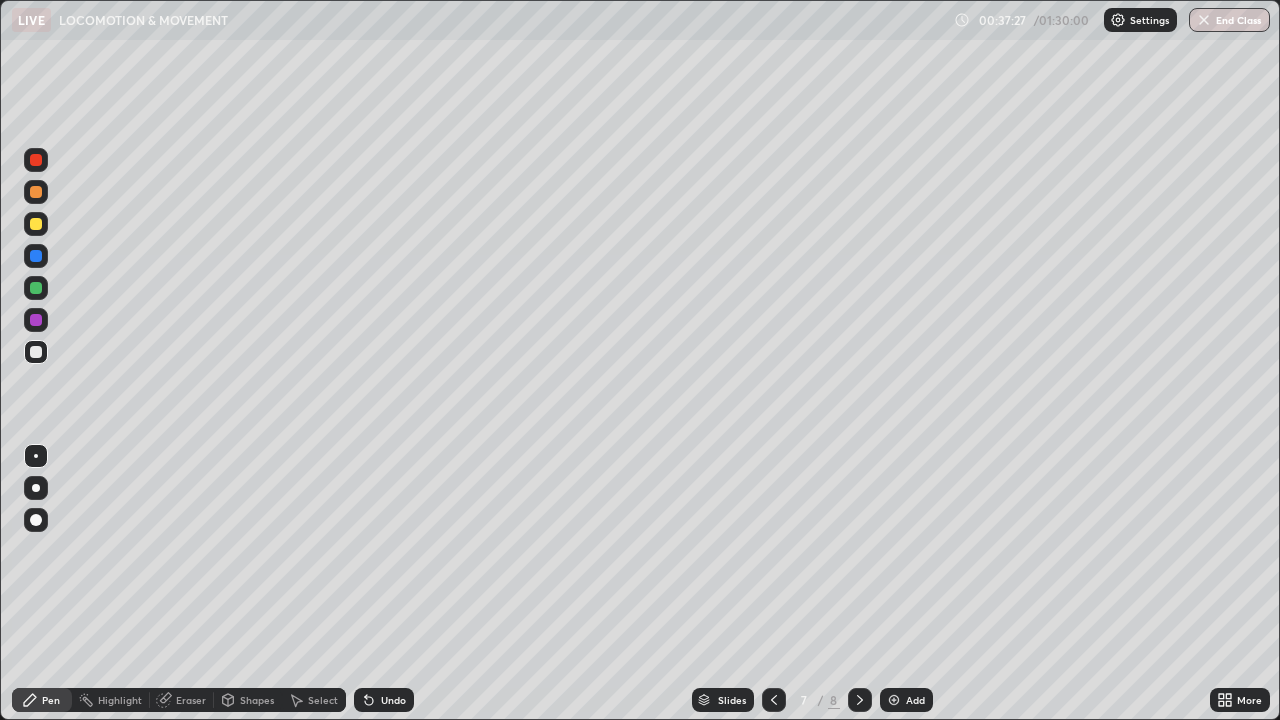 click 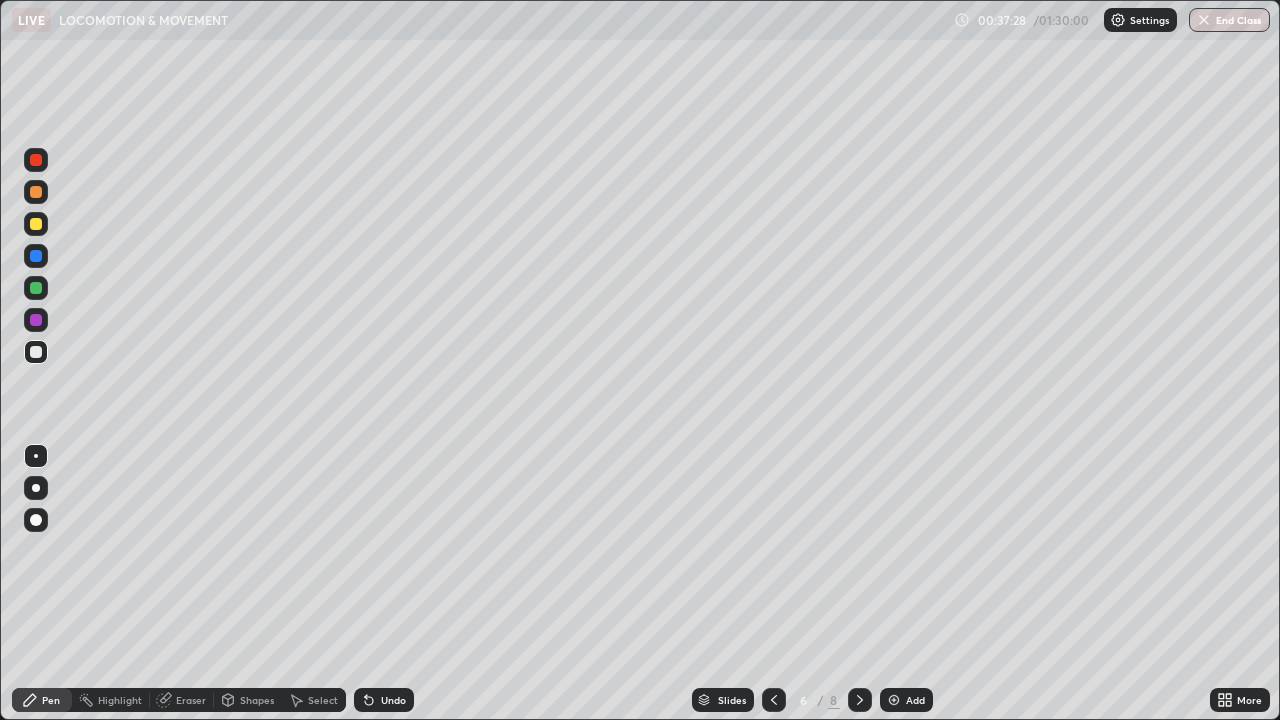 click 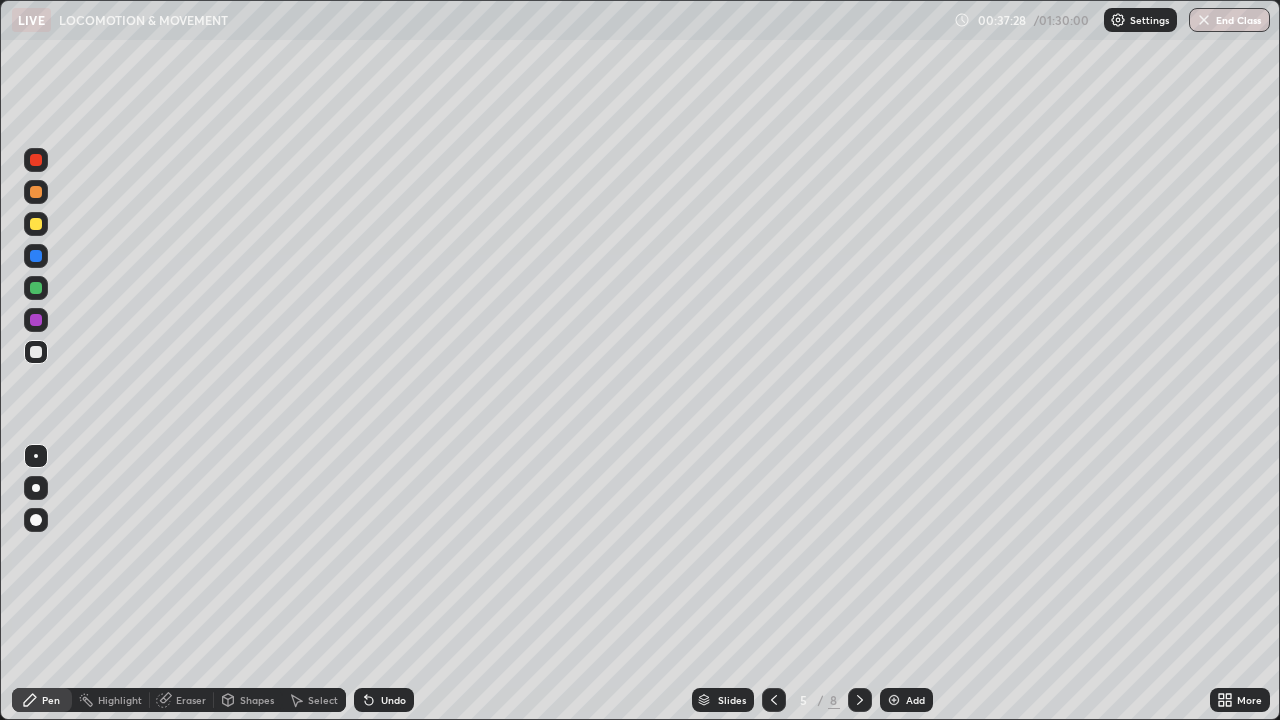 click 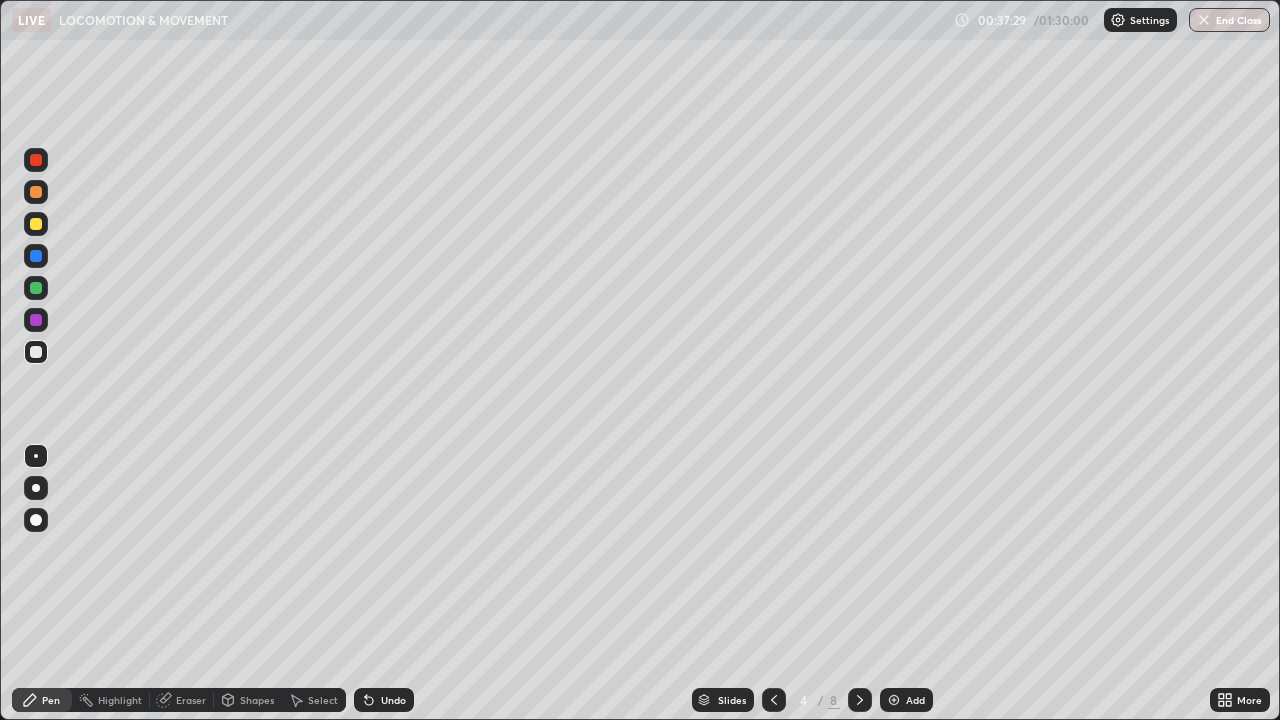 click at bounding box center [774, 700] 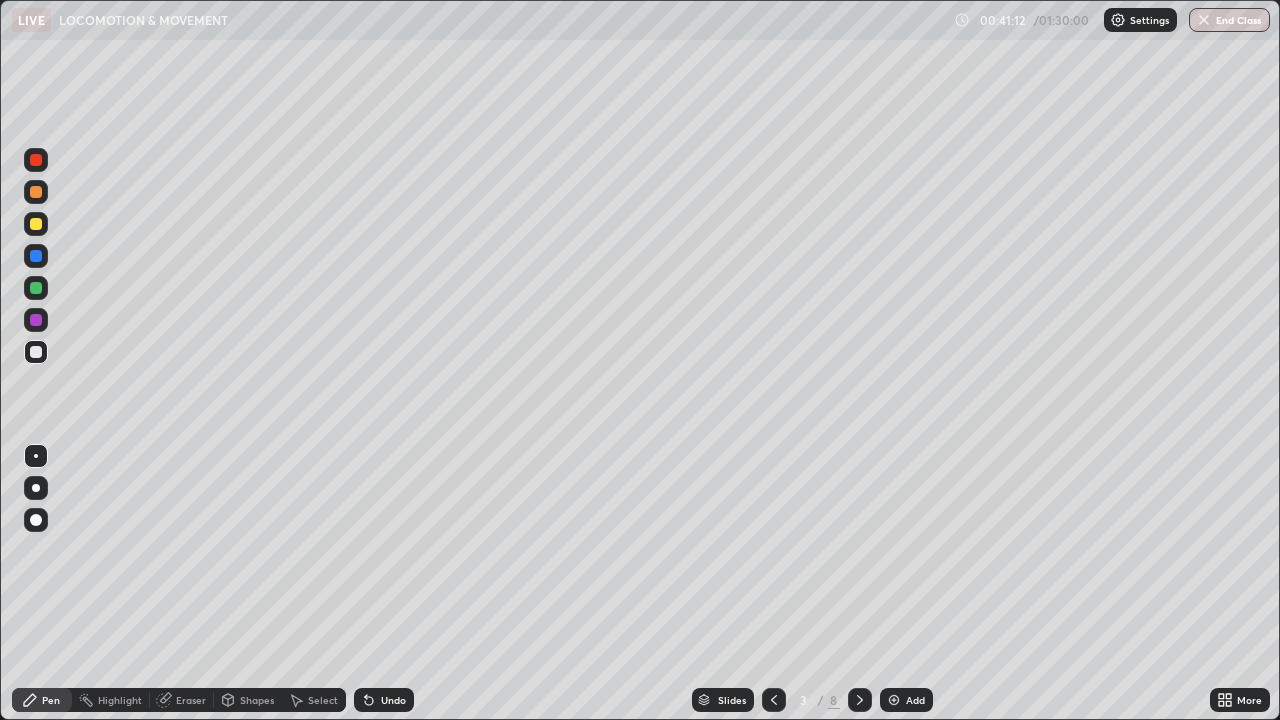 click 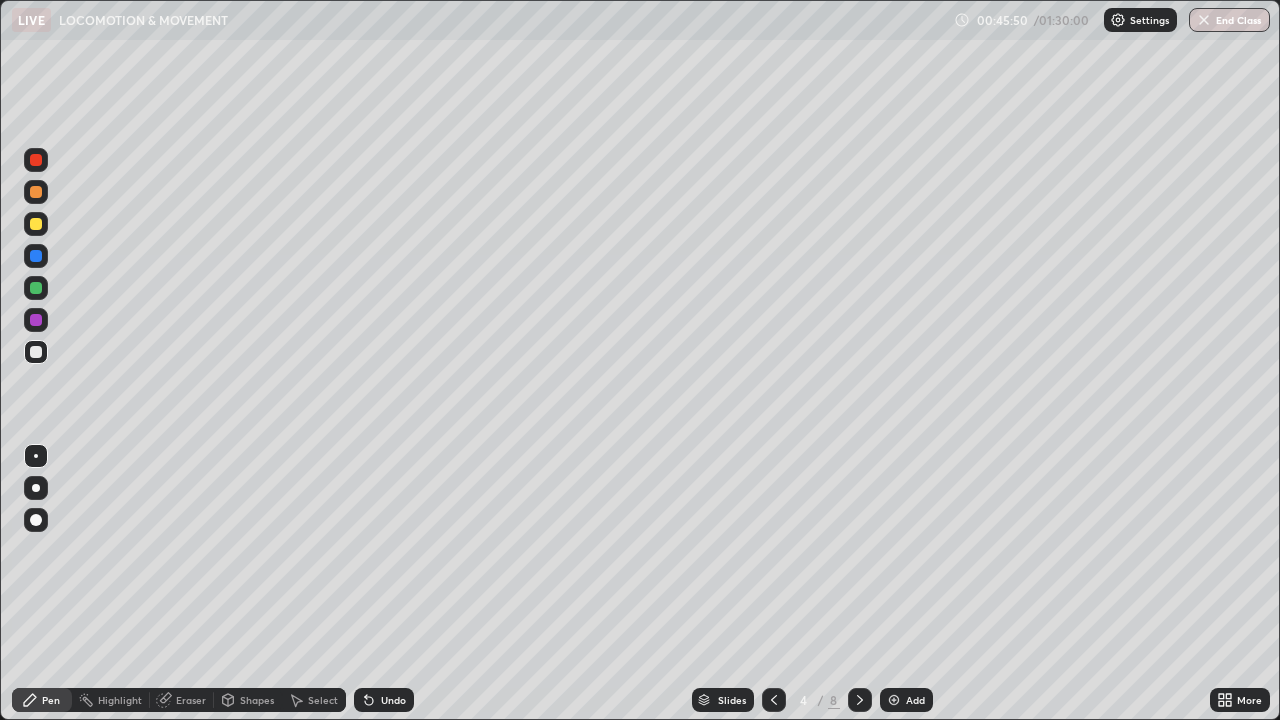 click 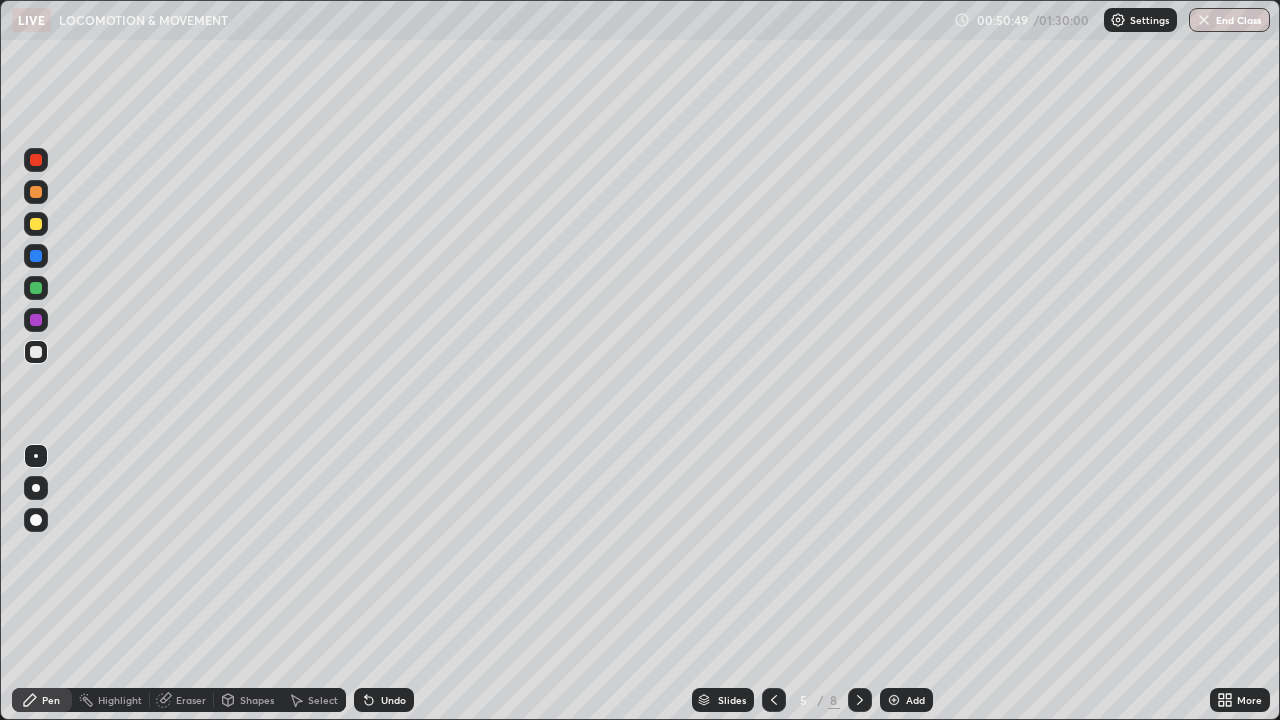 click at bounding box center (860, 700) 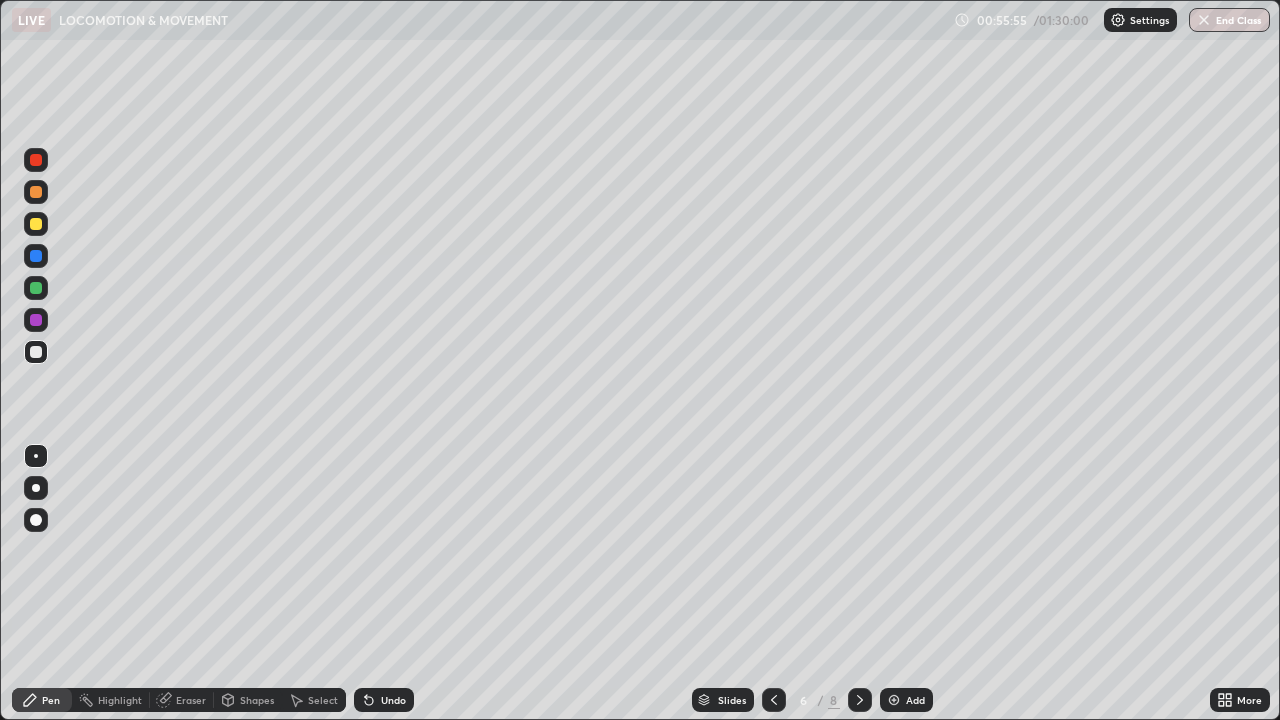 click 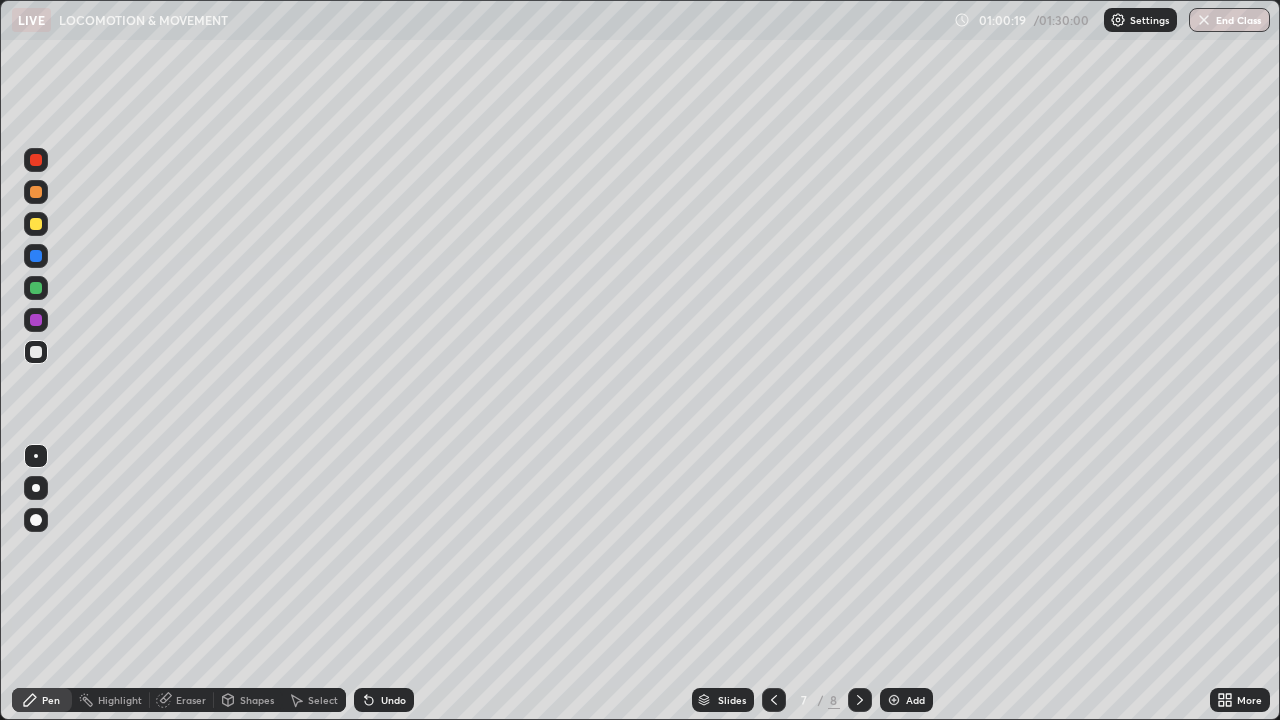 click at bounding box center (860, 700) 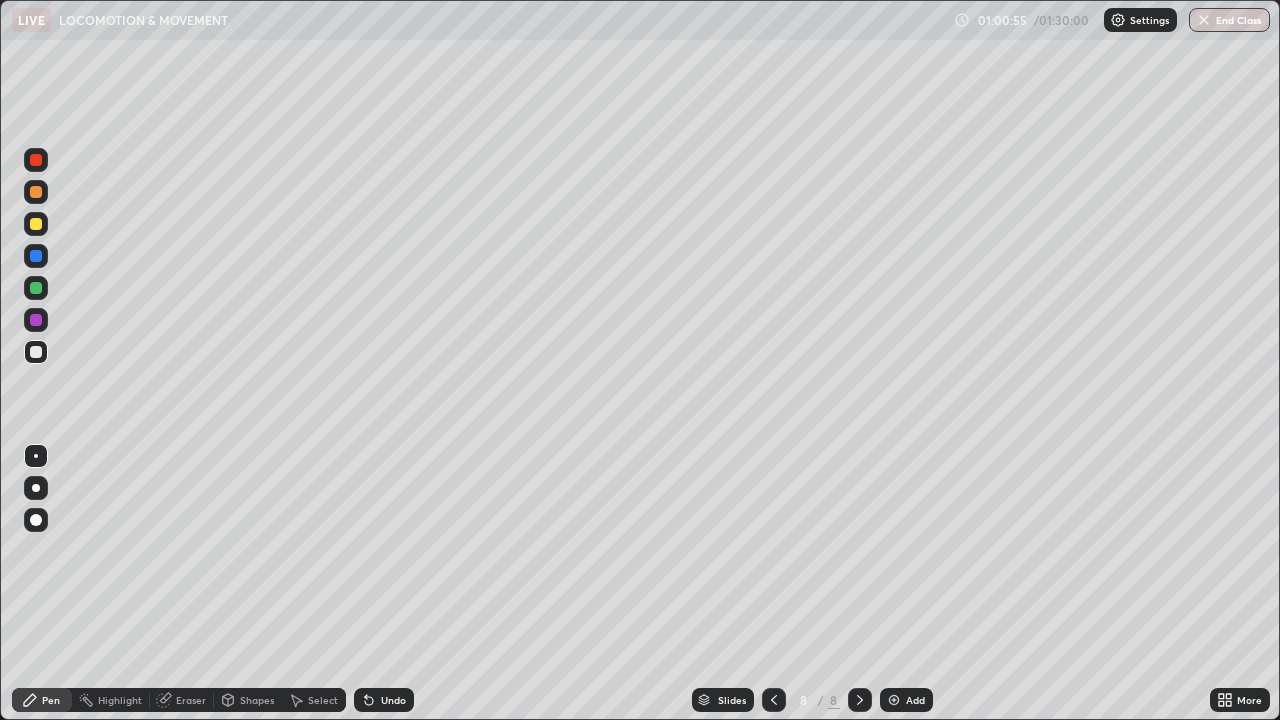 click on "Undo" at bounding box center (393, 700) 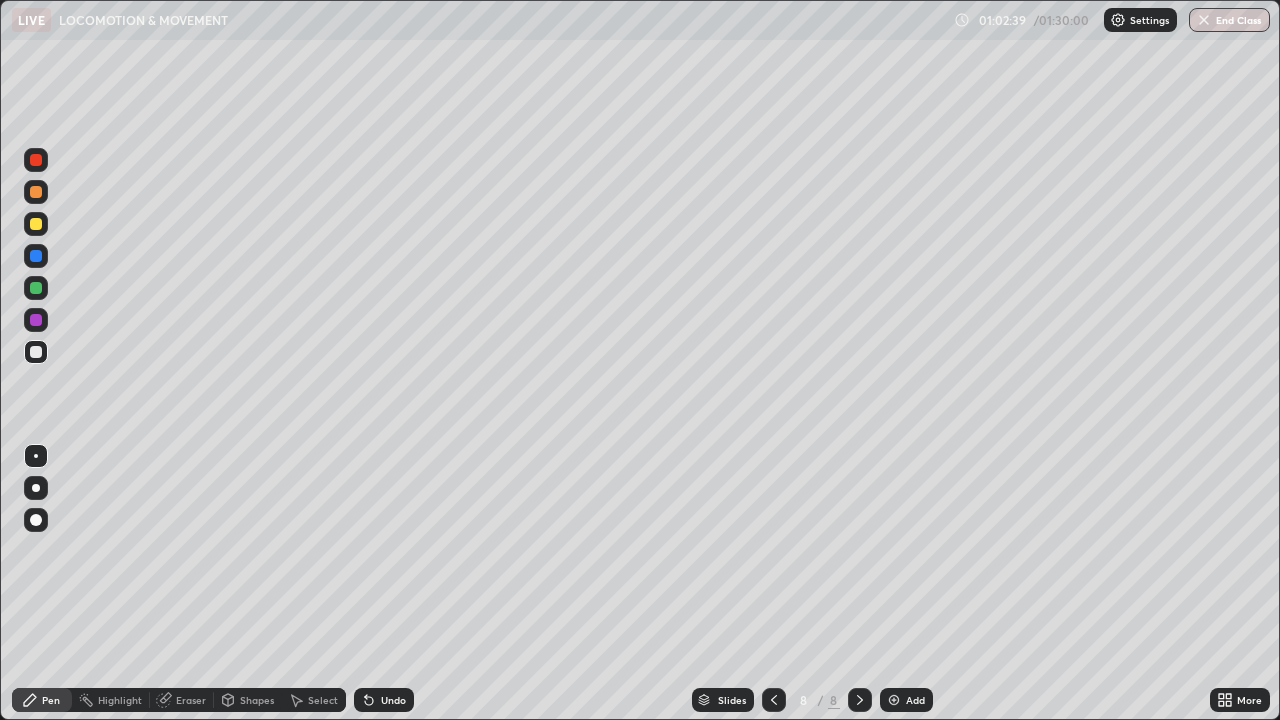 click on "Add" at bounding box center (906, 700) 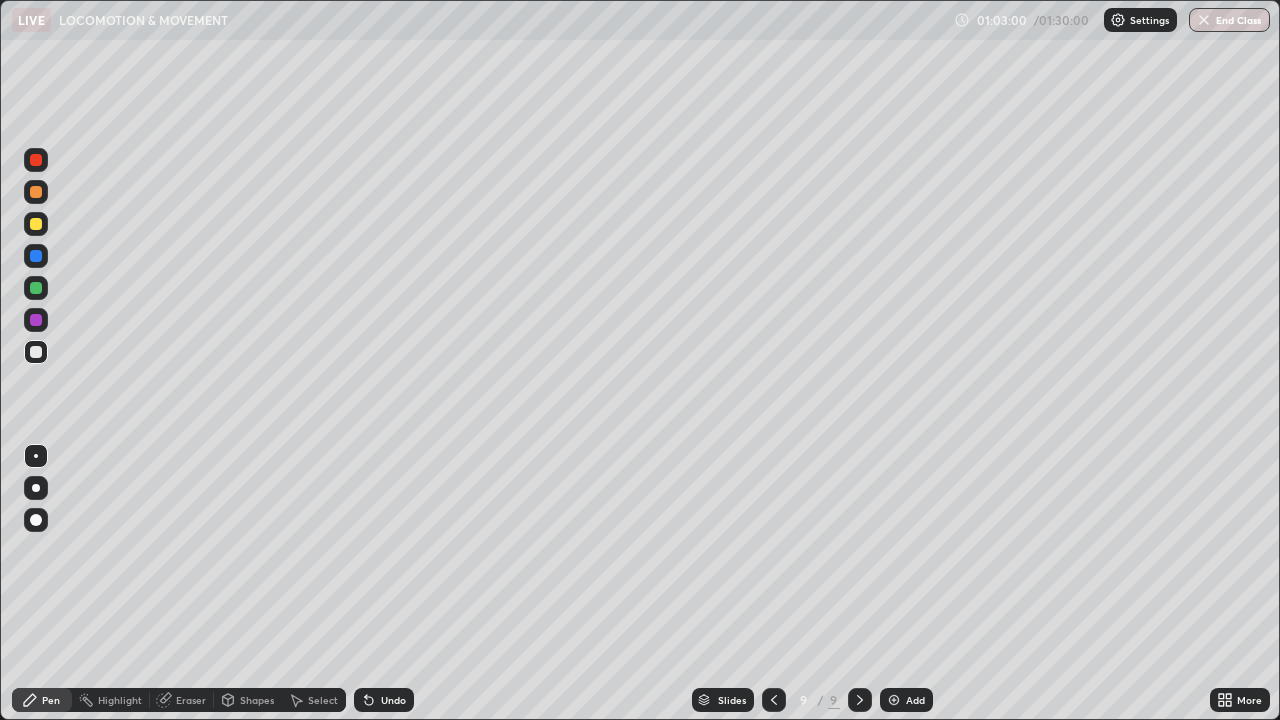 click on "Undo" at bounding box center [393, 700] 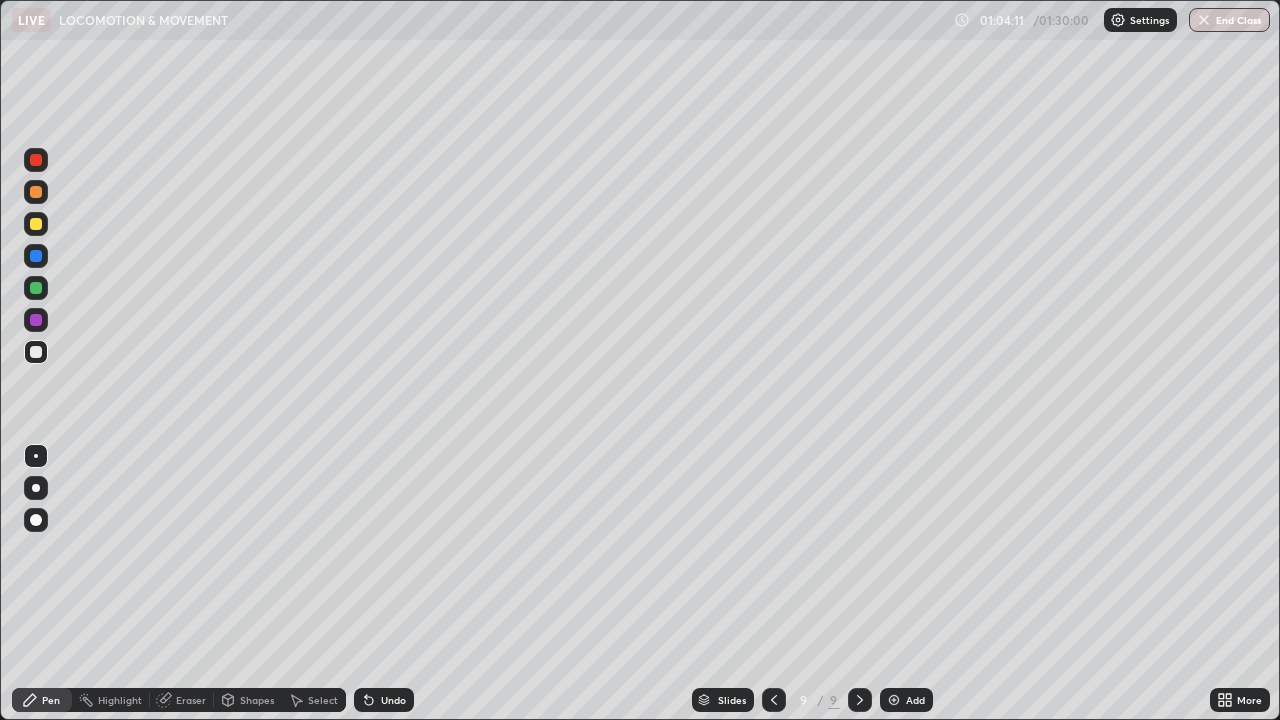 click on "Undo" at bounding box center [384, 700] 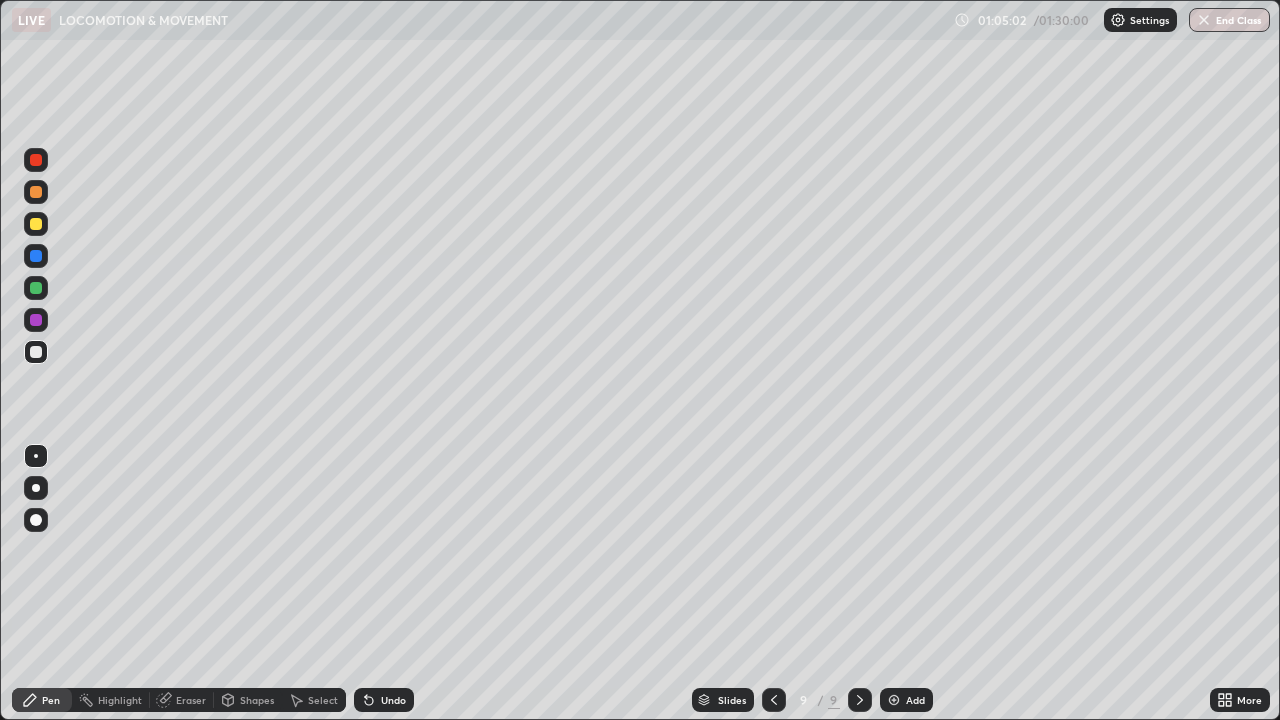 click on "Add" at bounding box center [915, 700] 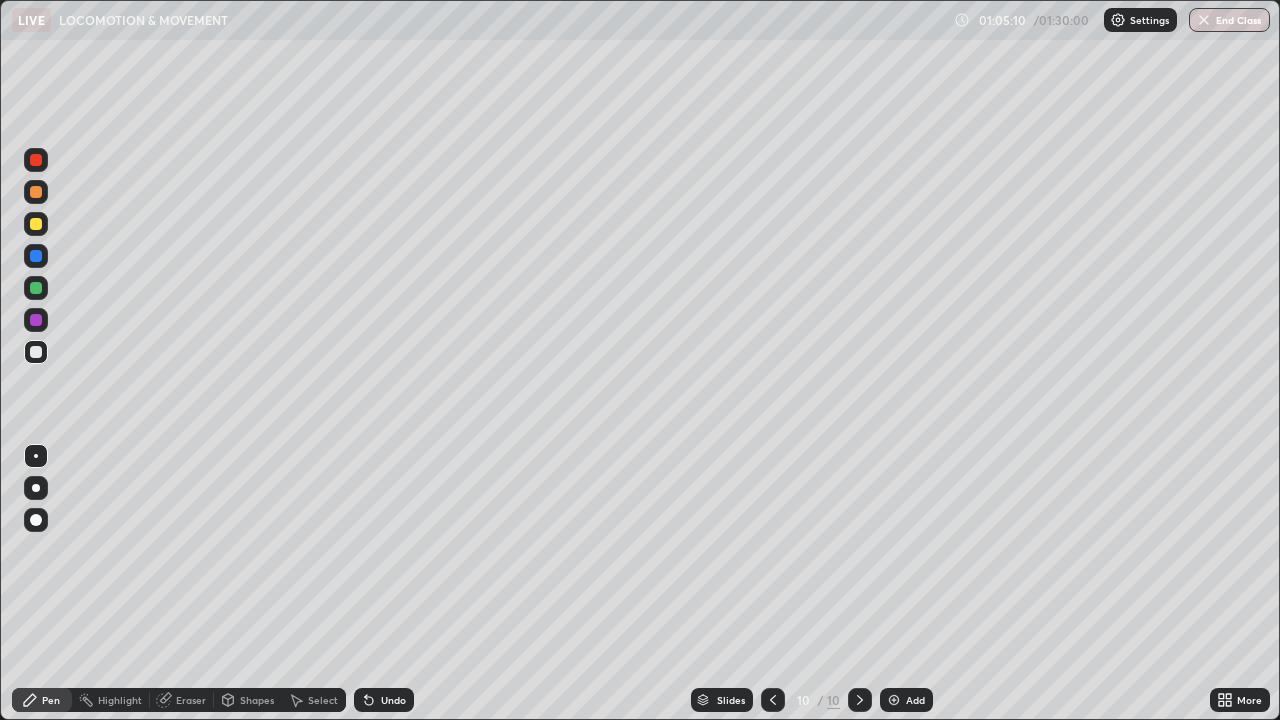 click on "Undo" at bounding box center (384, 700) 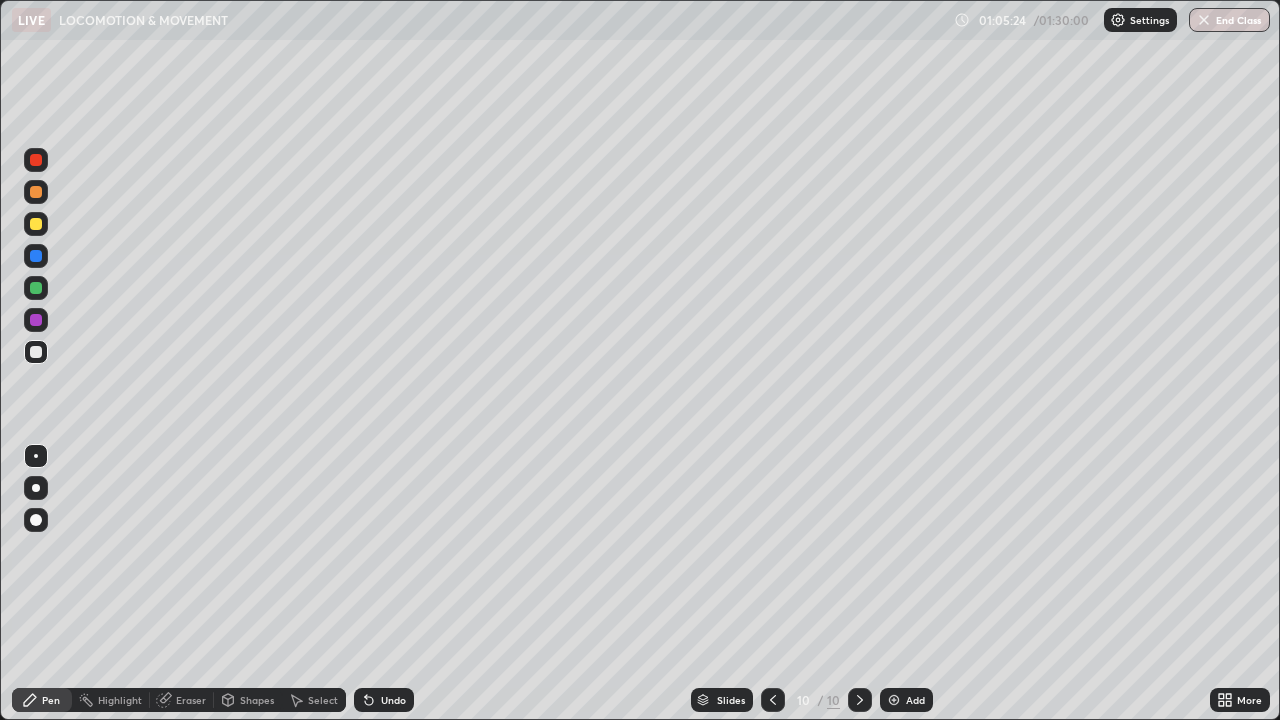 click on "Undo" at bounding box center (384, 700) 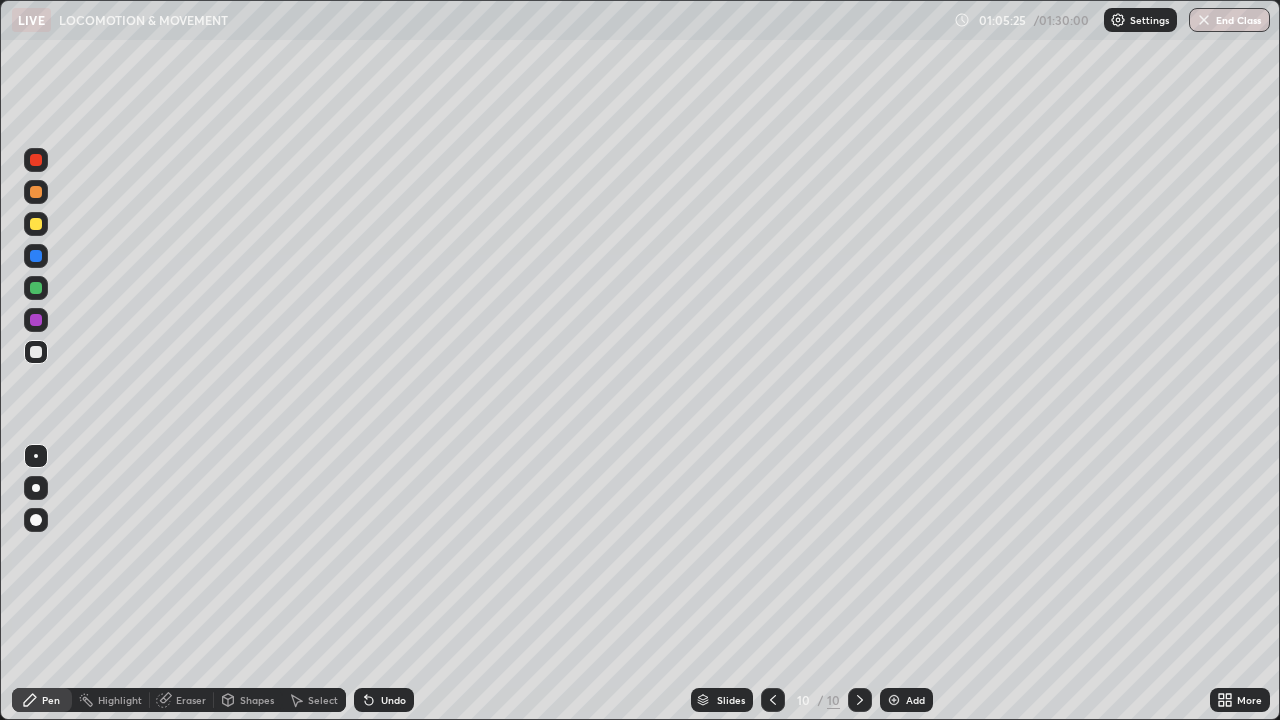 click on "Undo" at bounding box center (393, 700) 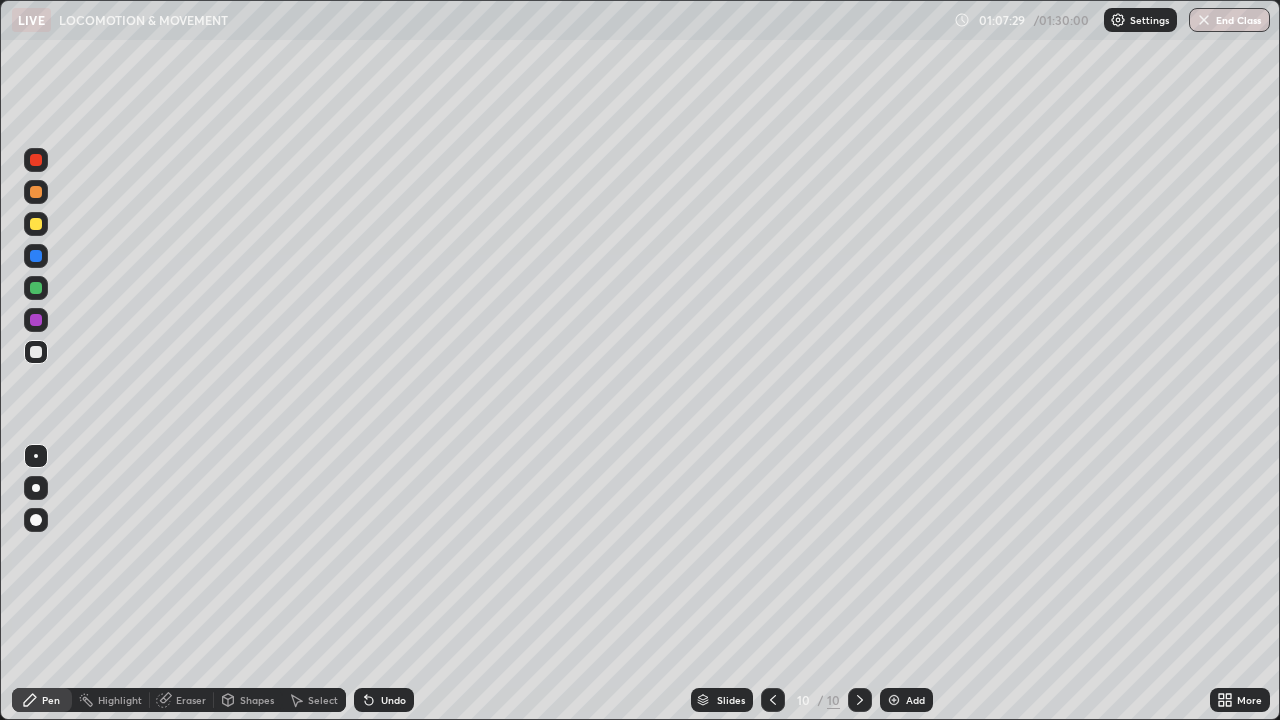 click on "Add" at bounding box center (906, 700) 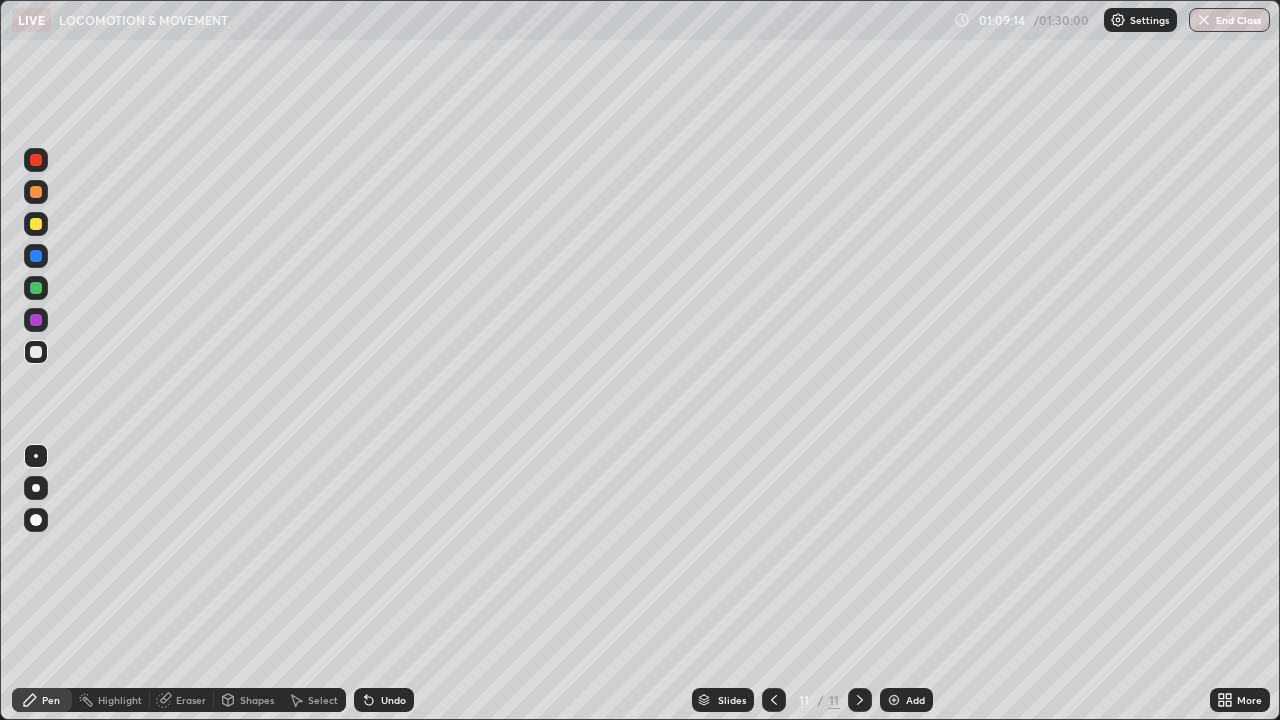 click 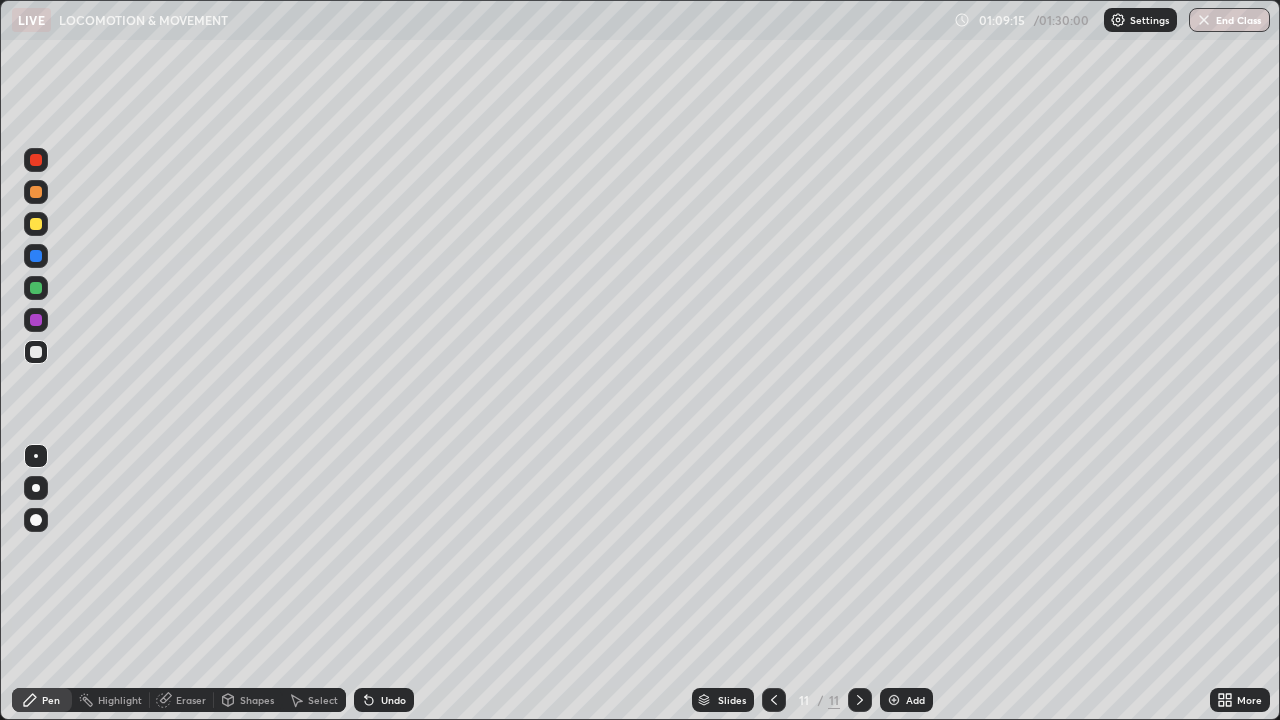 click on "Undo" at bounding box center (393, 700) 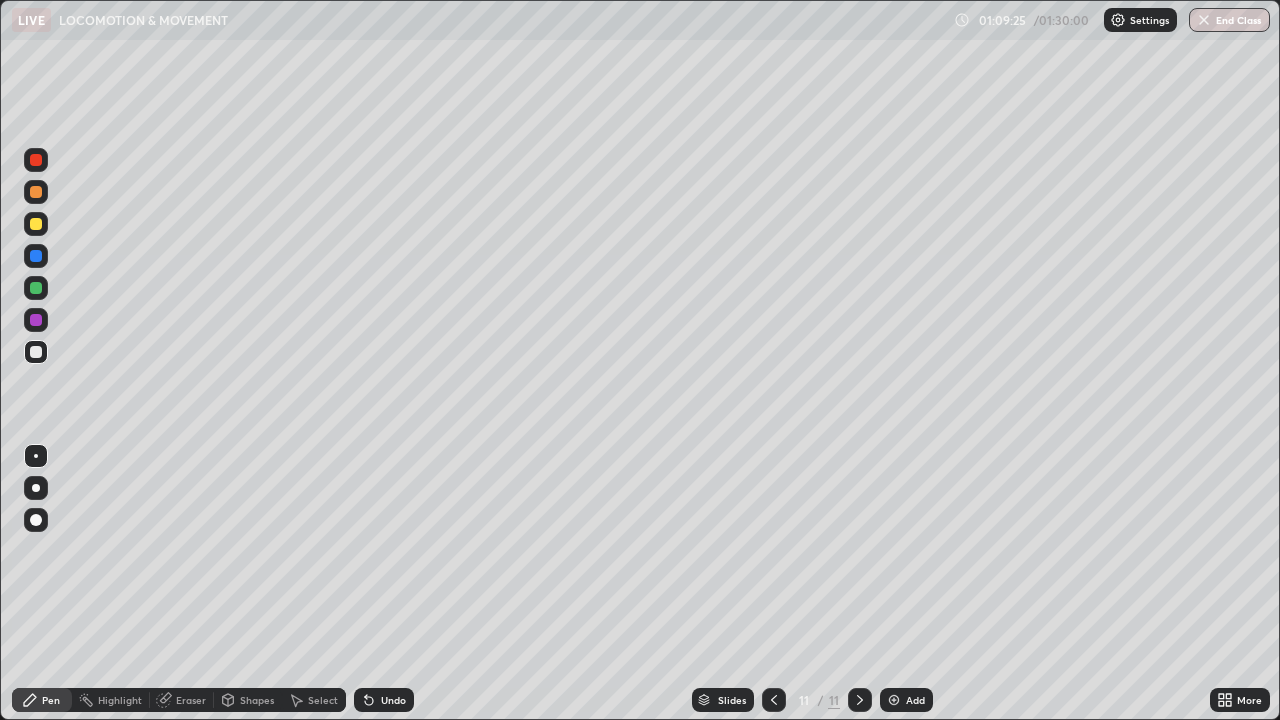 click on "Undo" at bounding box center (384, 700) 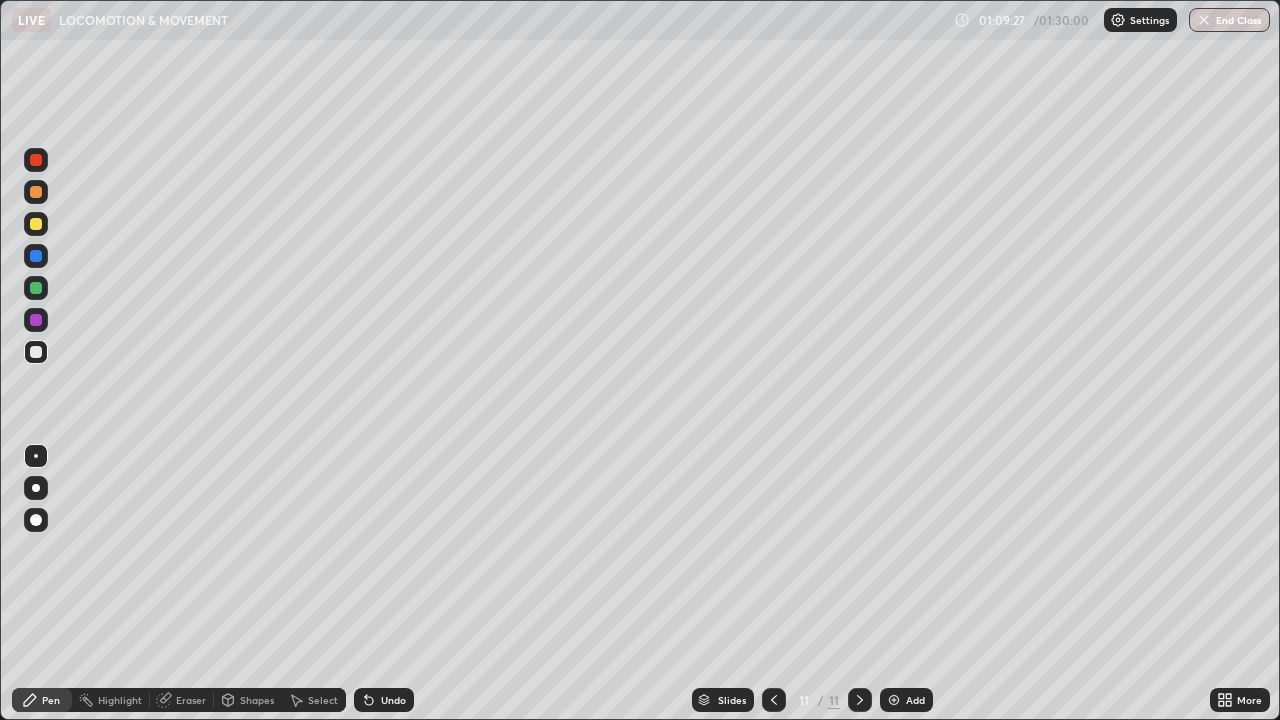 click 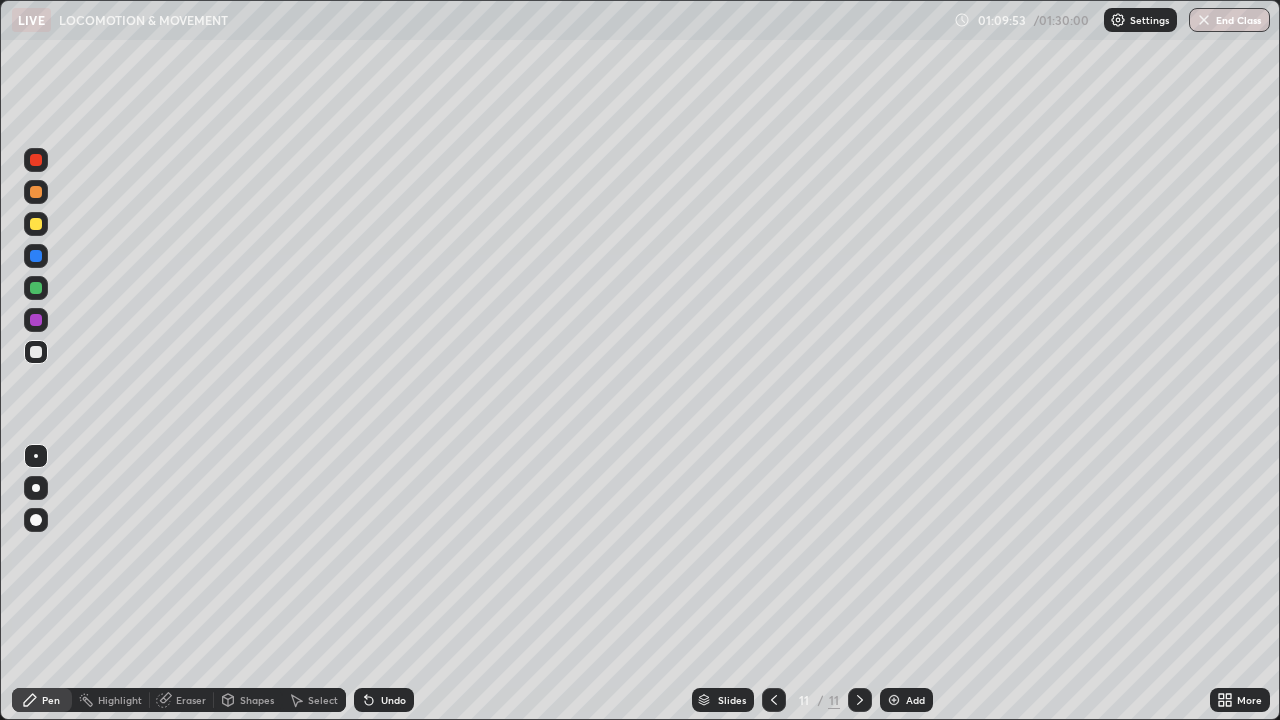 click on "Undo" at bounding box center (384, 700) 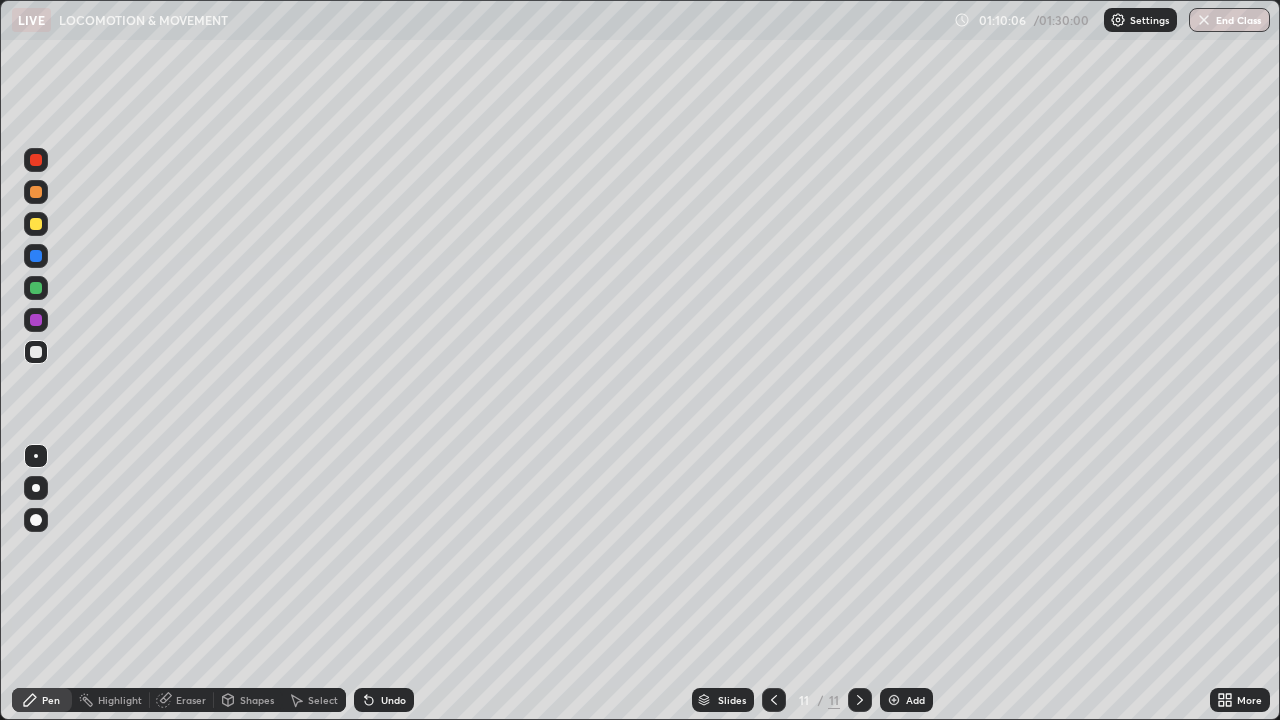 click 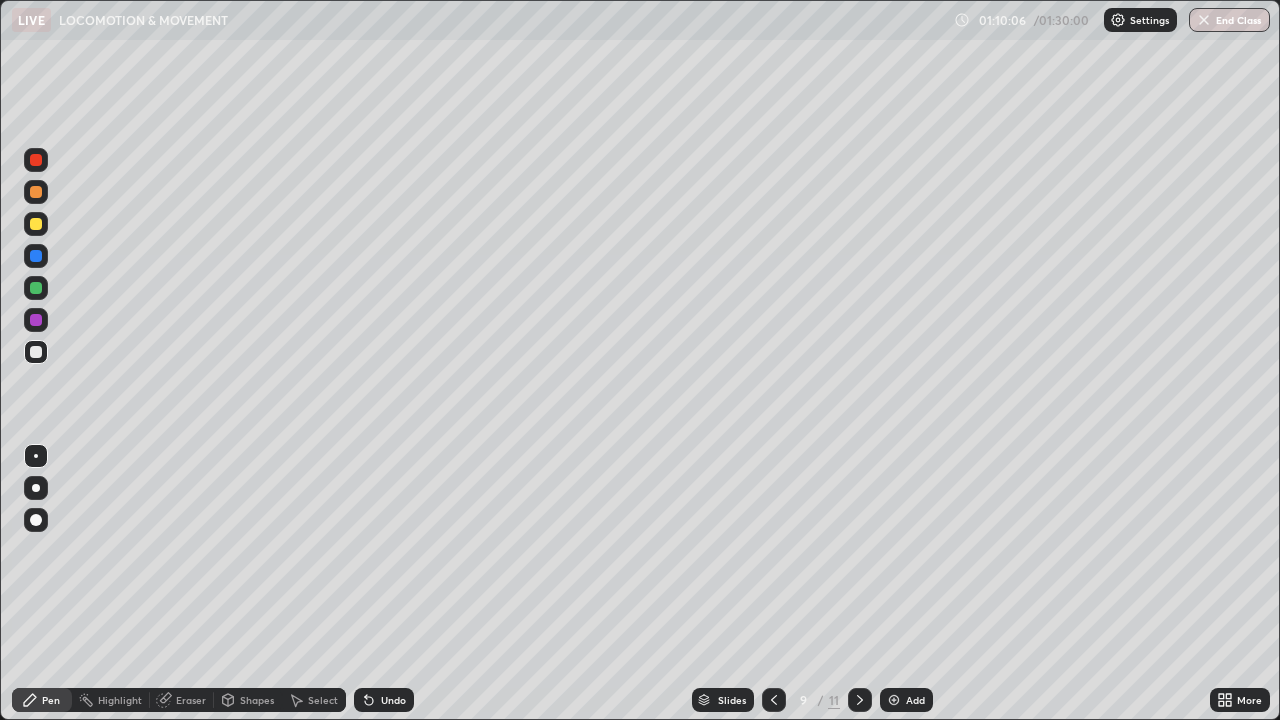click 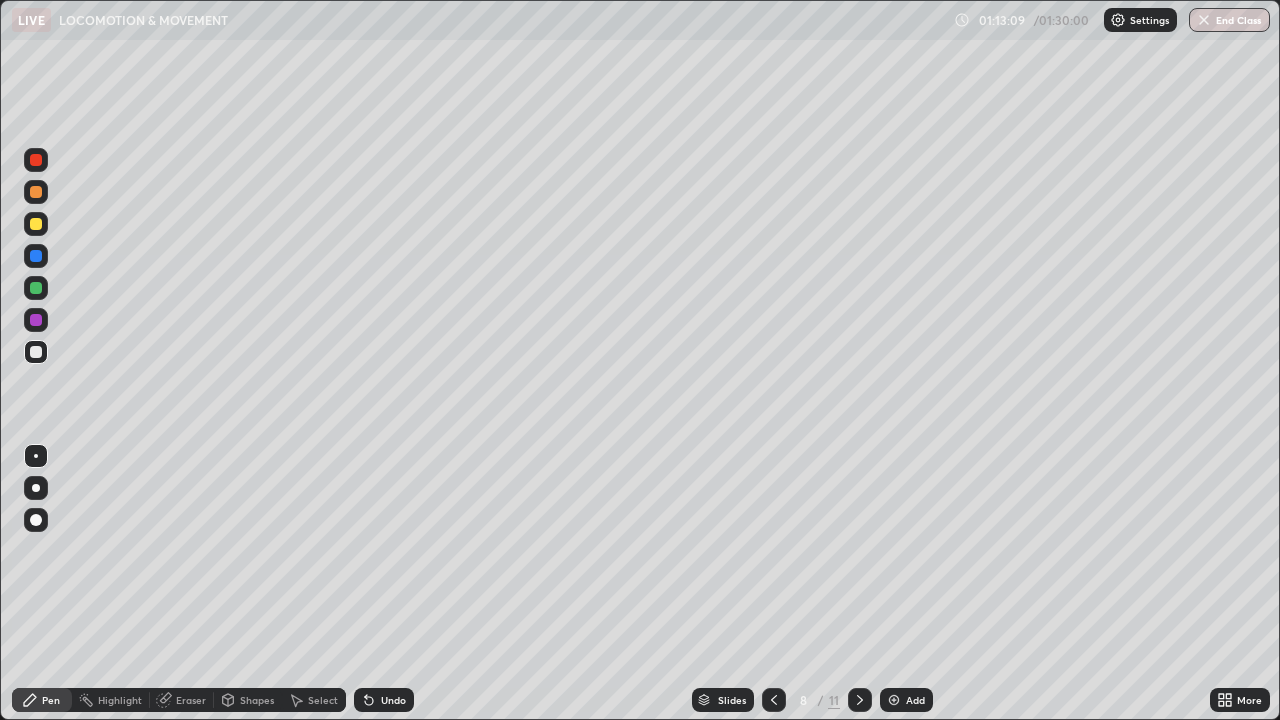 click 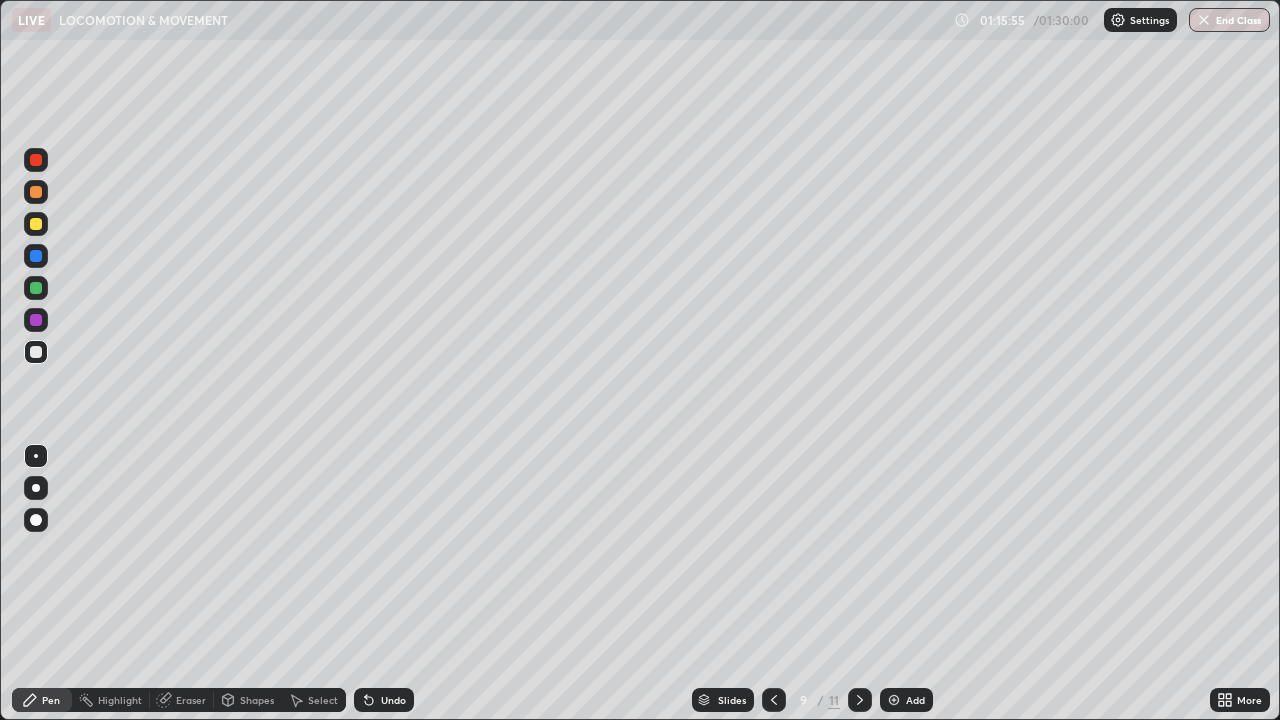 click 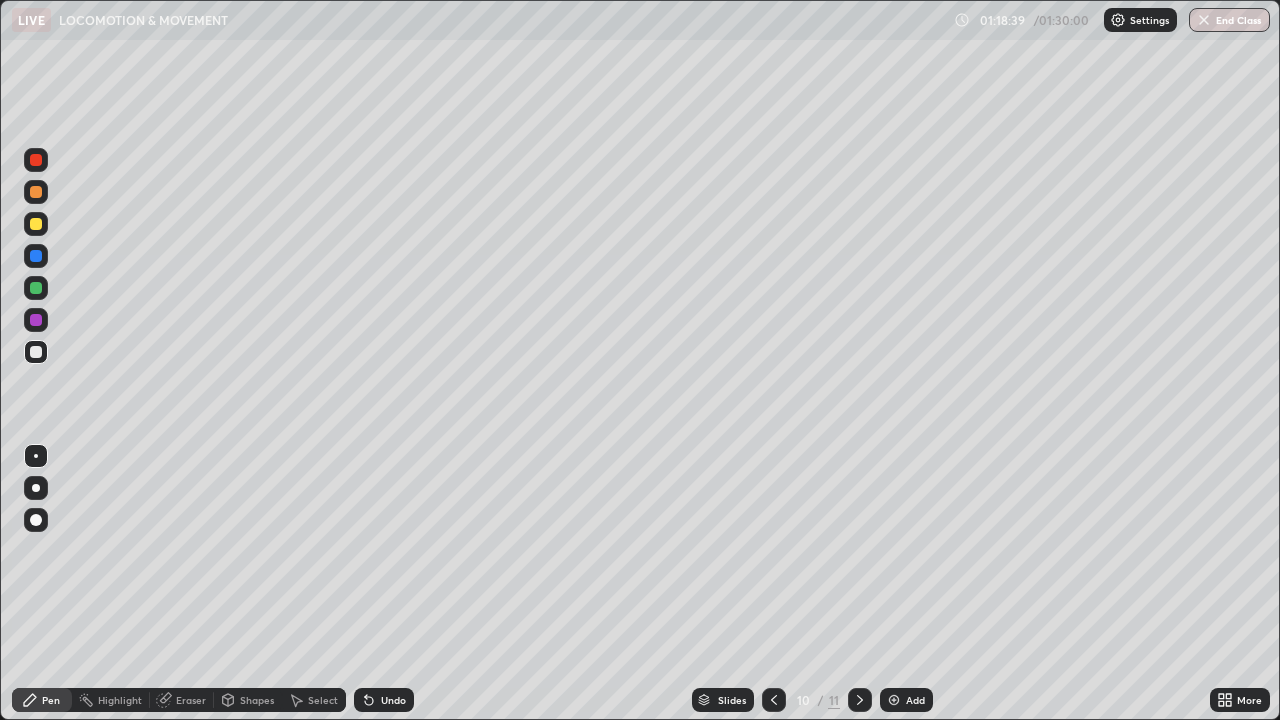 click 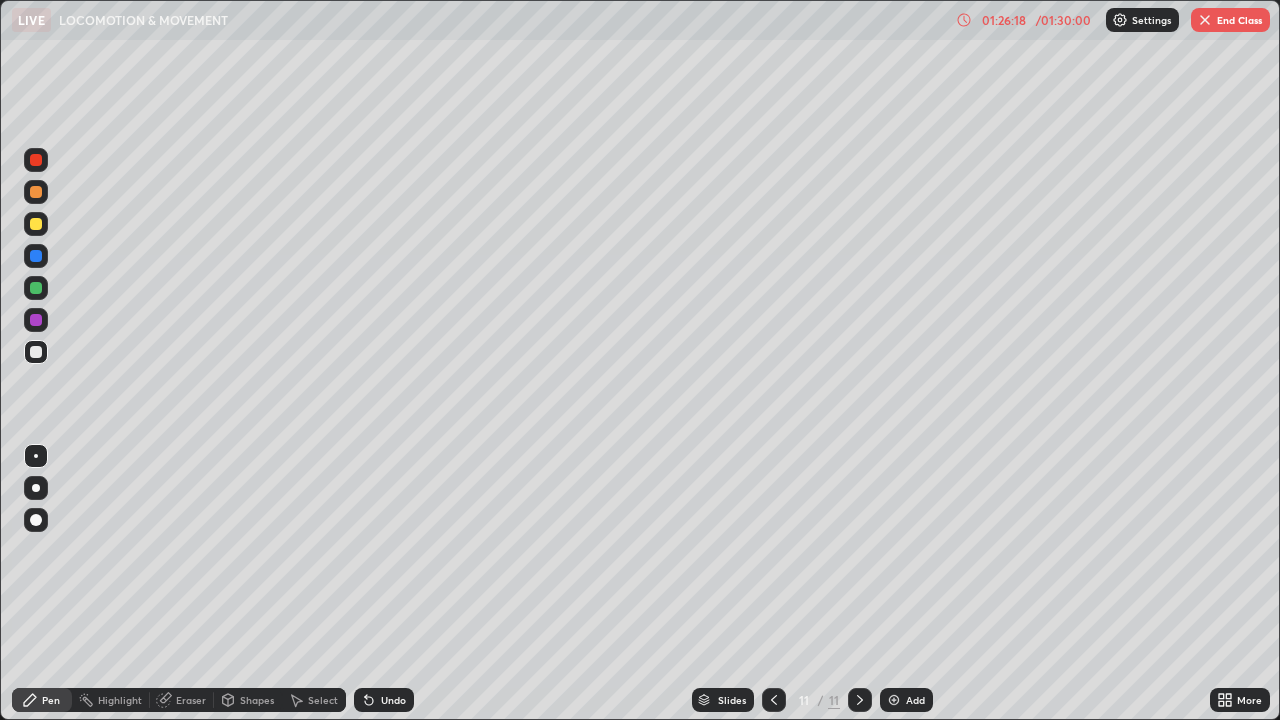 click on "End Class" at bounding box center [1230, 20] 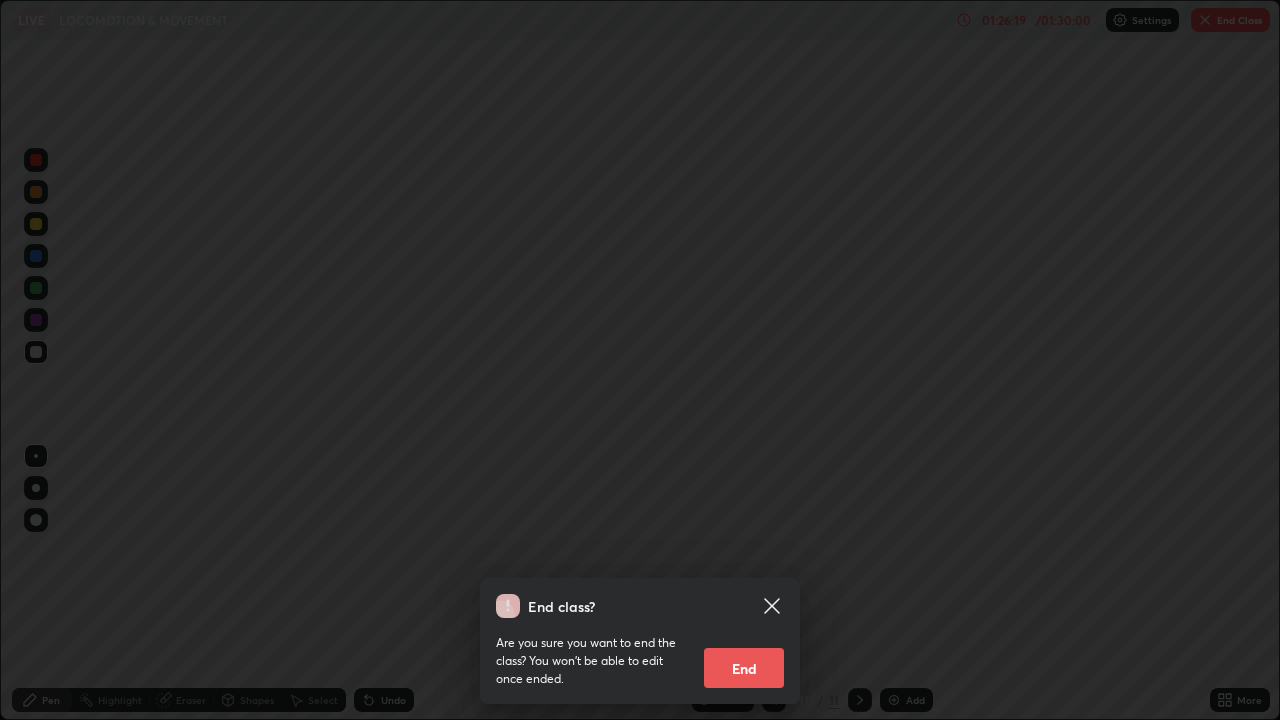click on "End" at bounding box center [744, 668] 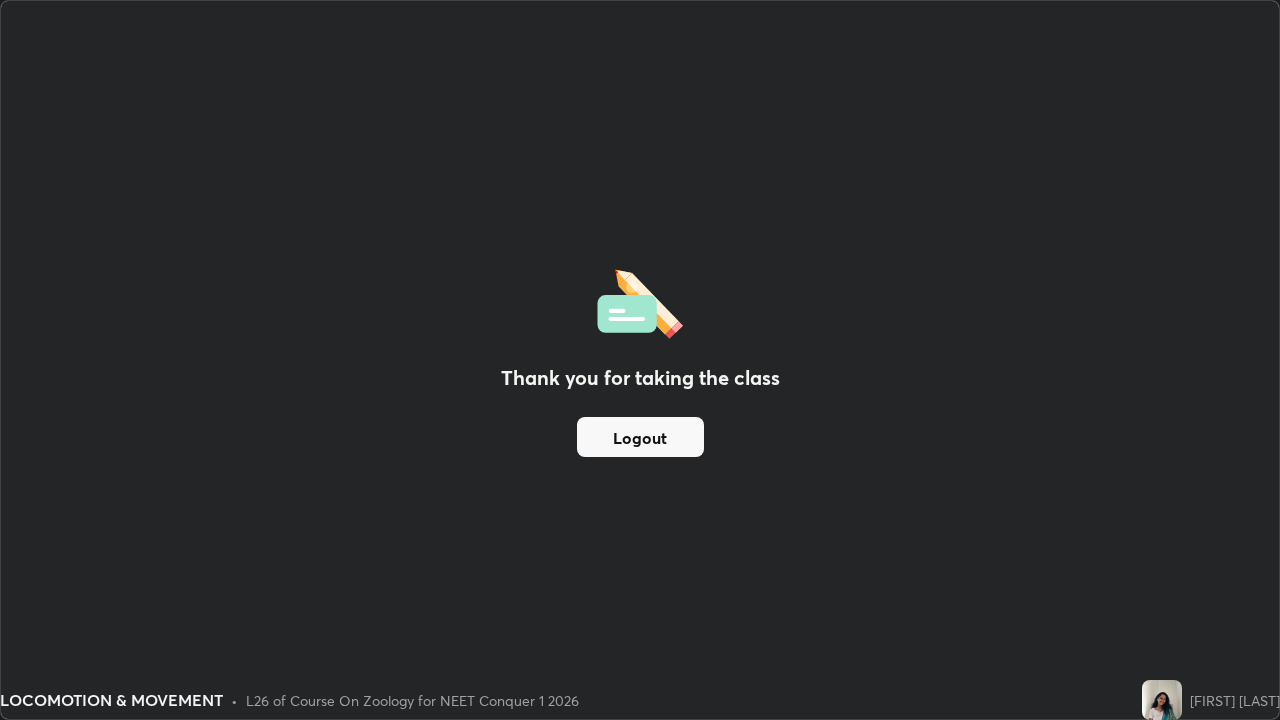click on "Logout" at bounding box center [640, 437] 